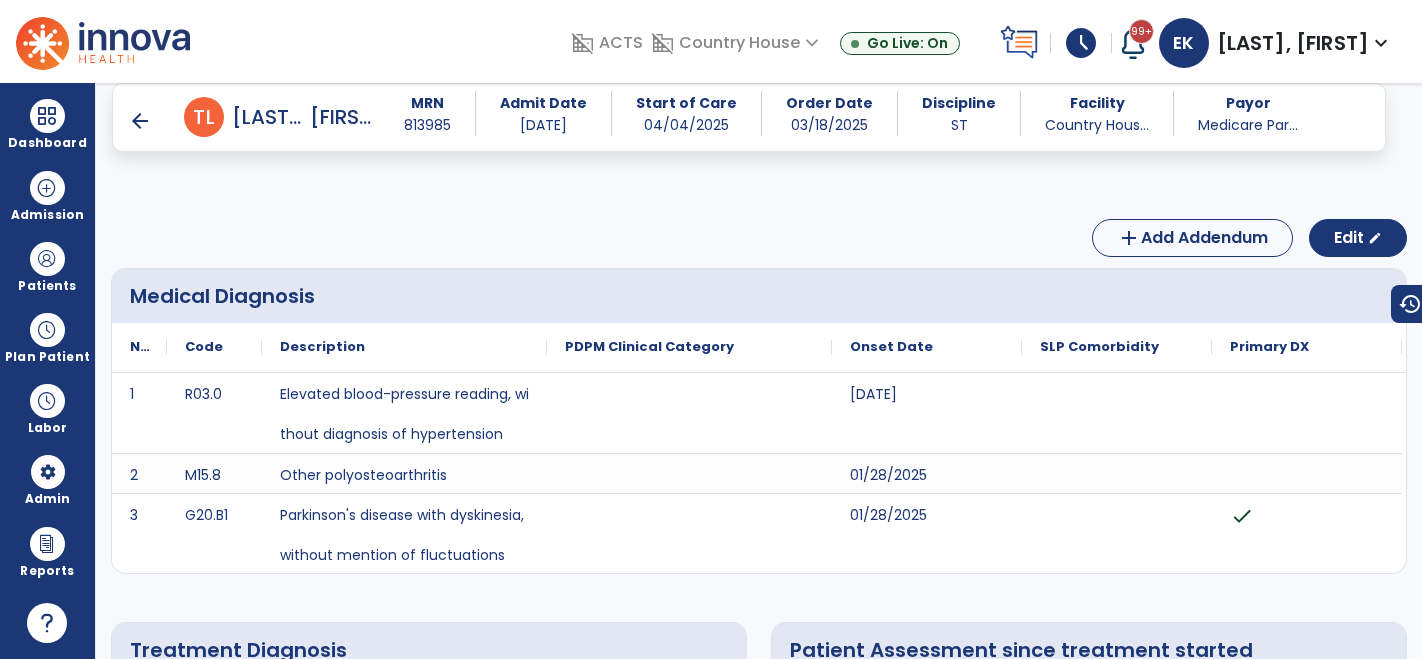scroll, scrollTop: 0, scrollLeft: 0, axis: both 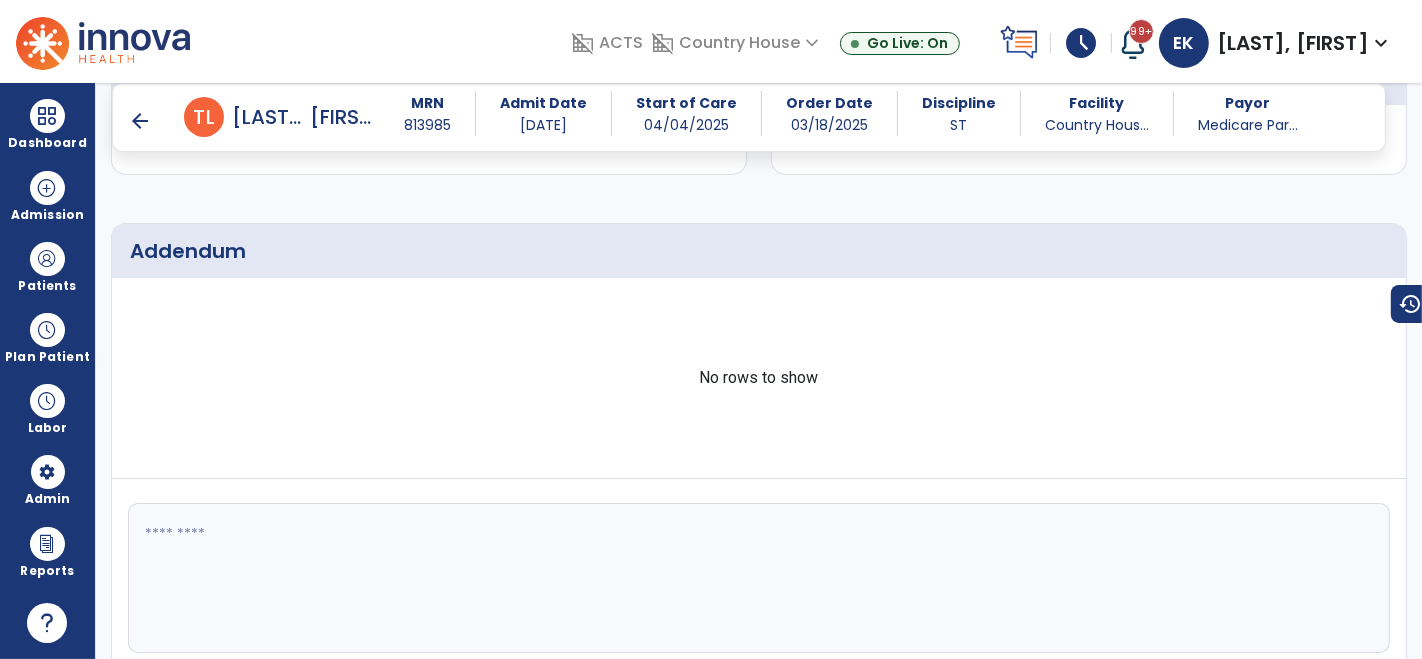 click on "Knapp, Elizabeth" at bounding box center (1293, 43) 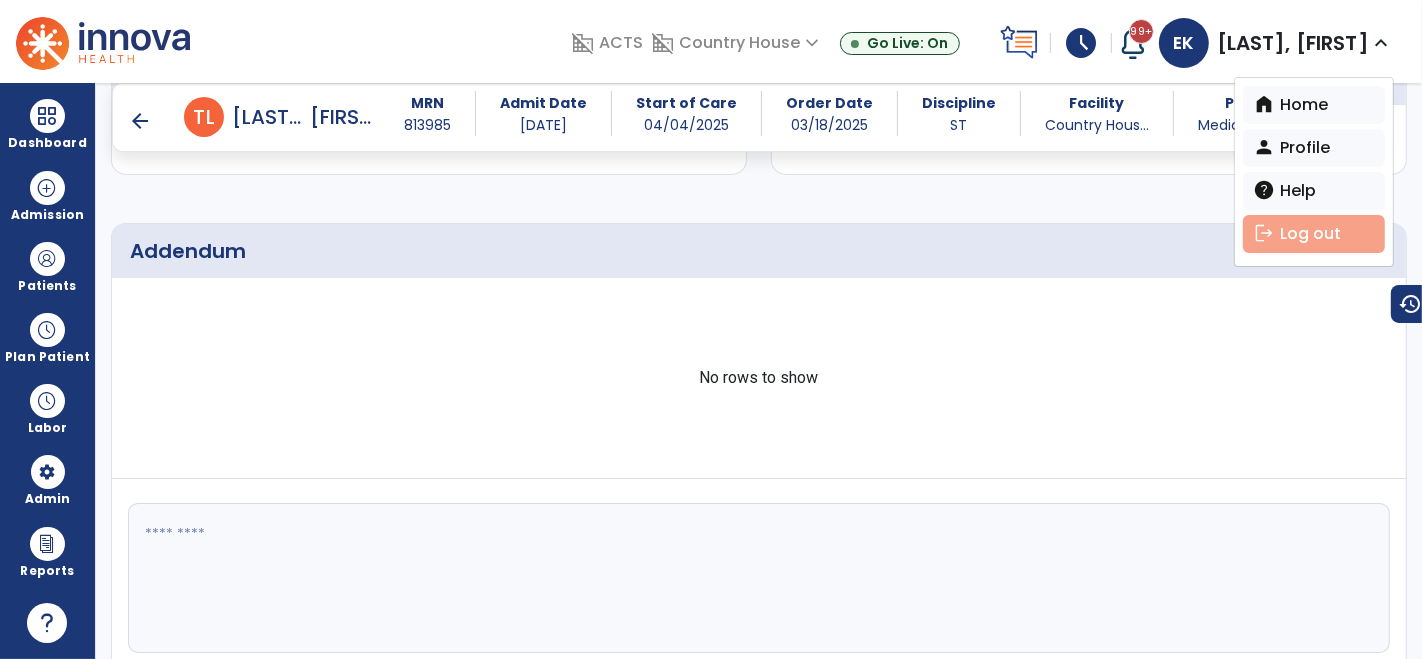 click on "logout   Log out" at bounding box center [1314, 234] 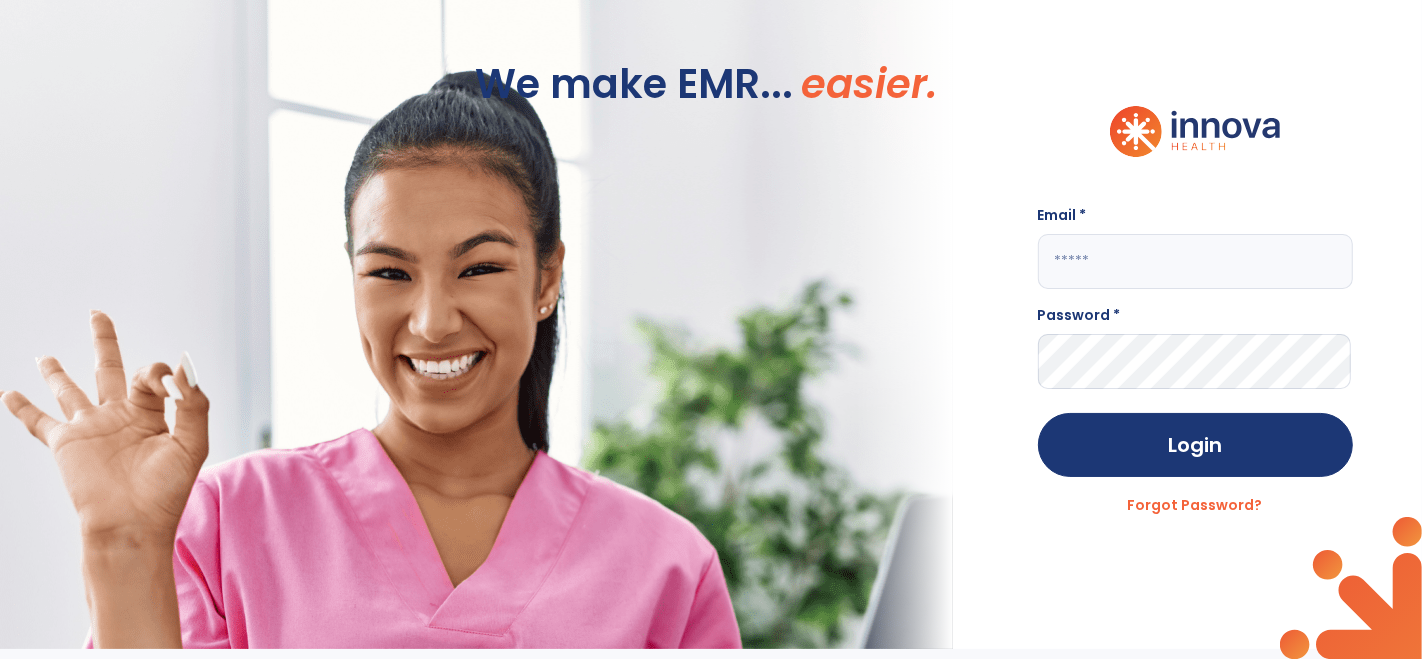 scroll, scrollTop: 0, scrollLeft: 0, axis: both 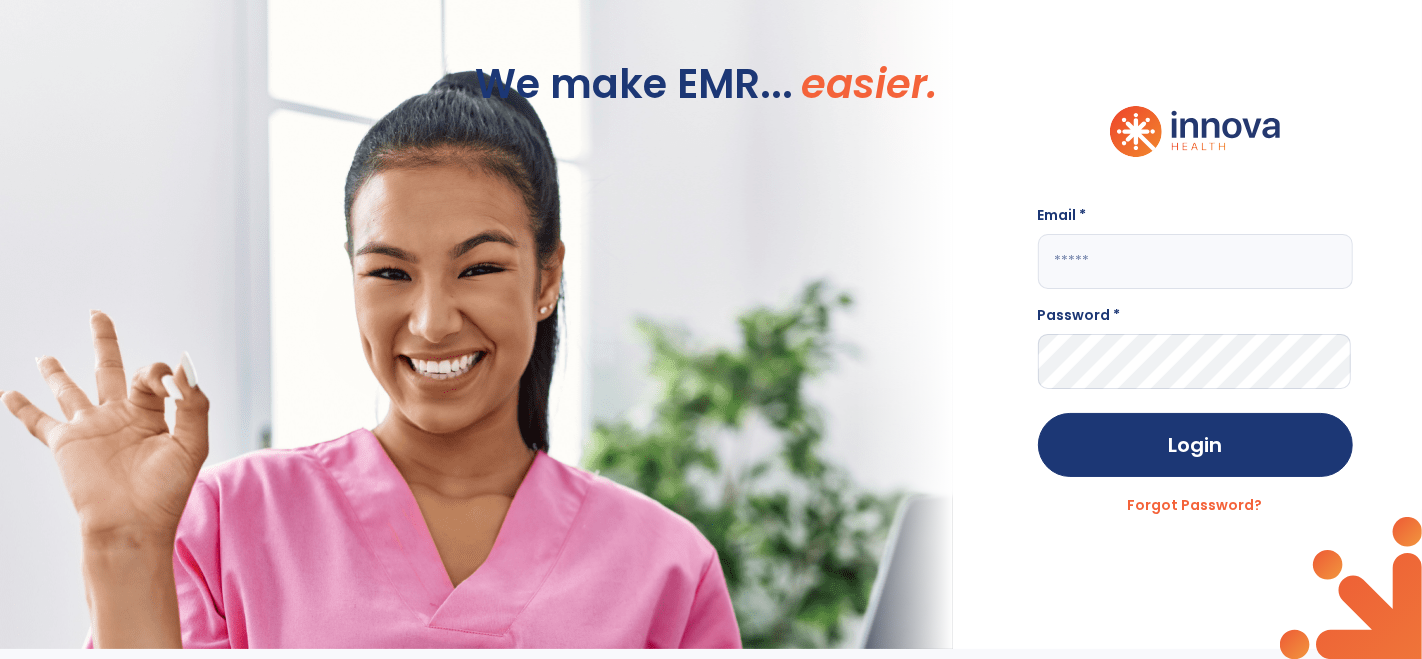 click 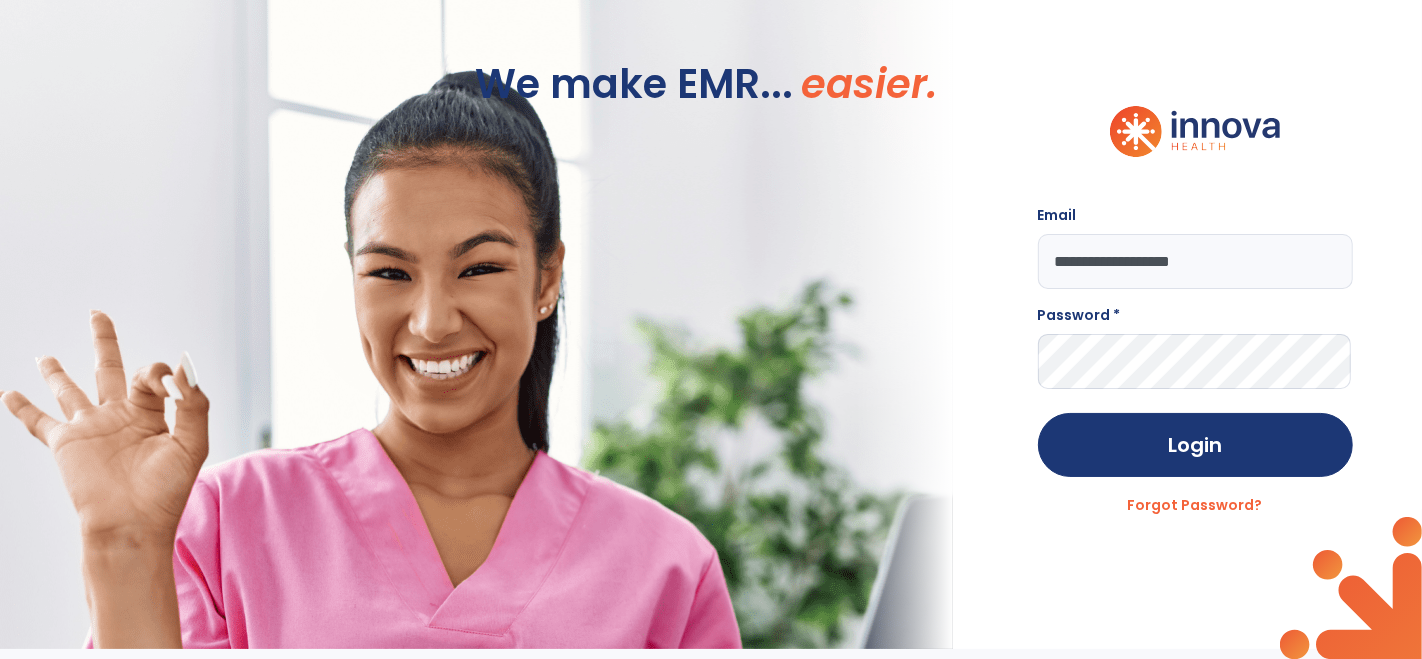 type on "**********" 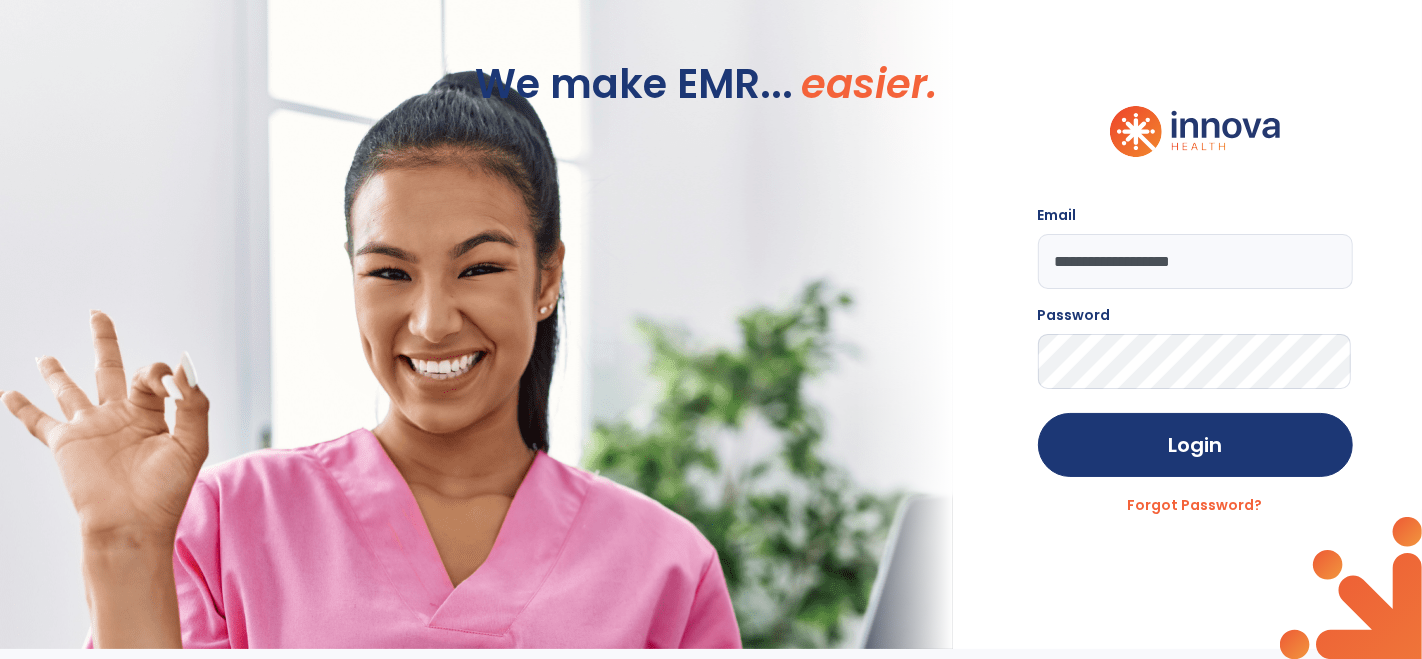 click on "Login" 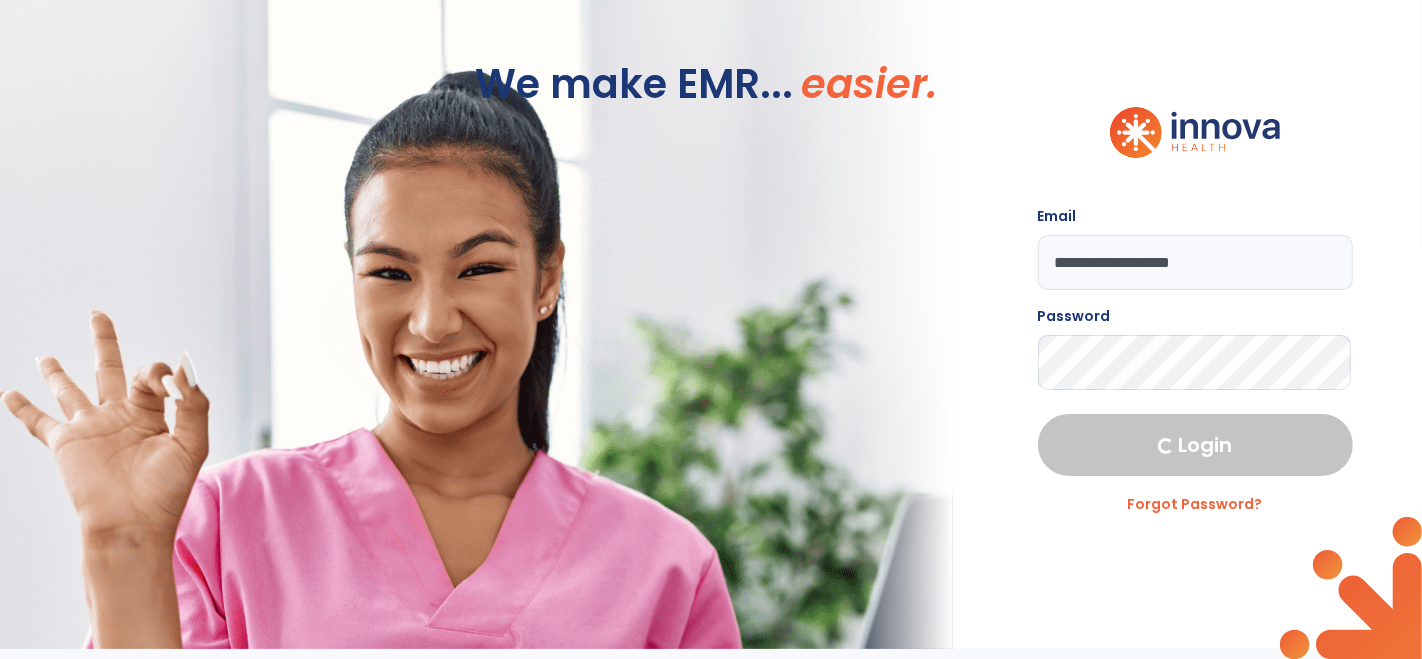 select on "****" 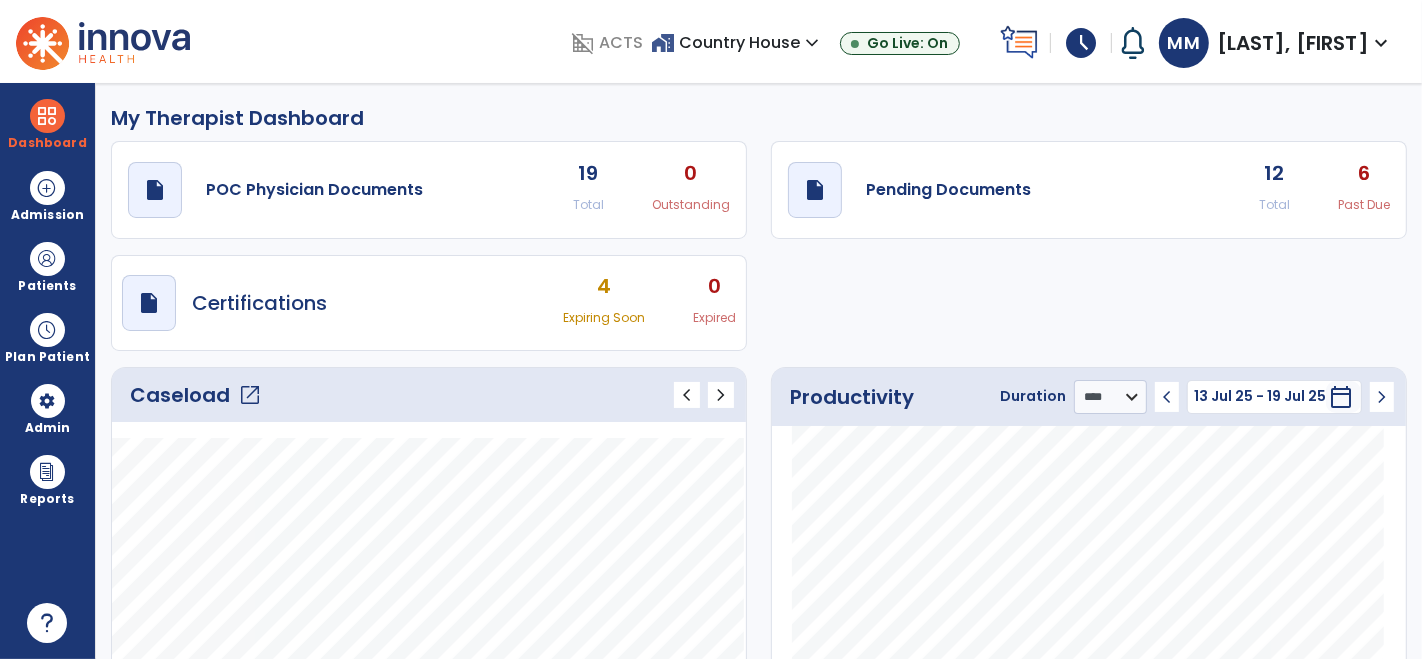 click on "schedule" at bounding box center [1081, 43] 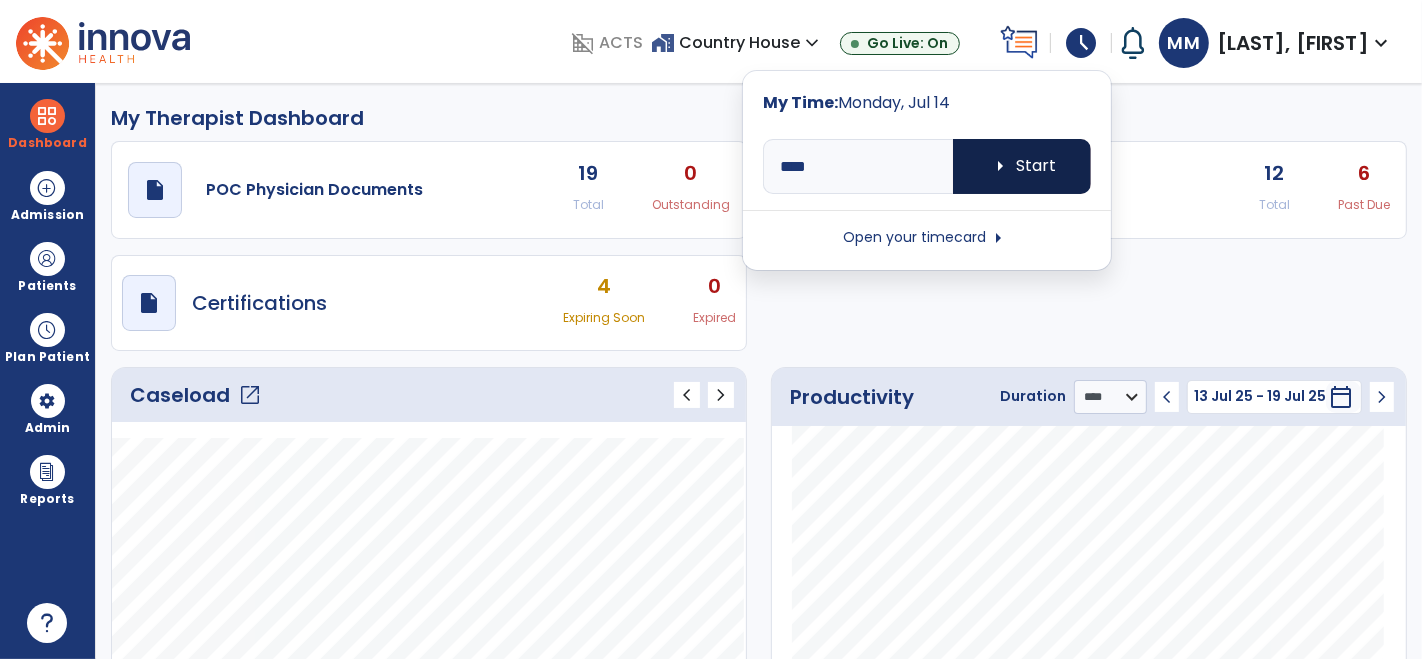 click on "arrow_right  Start" at bounding box center (1022, 166) 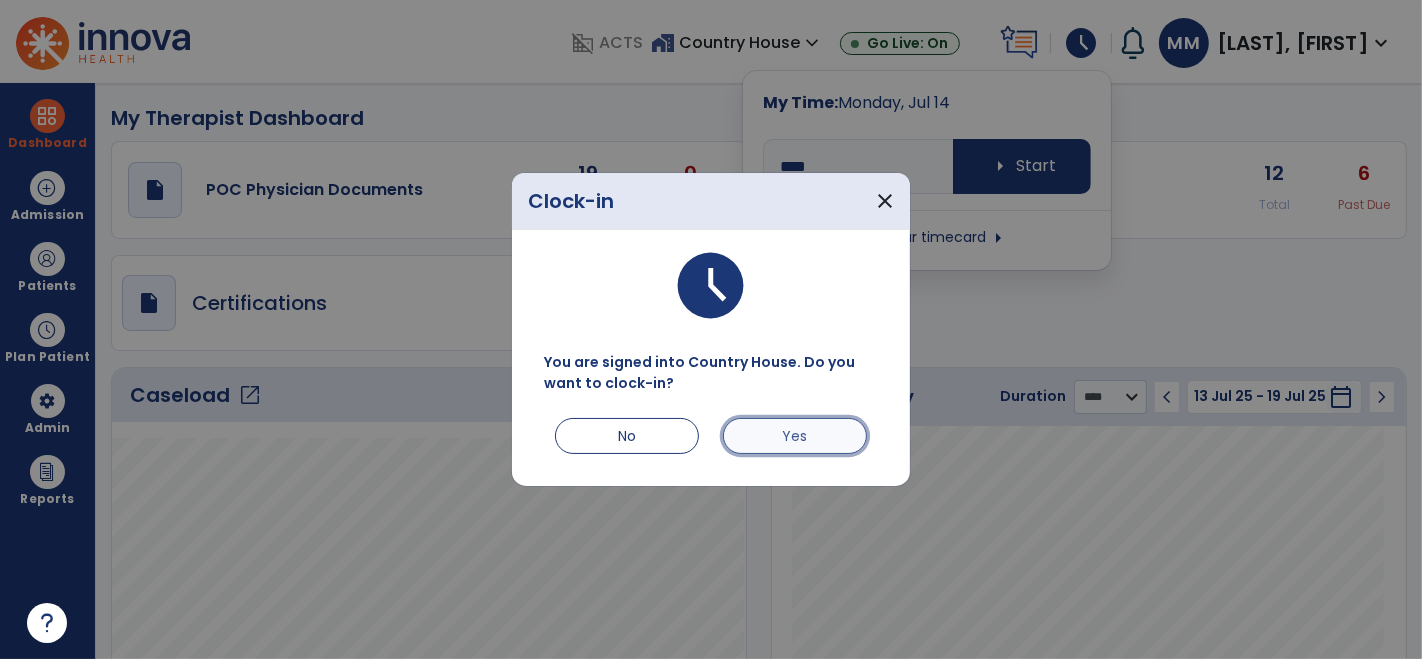 click on "Yes" at bounding box center [795, 436] 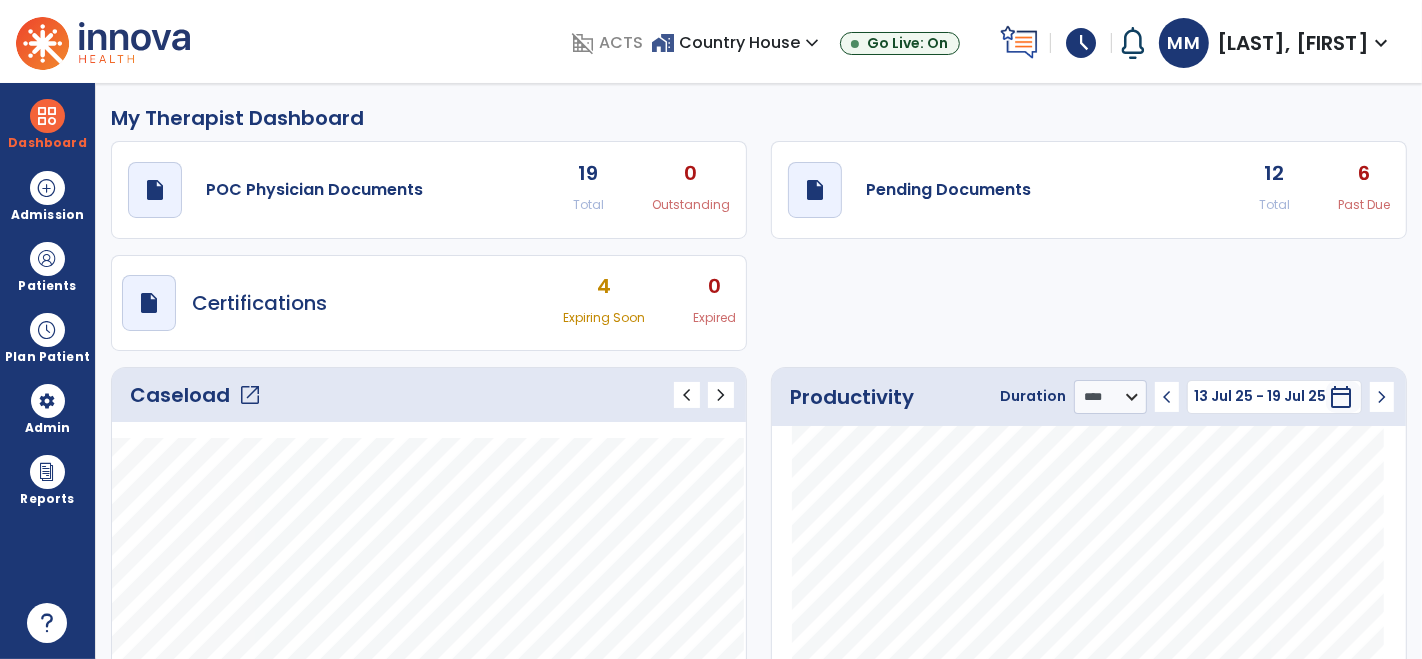 click on "schedule" at bounding box center (1081, 43) 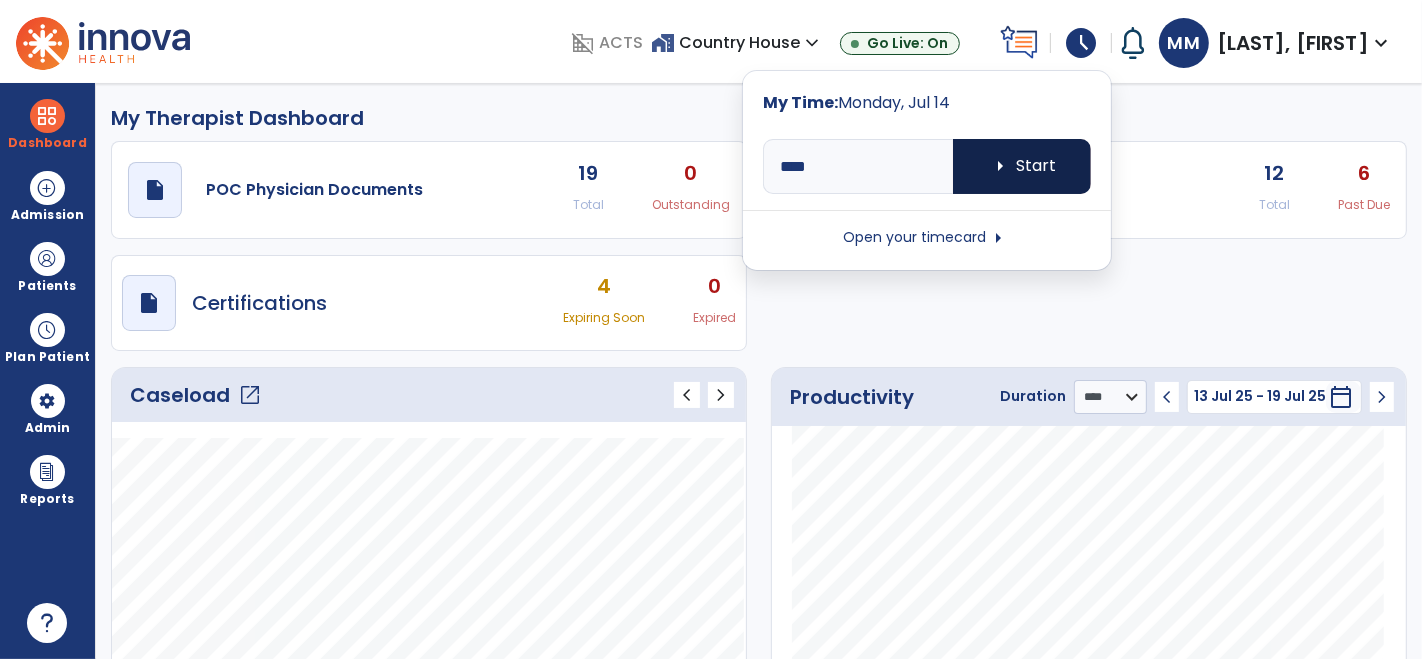 click on "arrow_right  Start" at bounding box center (1022, 166) 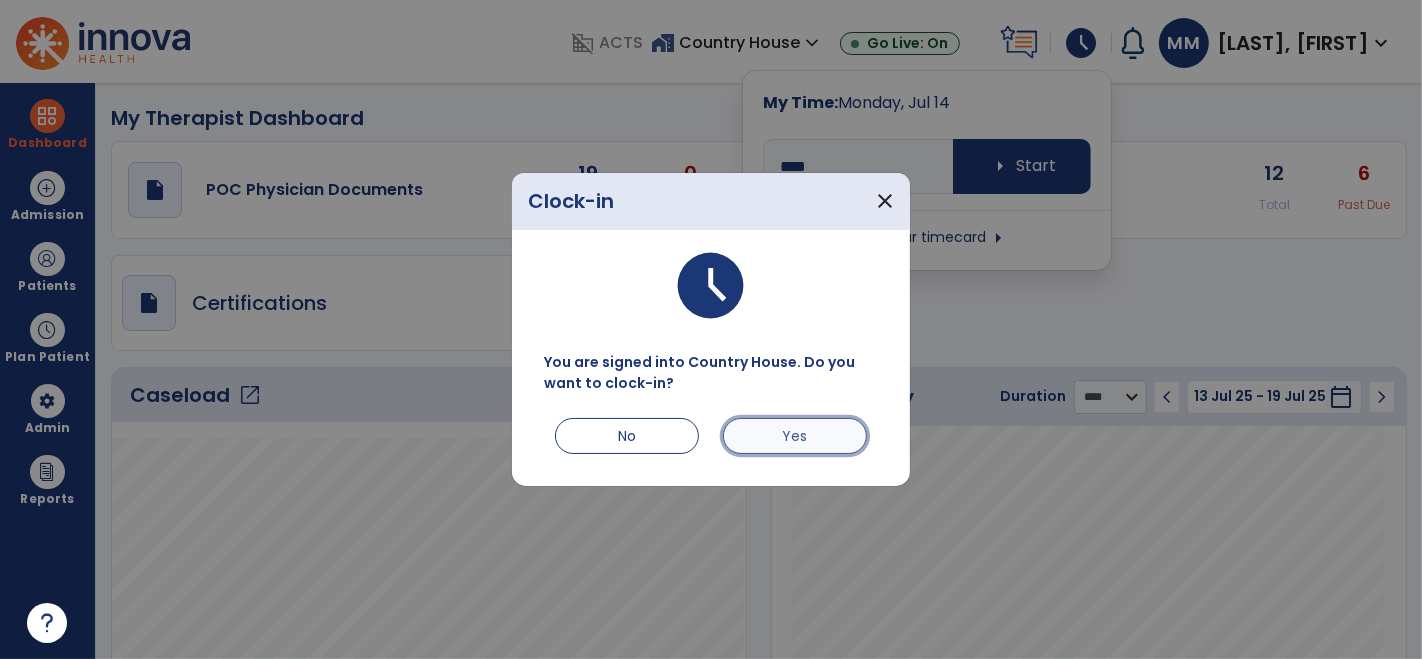 click on "Yes" at bounding box center (795, 436) 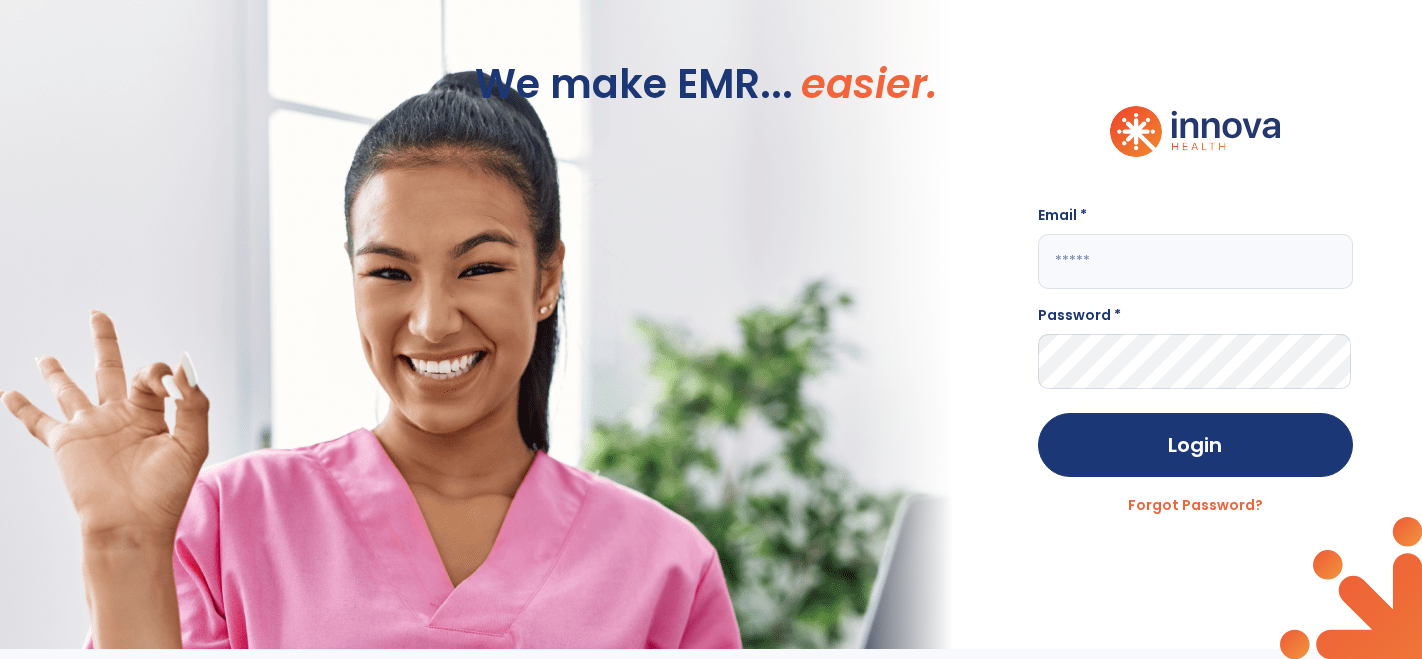 scroll, scrollTop: 0, scrollLeft: 0, axis: both 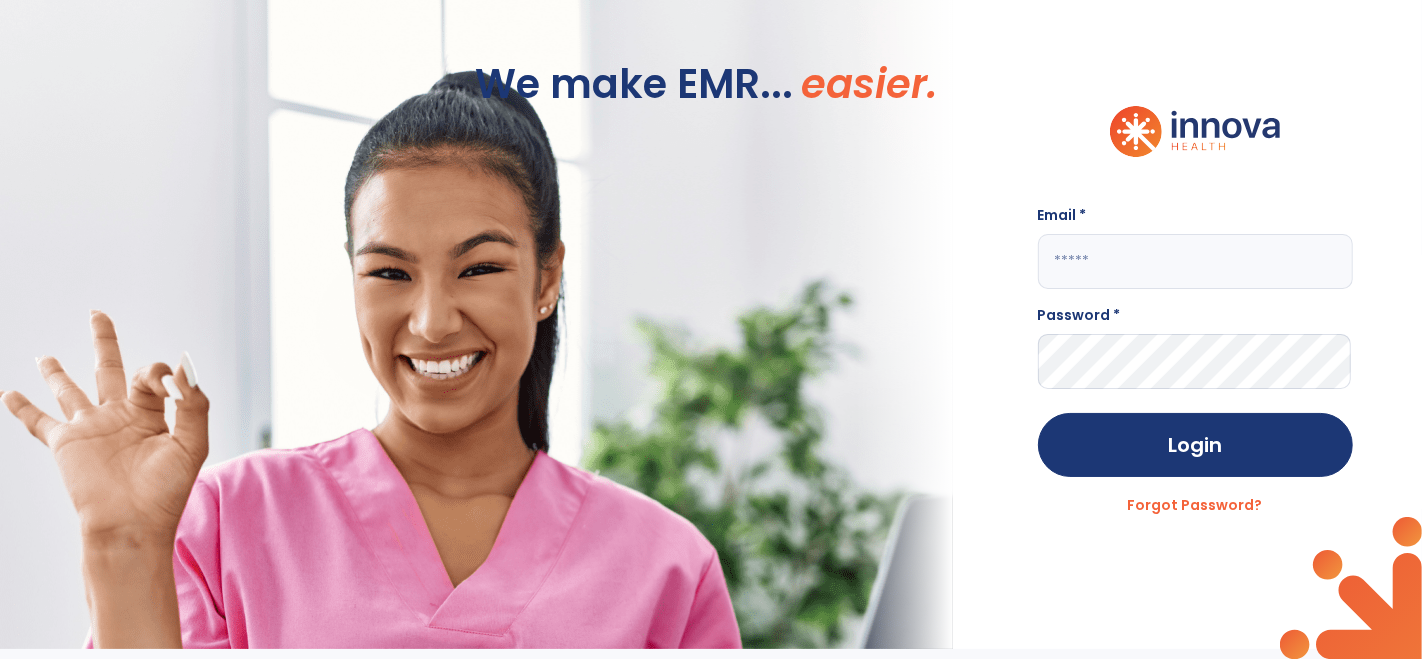 click 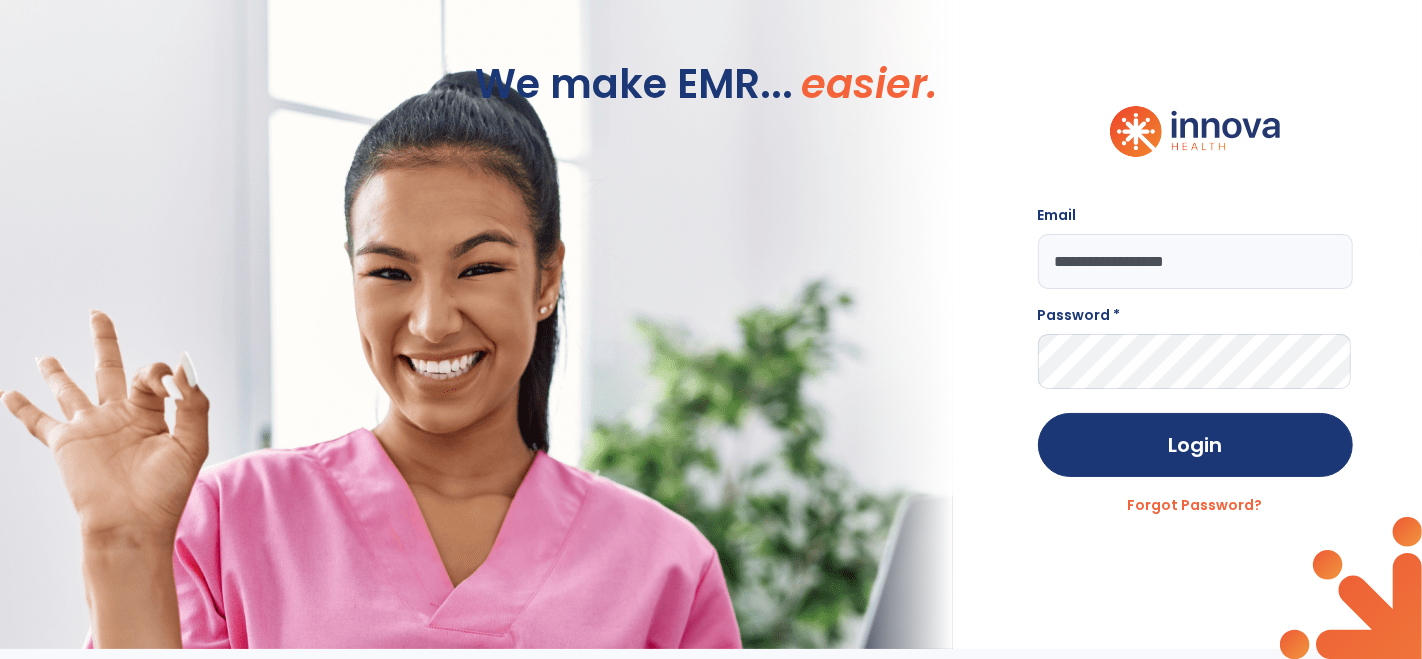 type on "**********" 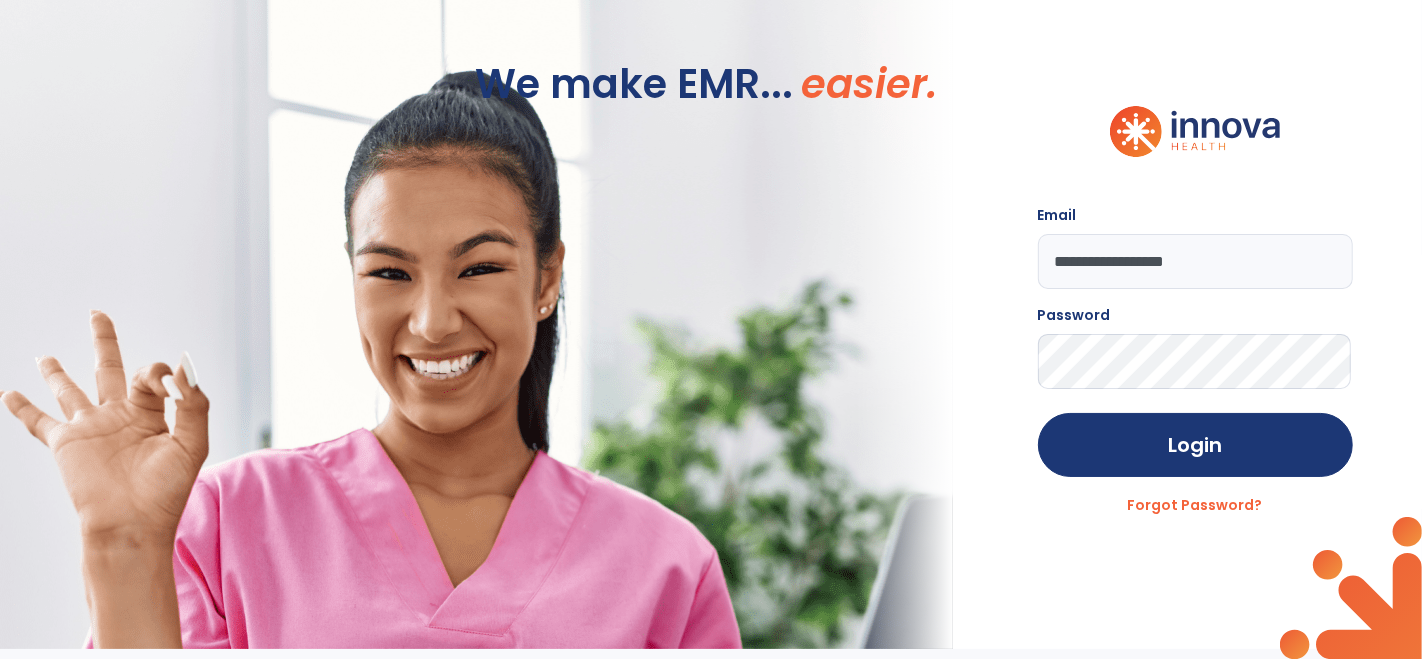 click on "Login" 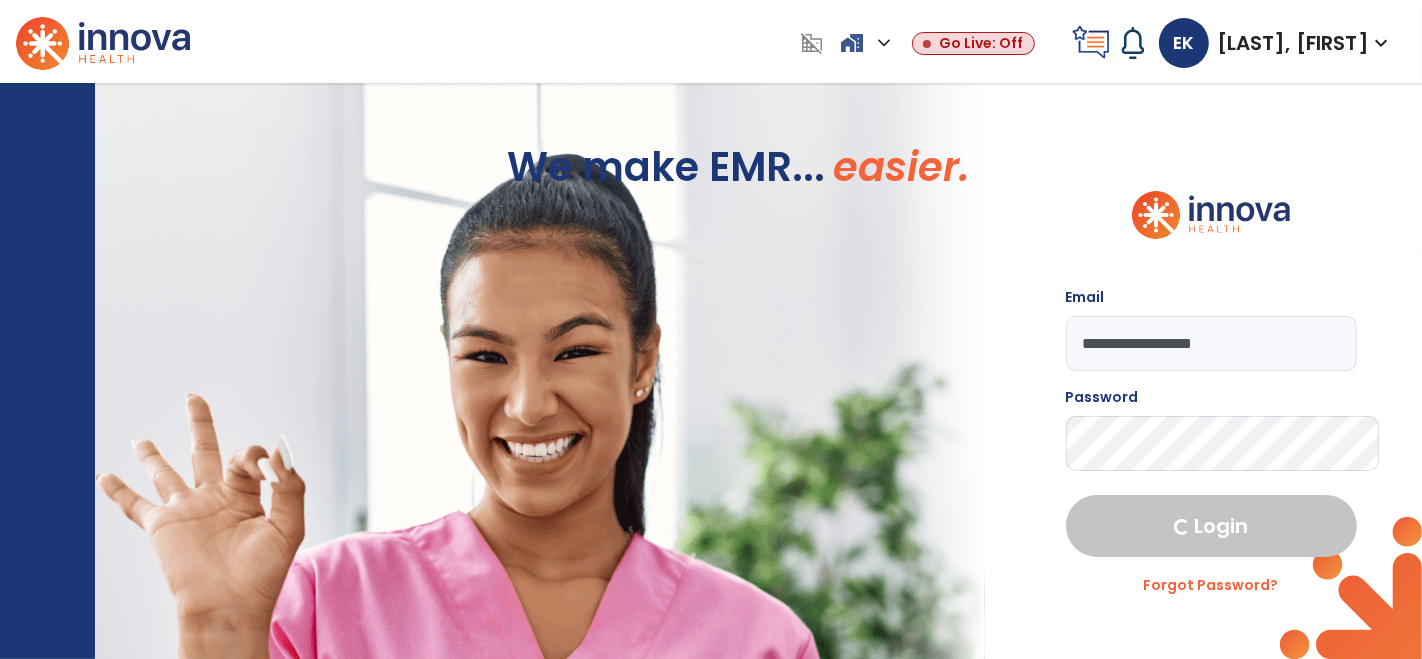 select on "***" 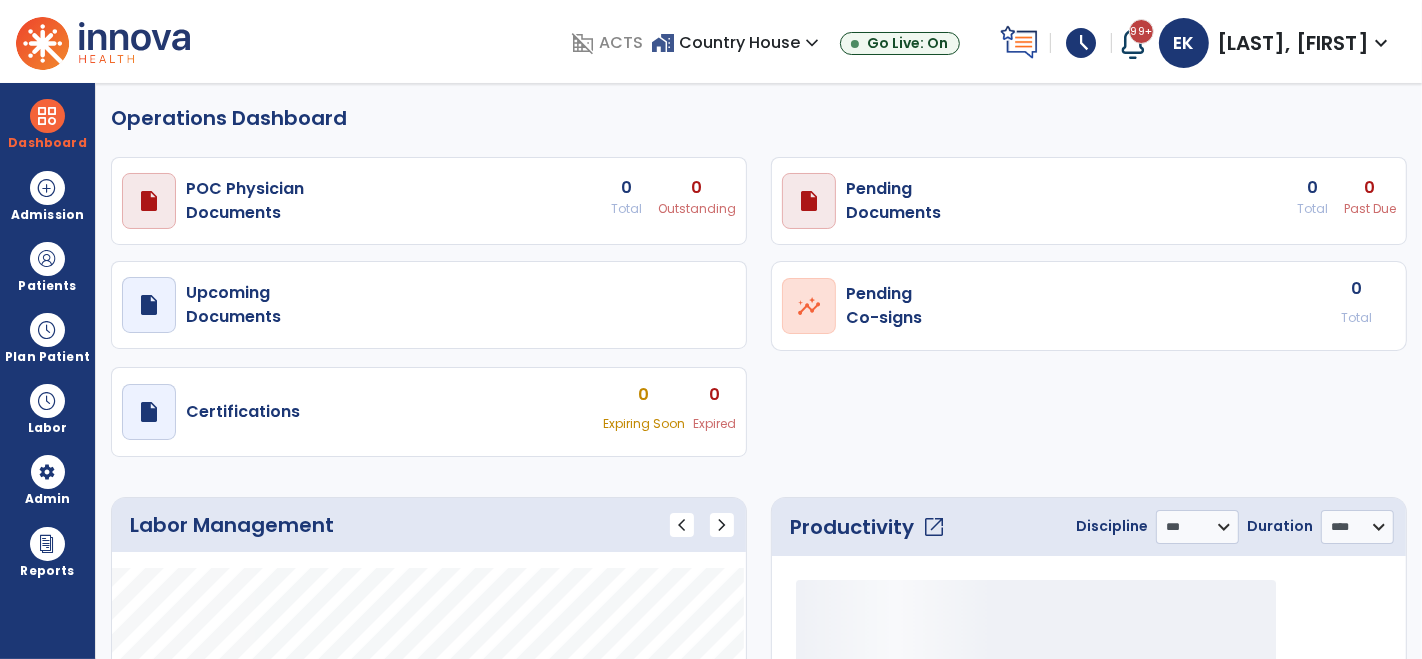 select on "***" 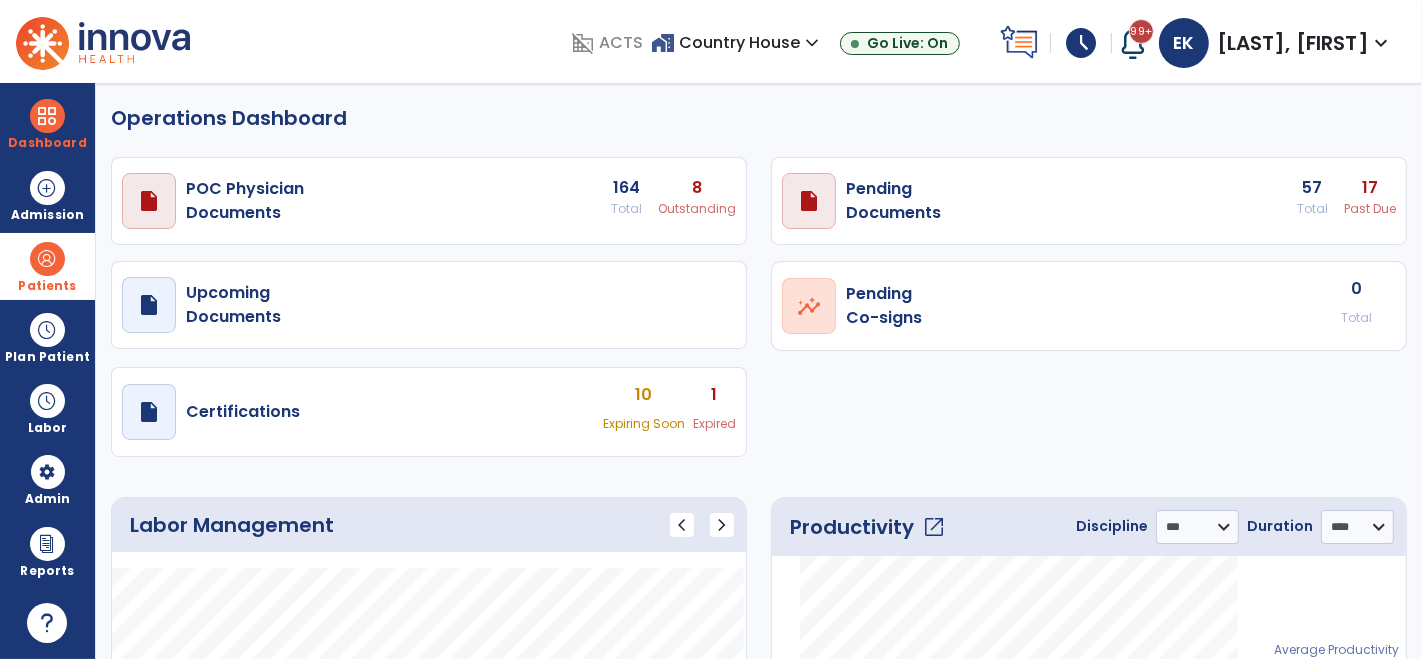 click on "Patients" at bounding box center [47, 266] 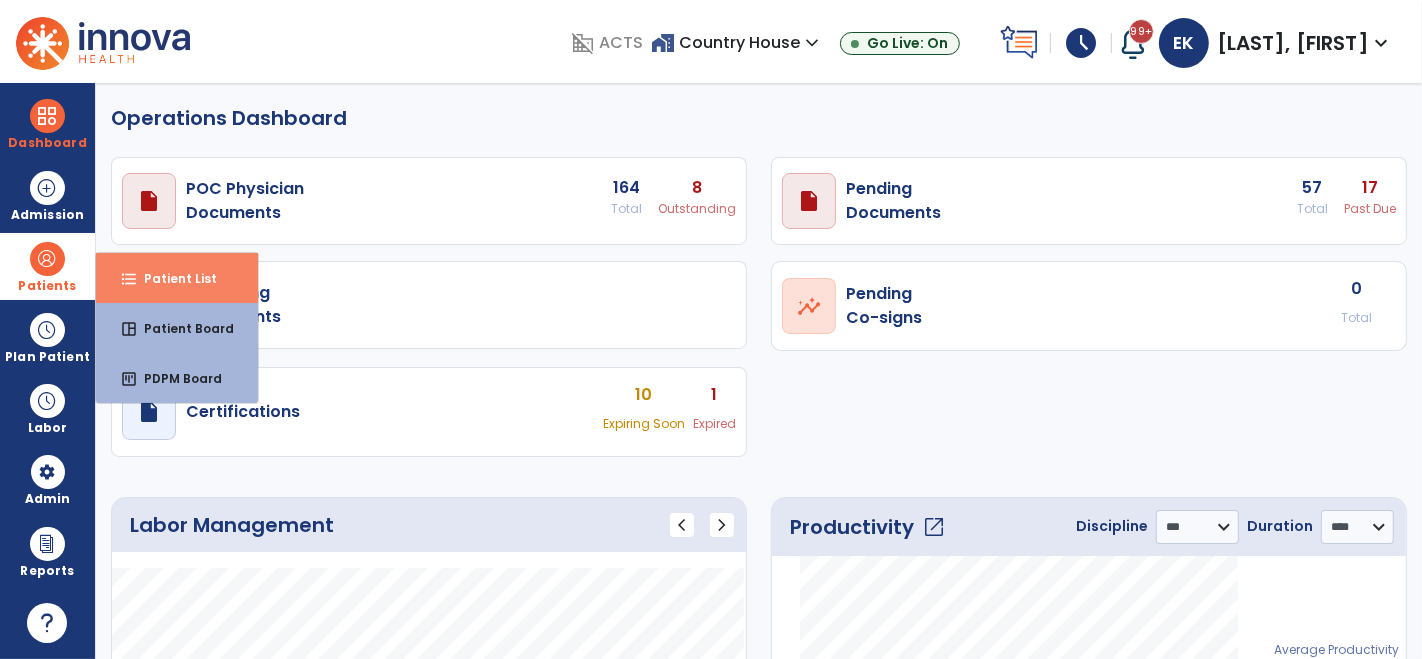 click on "format_list_bulleted  Patient List" at bounding box center [177, 278] 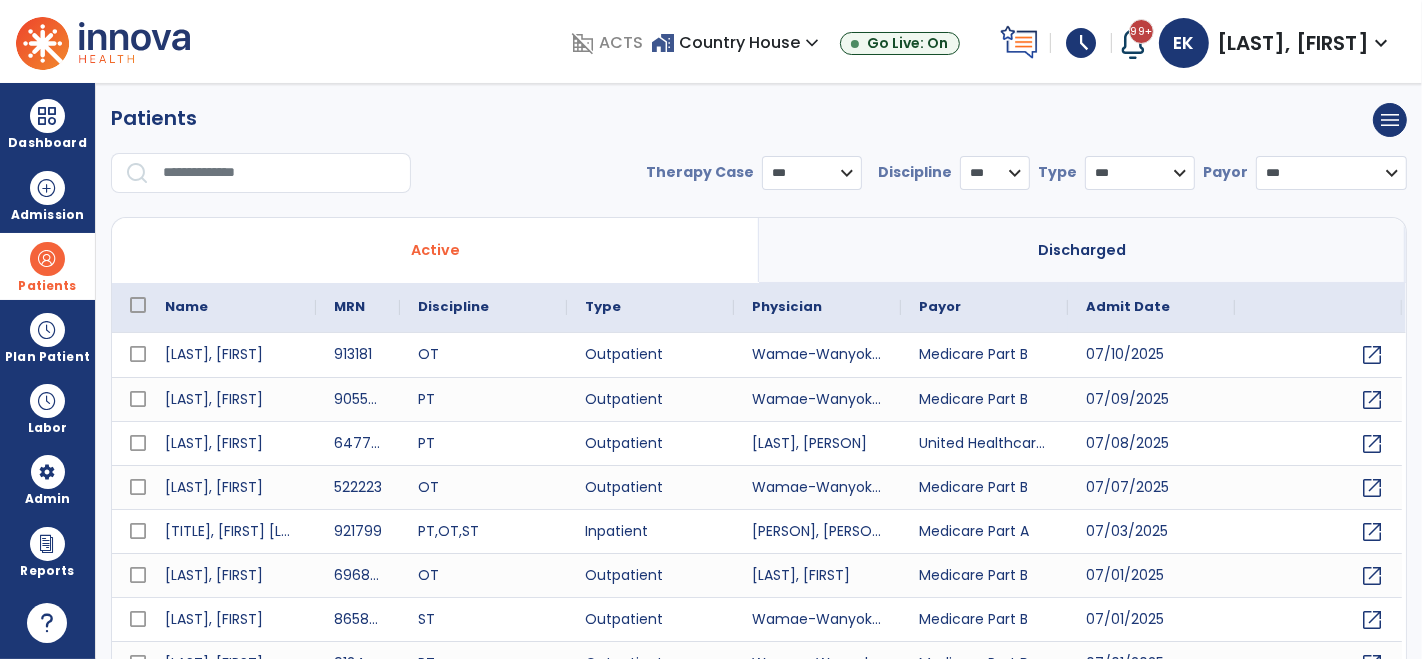 click at bounding box center [280, 173] 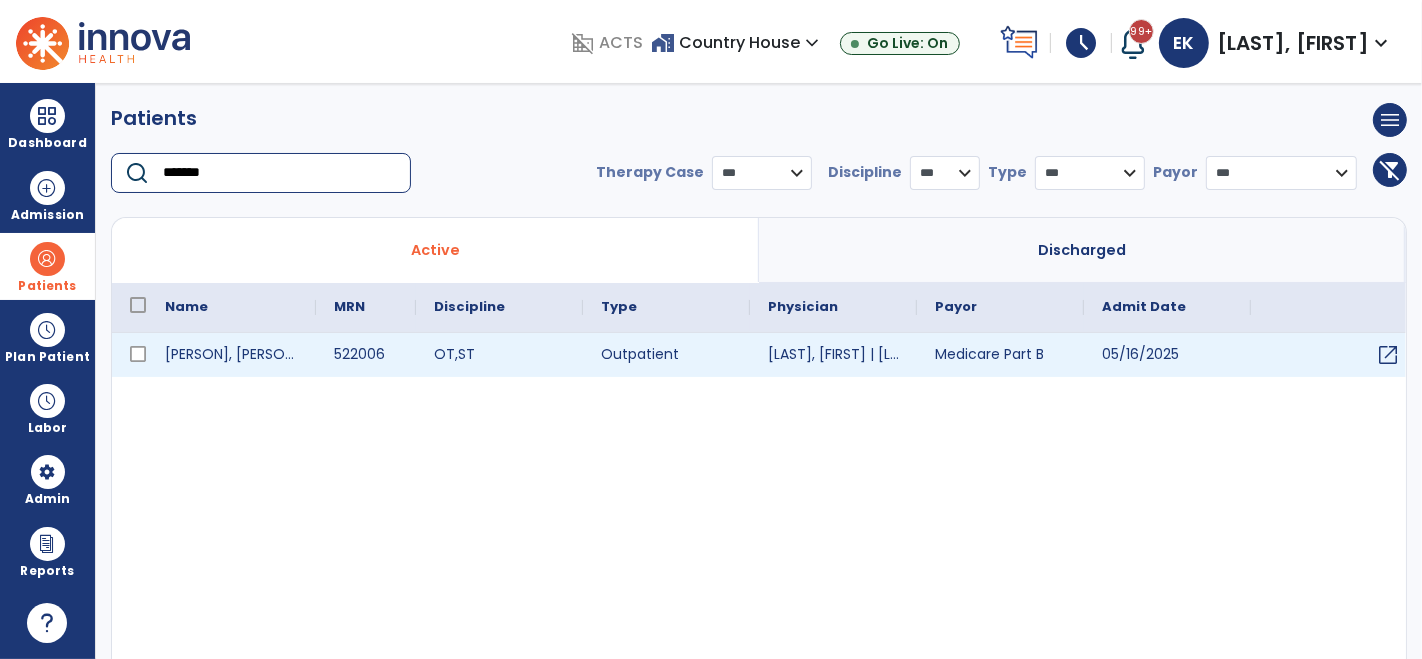 type on "*******" 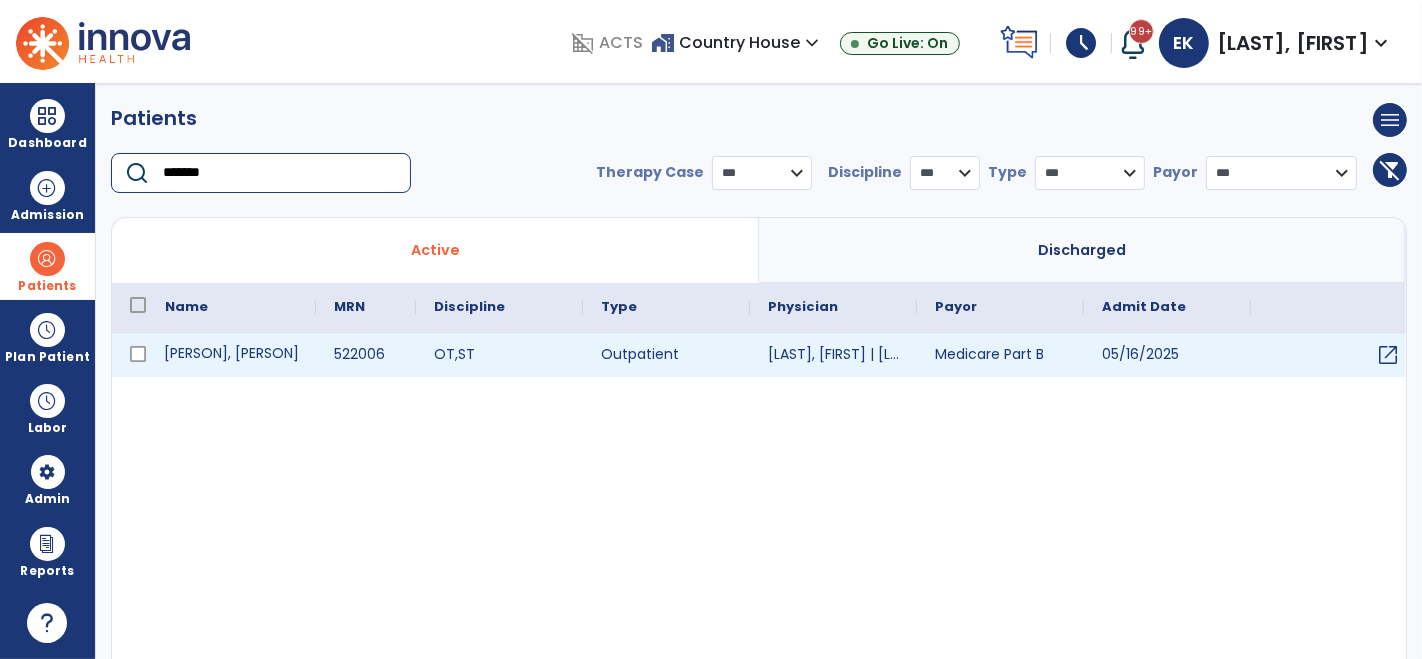 click on "[PERSON], [PERSON]" at bounding box center [231, 355] 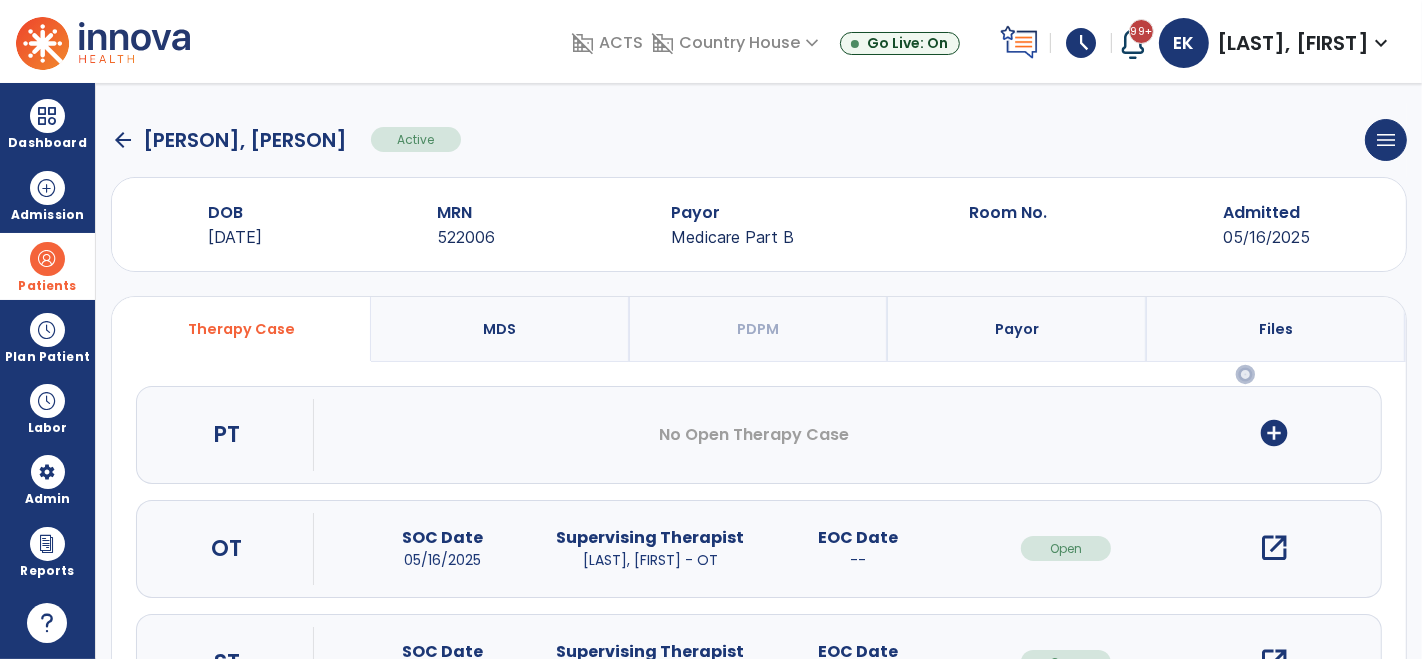 scroll, scrollTop: 97, scrollLeft: 0, axis: vertical 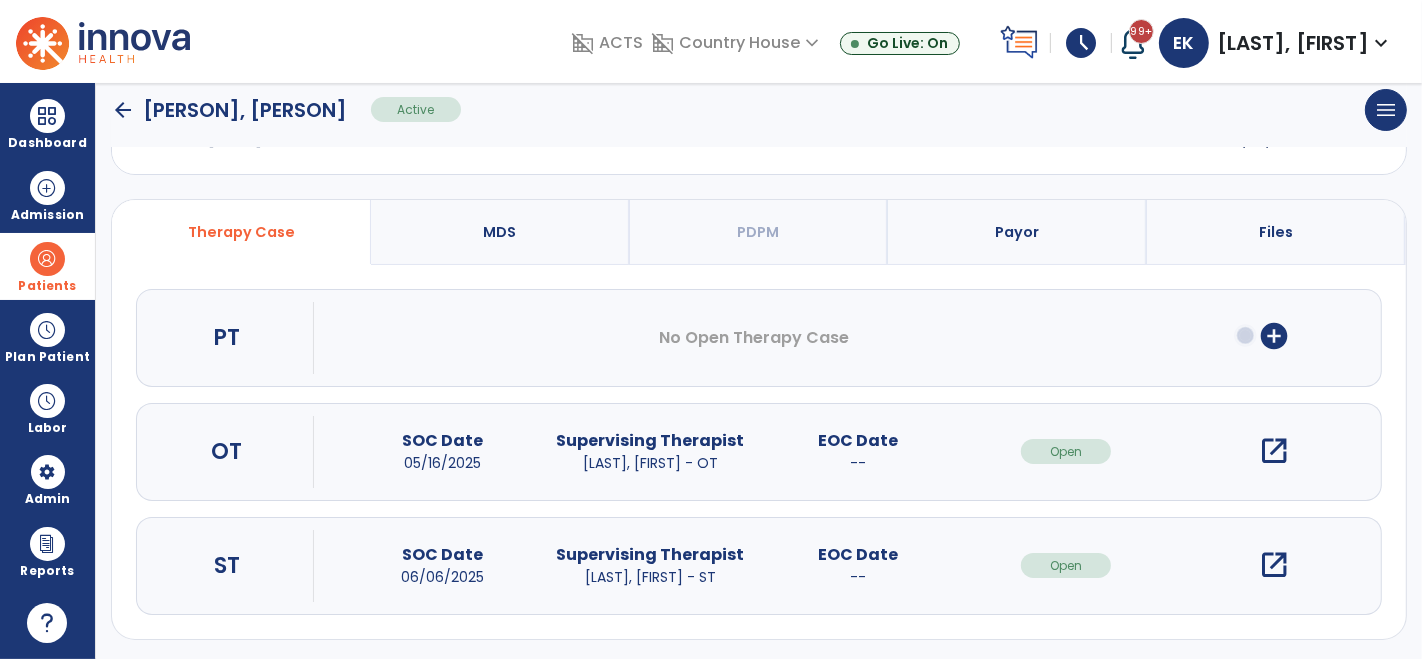 click on "open_in_new" at bounding box center (1274, 565) 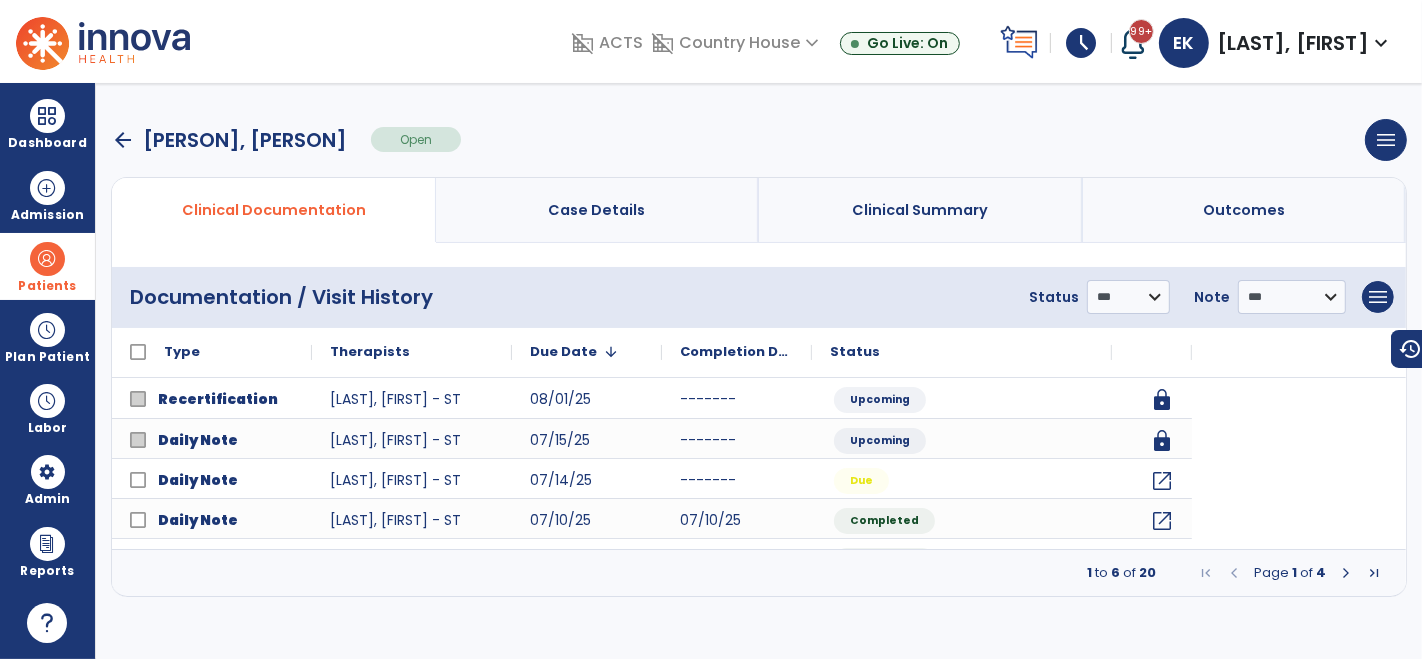 scroll, scrollTop: 0, scrollLeft: 0, axis: both 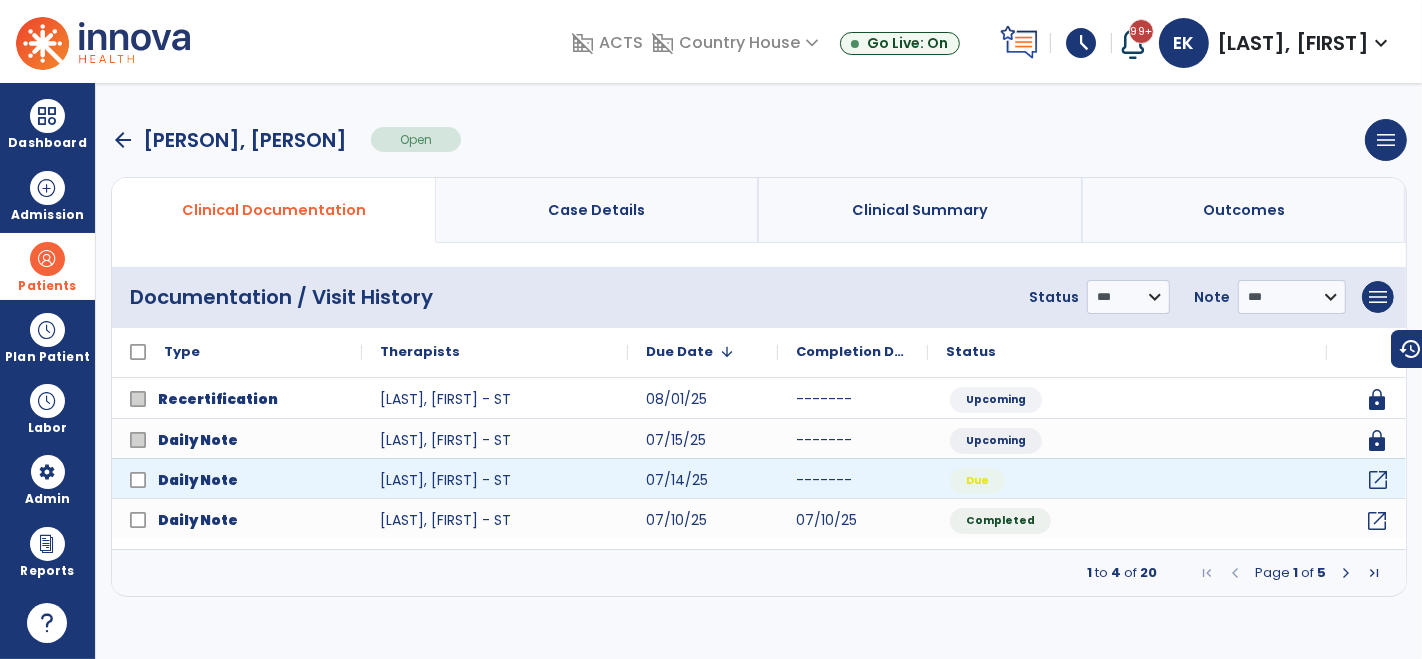 click on "open_in_new" 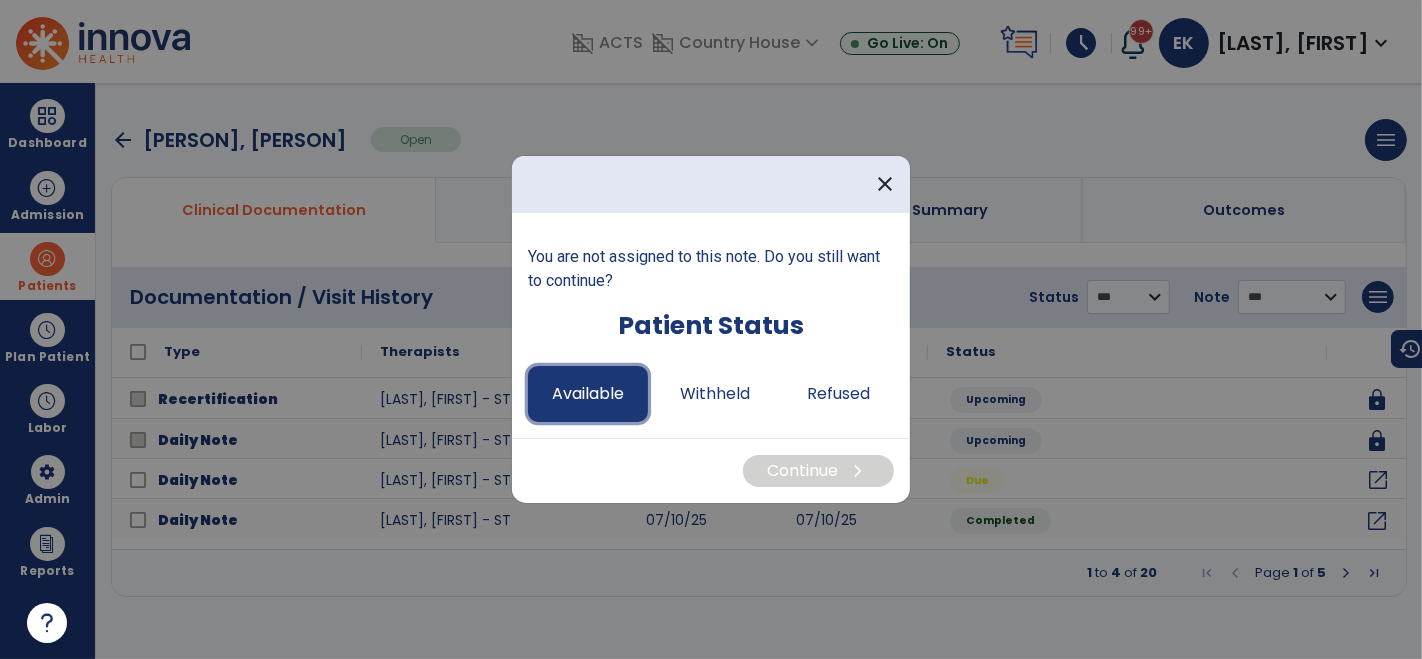 click on "Available" at bounding box center (588, 394) 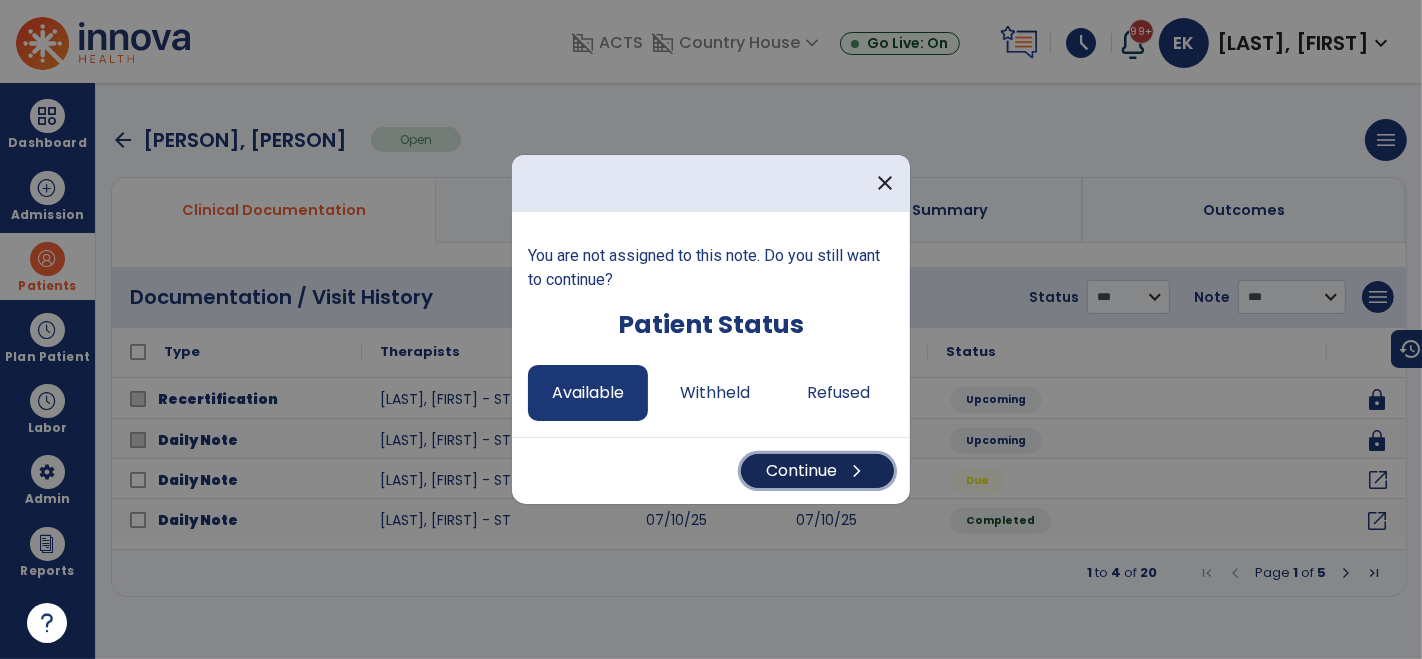 click on "chevron_right" at bounding box center [857, 471] 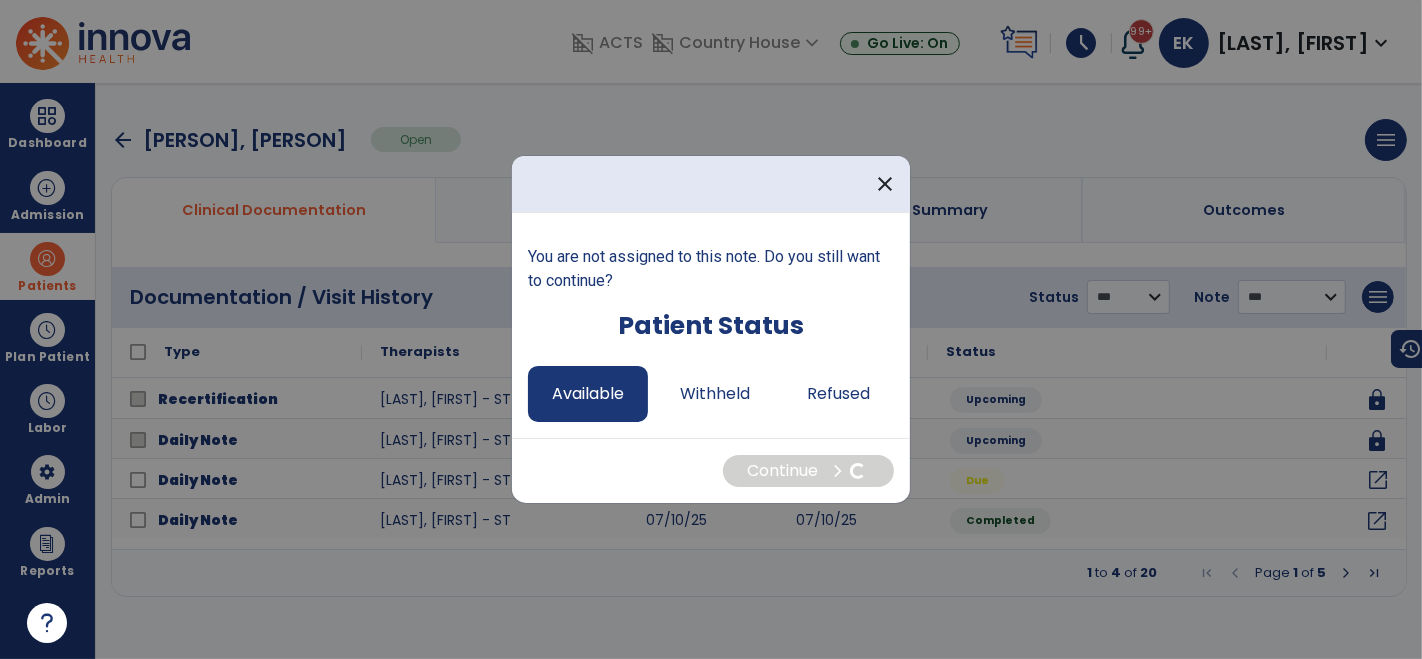 select on "*" 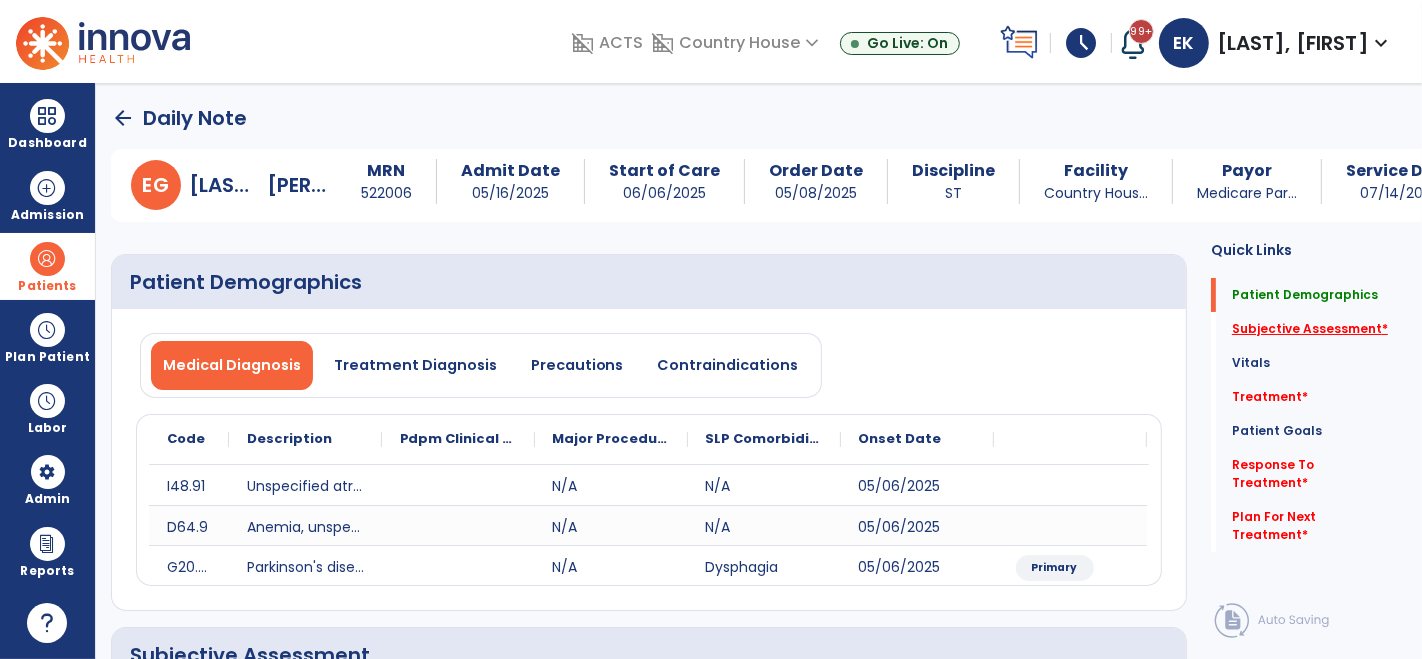 click on "Subjective Assessment   *" 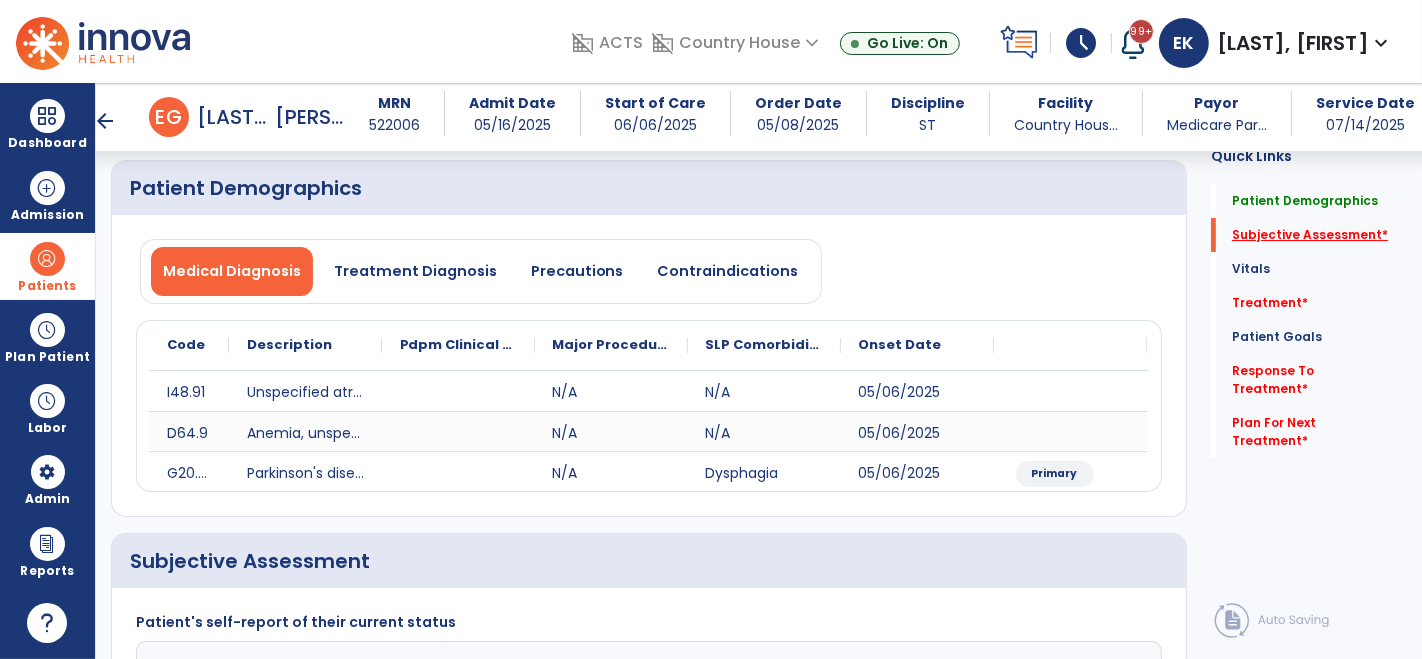 scroll, scrollTop: 395, scrollLeft: 0, axis: vertical 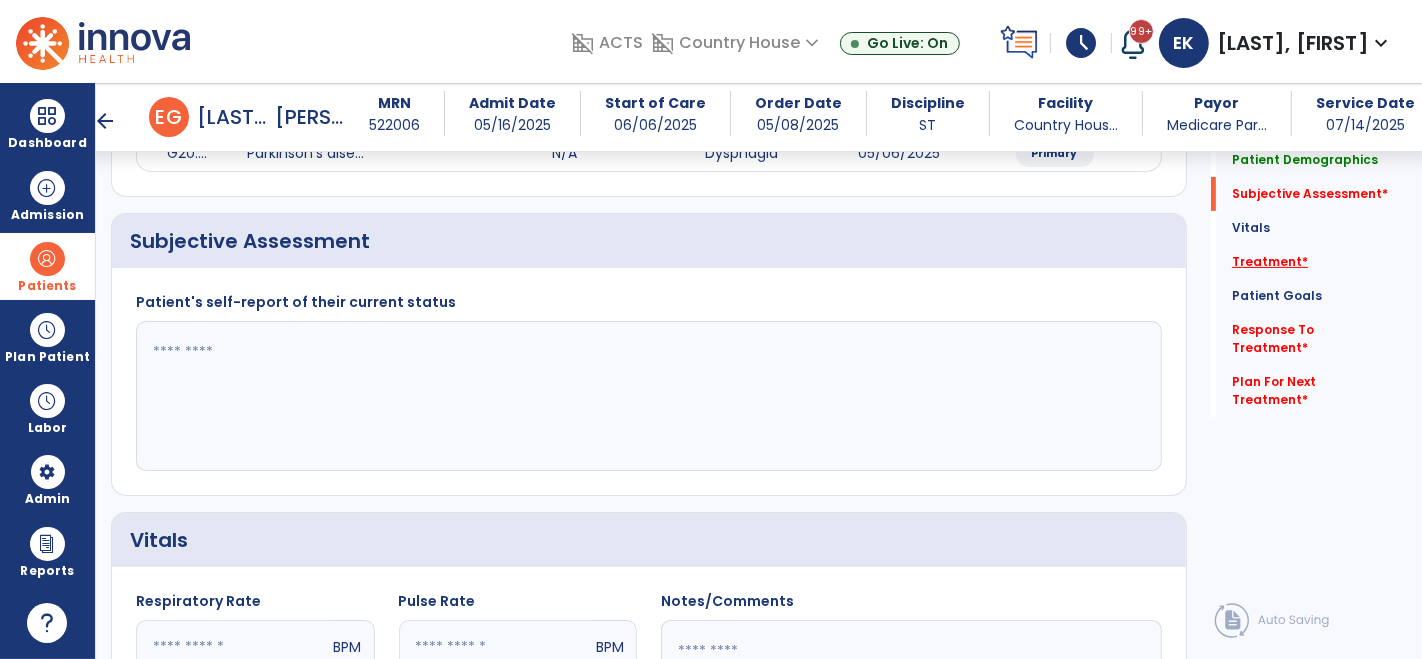 click on "Treatment   *" 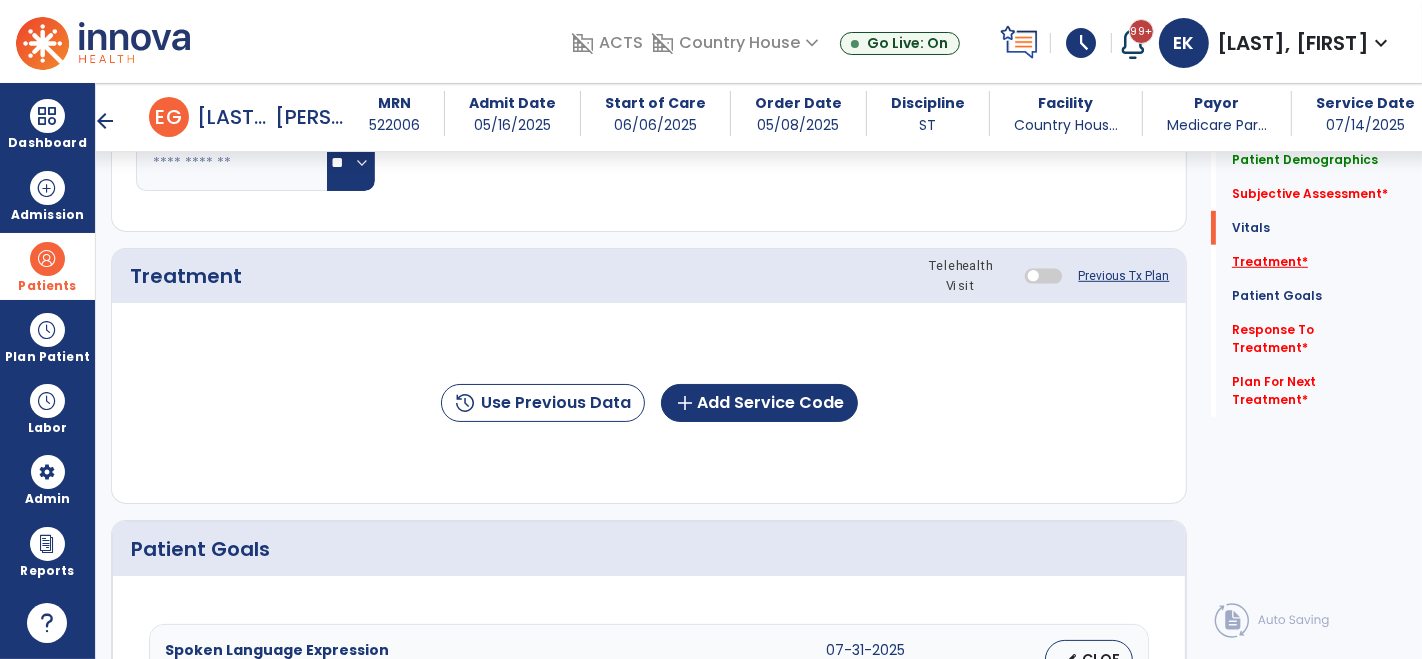 scroll, scrollTop: 1084, scrollLeft: 0, axis: vertical 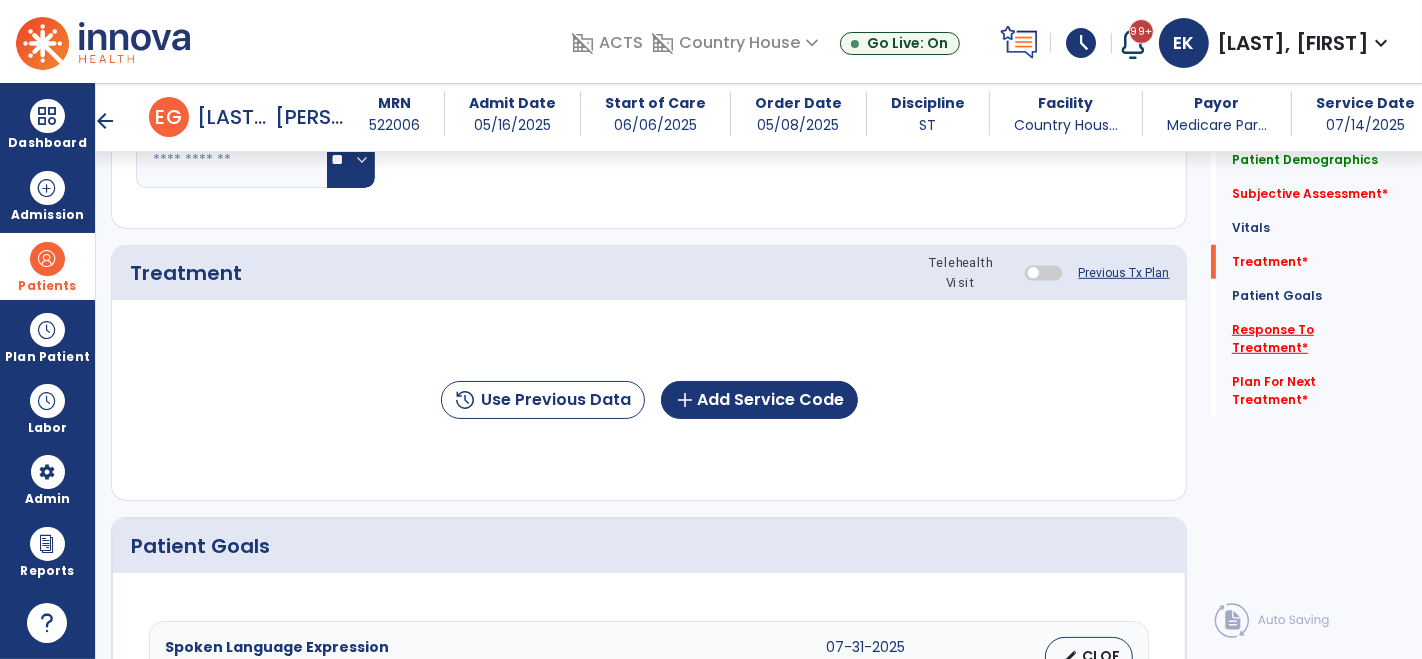 click on "Response To Treatment   *" 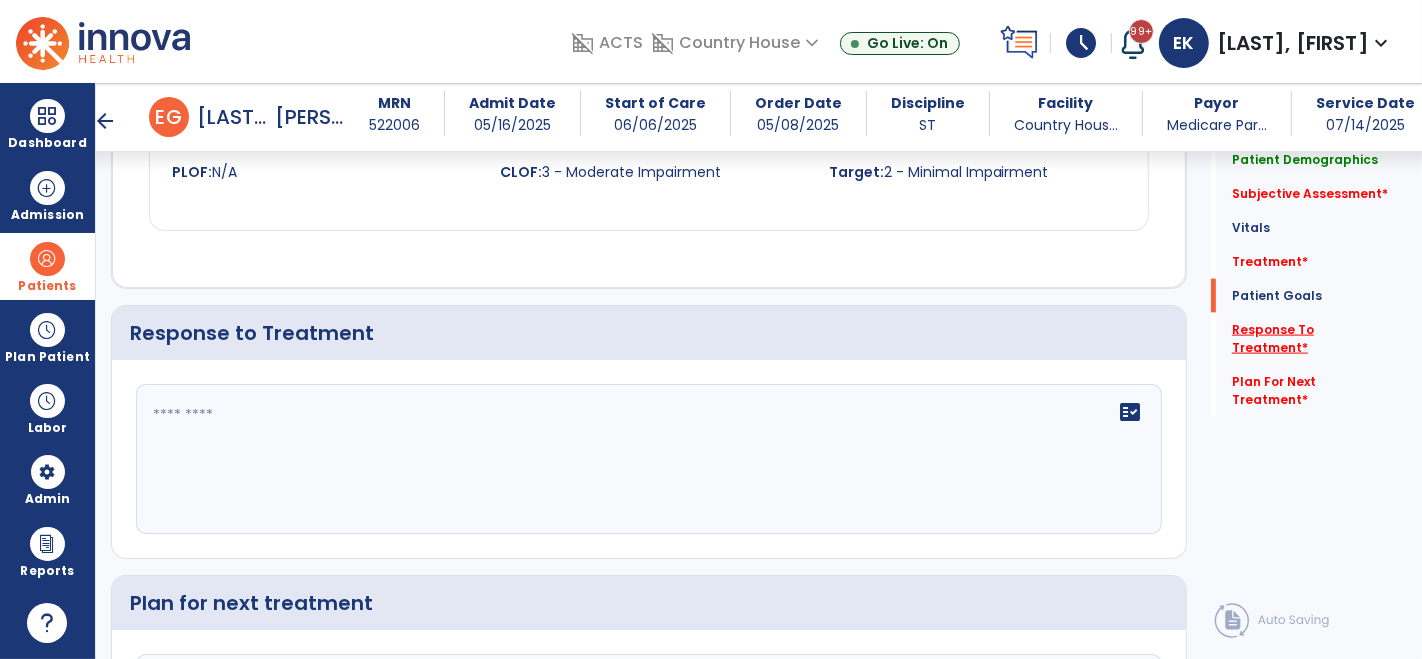 scroll, scrollTop: 2420, scrollLeft: 0, axis: vertical 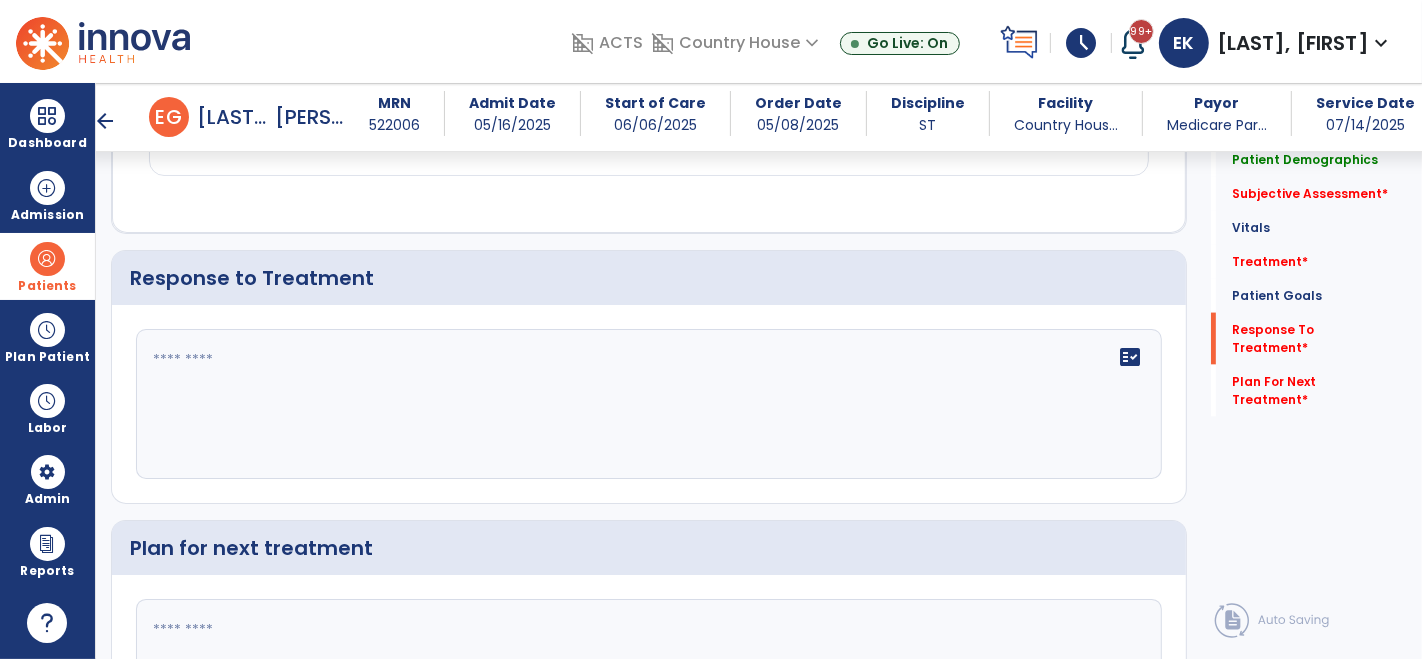 click 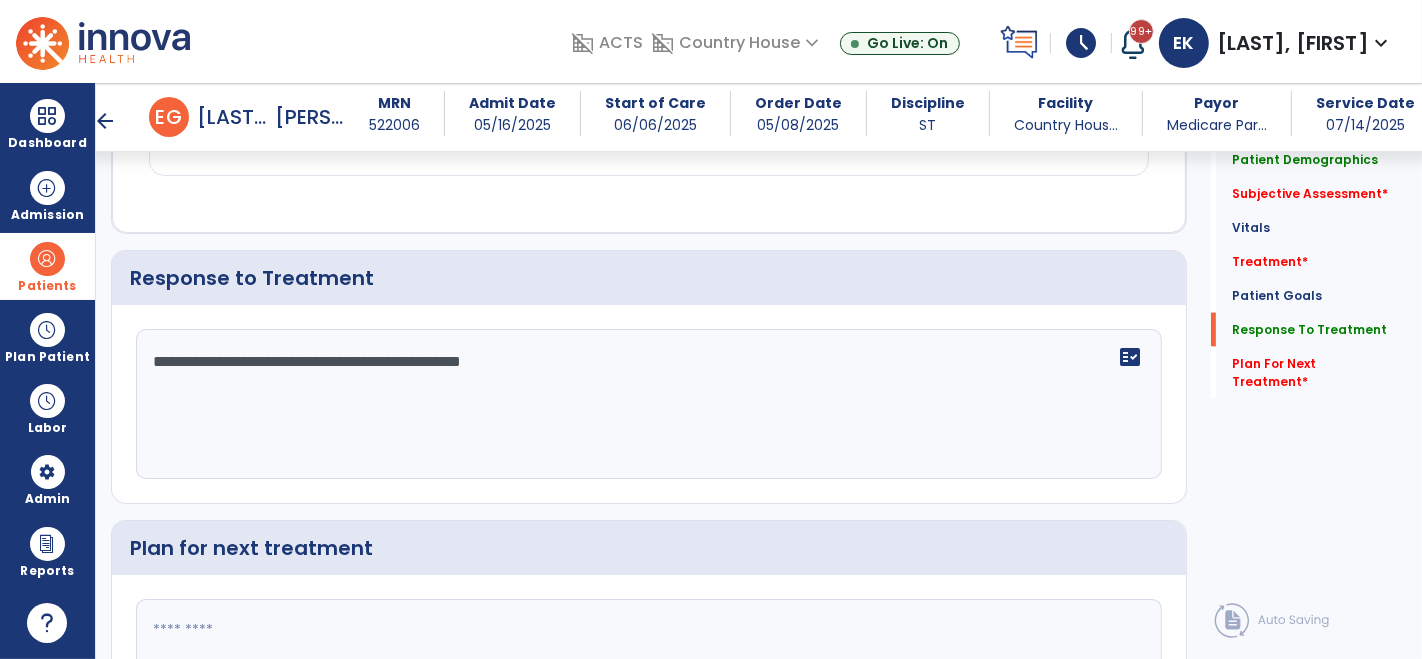type on "**********" 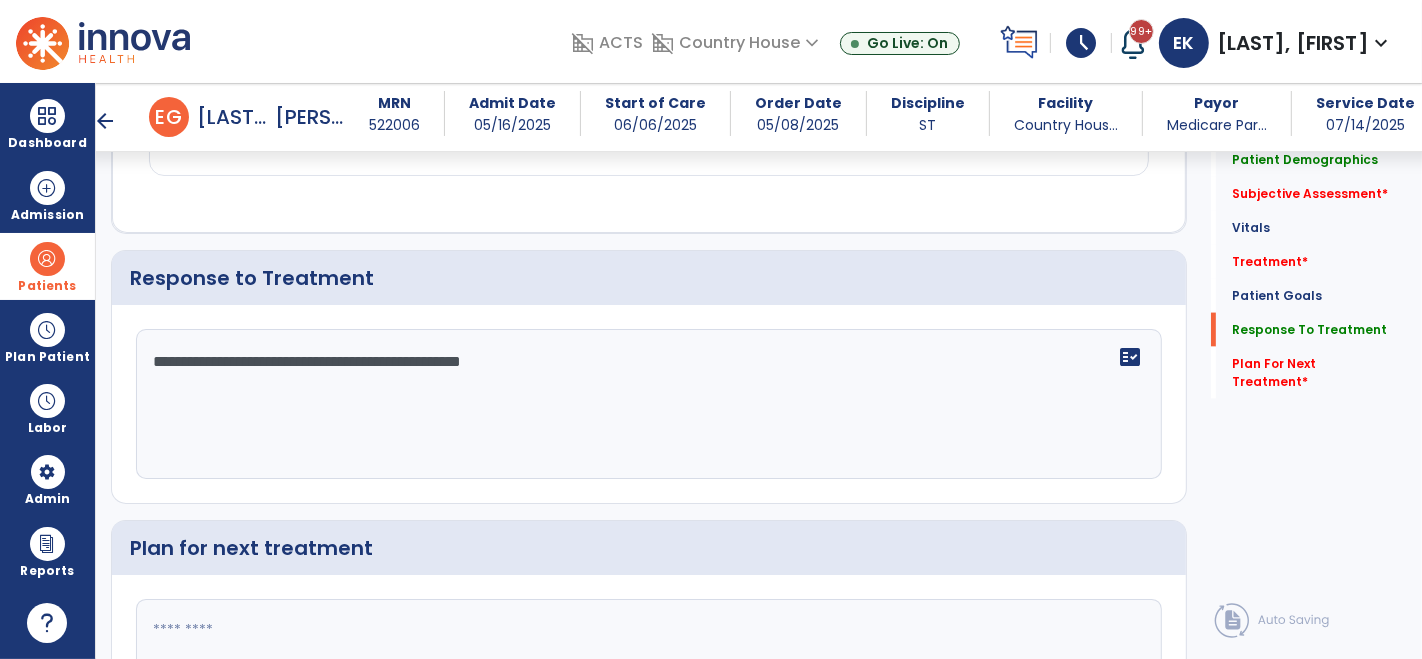 click on "**********" 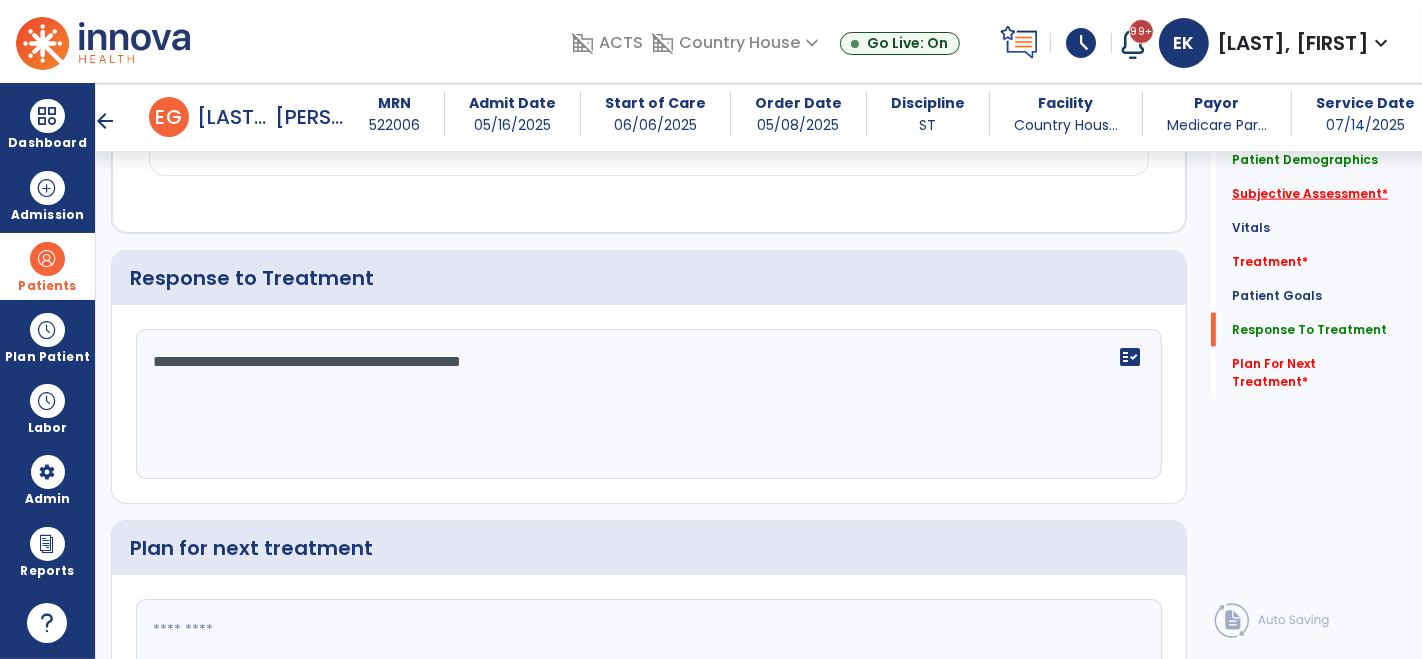 click on "Subjective Assessment   *" 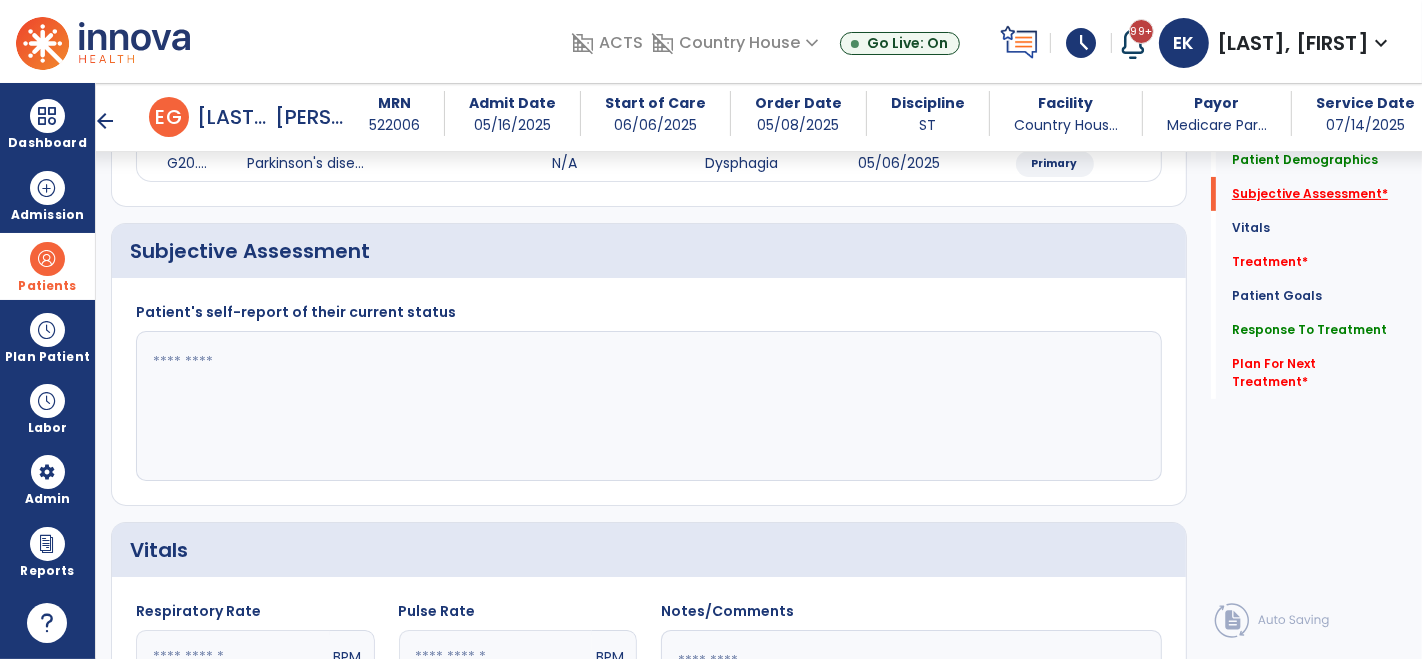 scroll, scrollTop: 376, scrollLeft: 0, axis: vertical 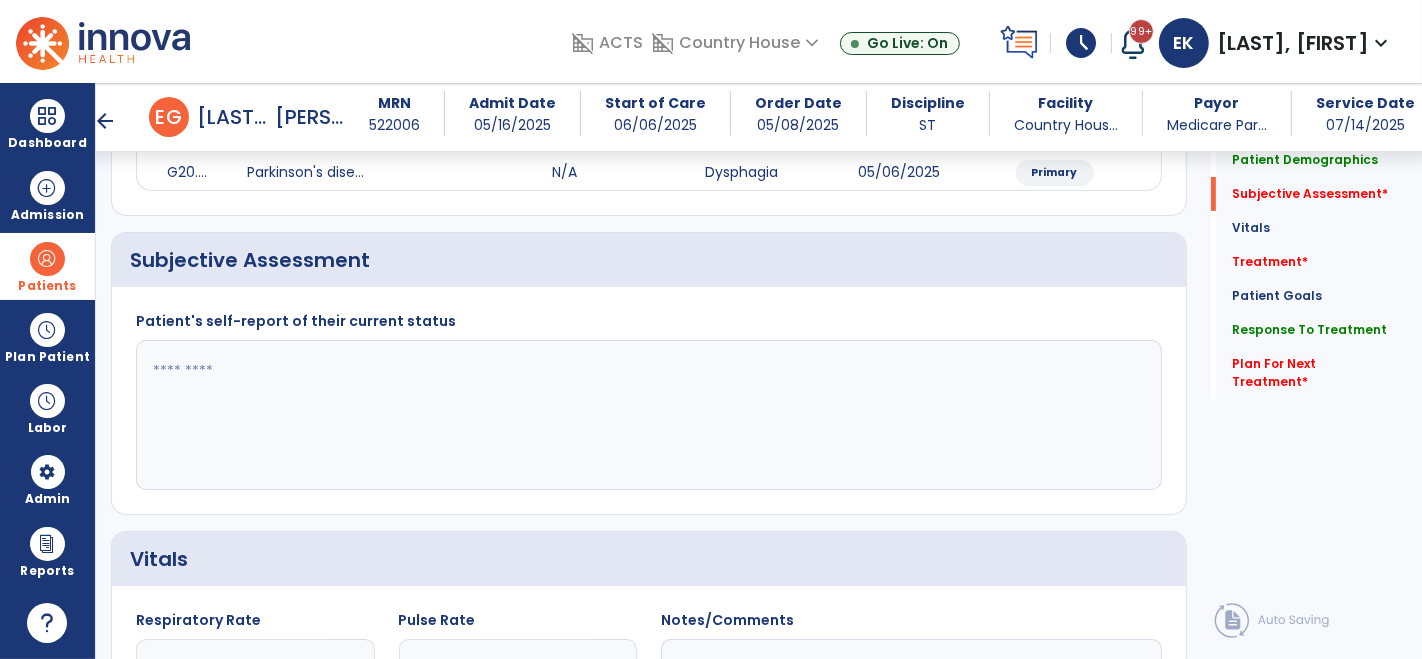 click 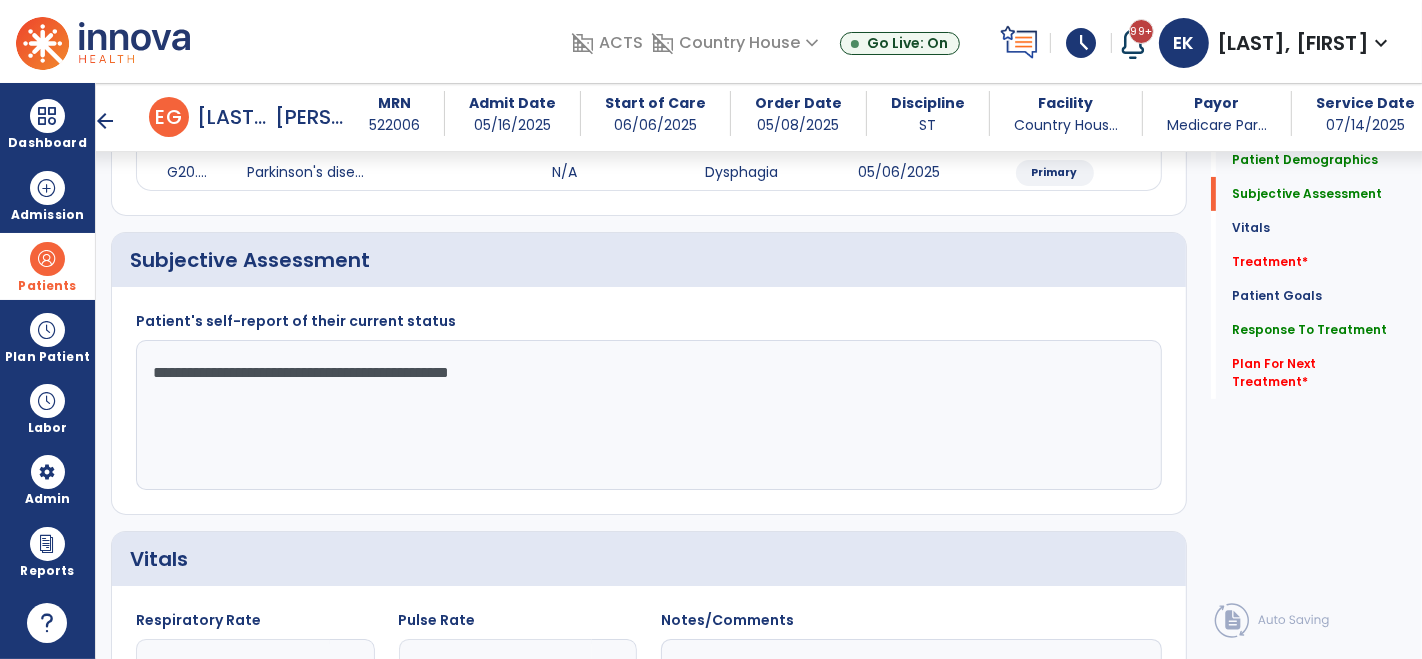 click on "**********" 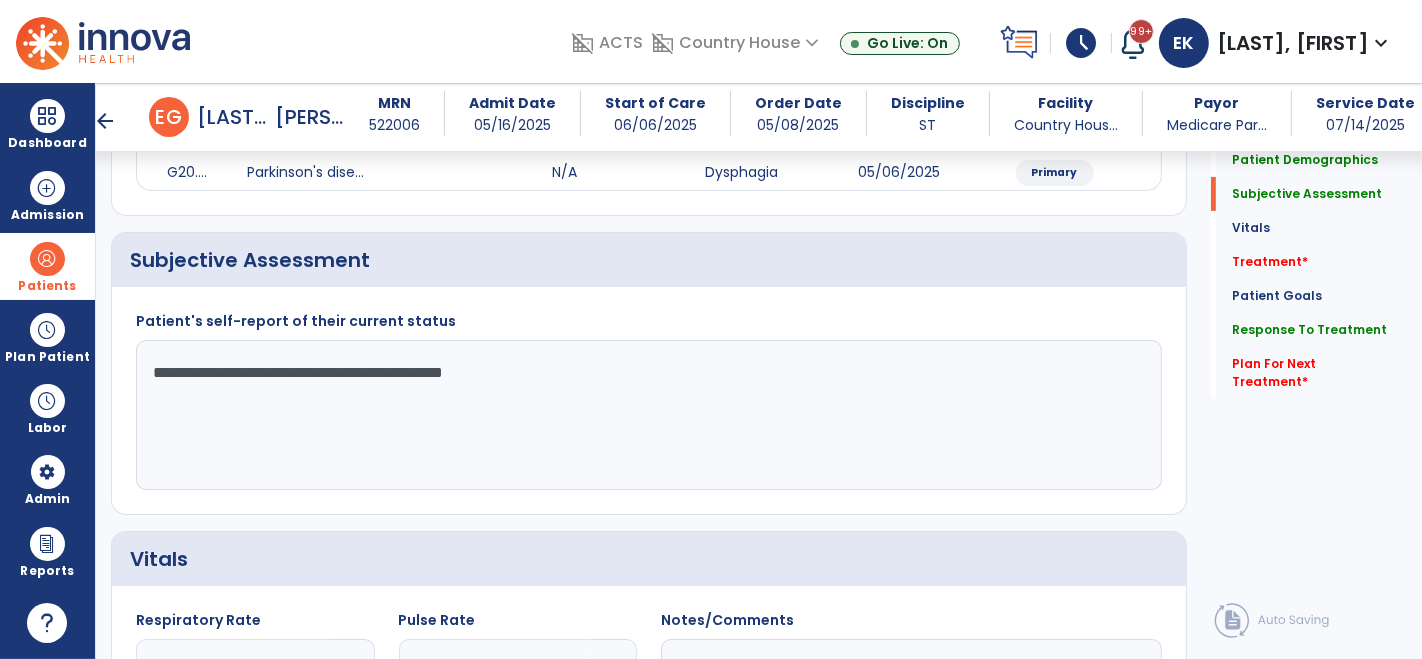 click on "**********" 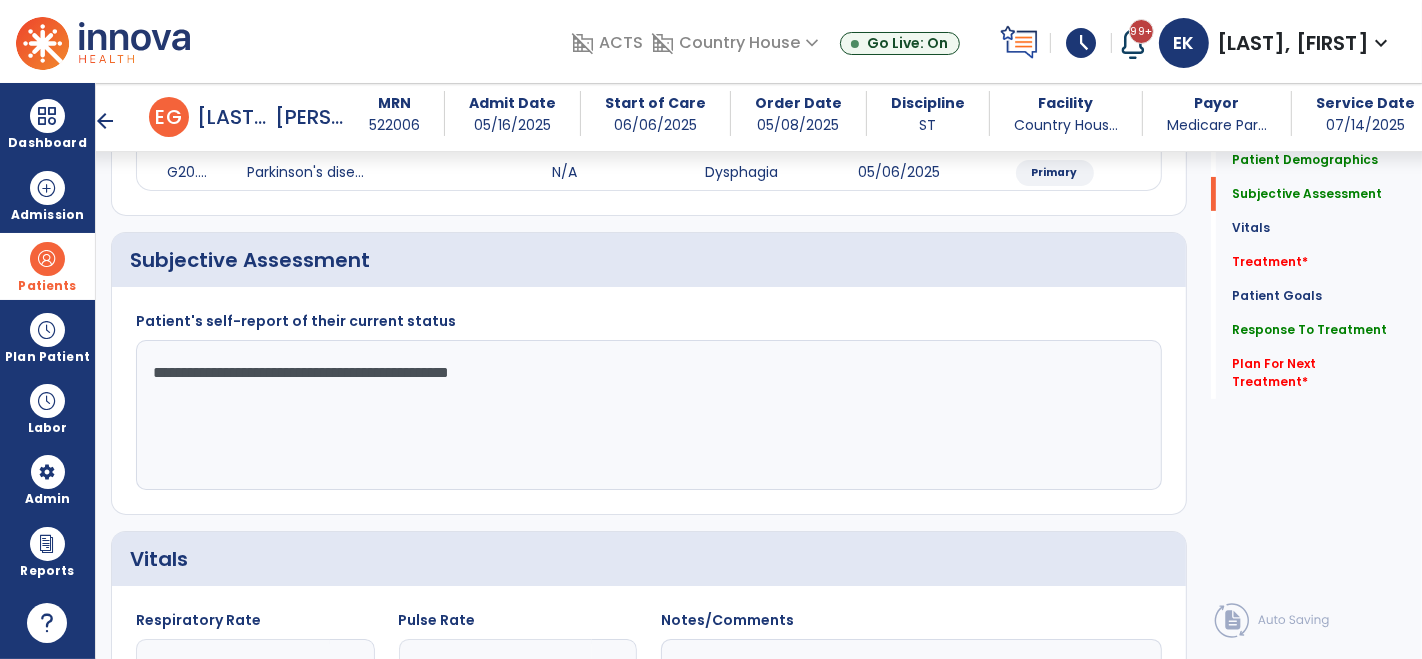 click on "**********" 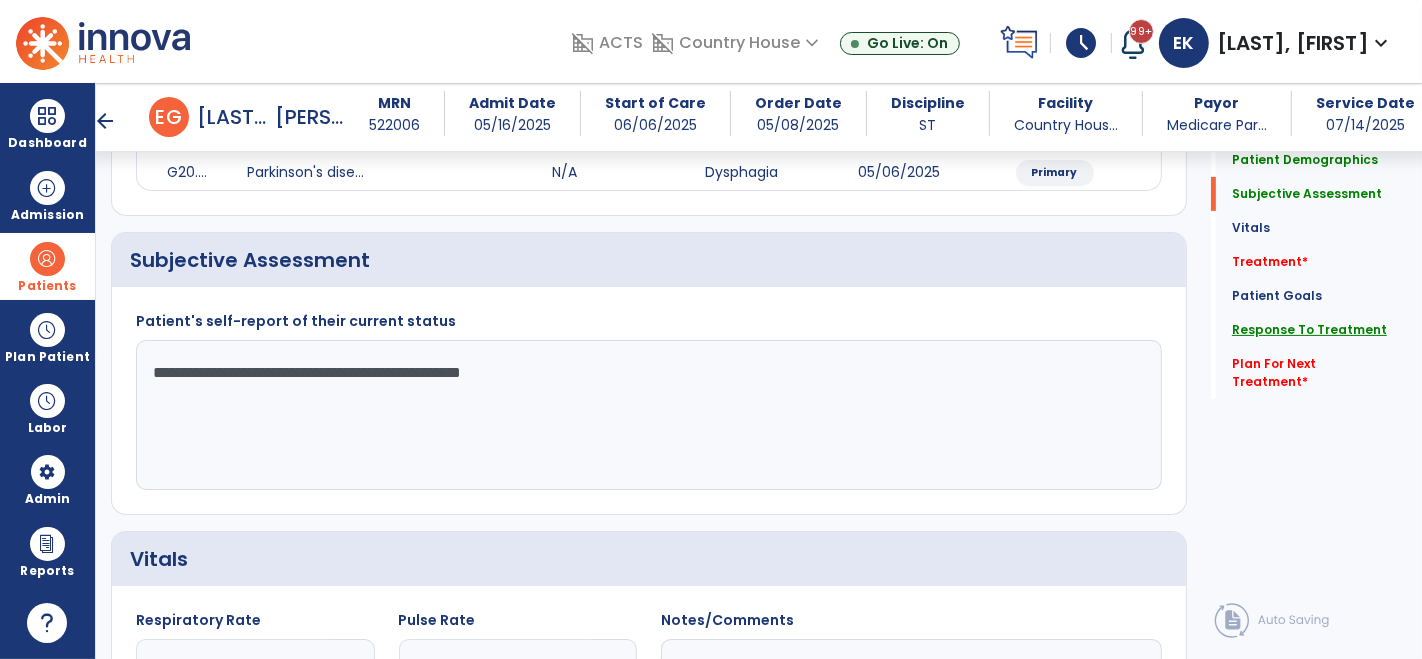 type on "**********" 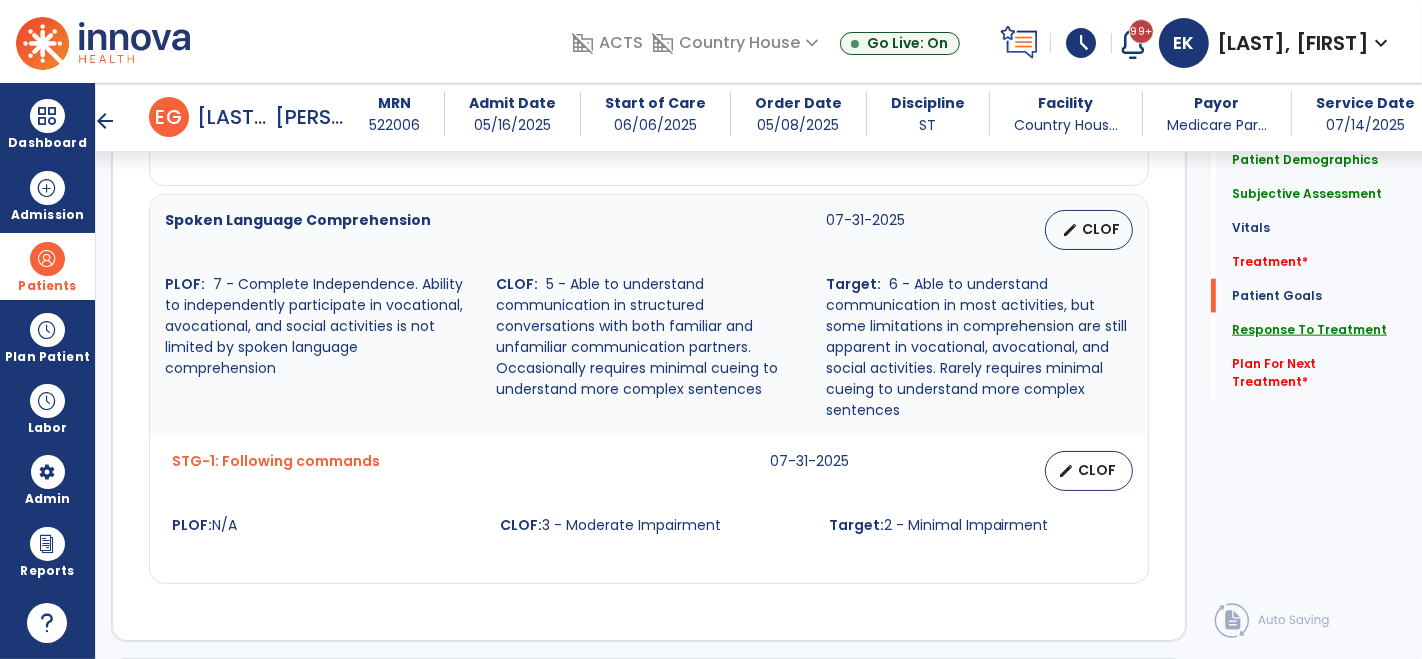 scroll, scrollTop: 2420, scrollLeft: 0, axis: vertical 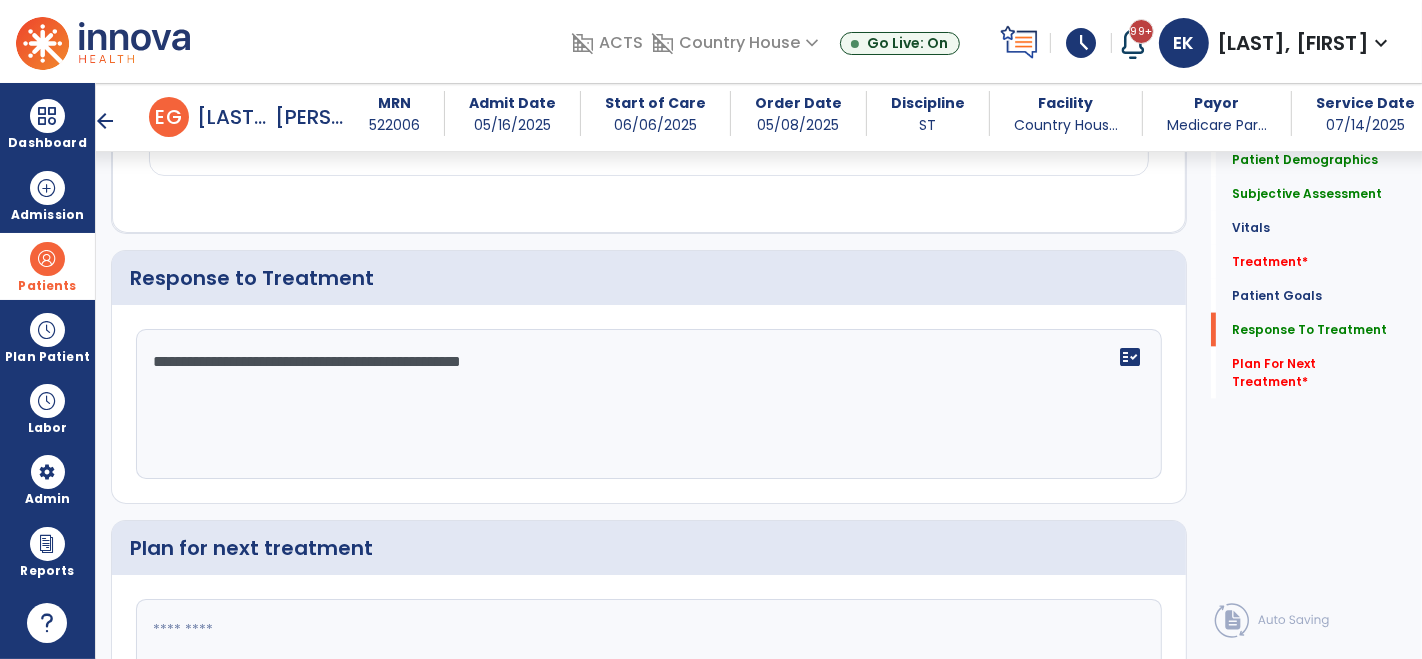 click on "**********" 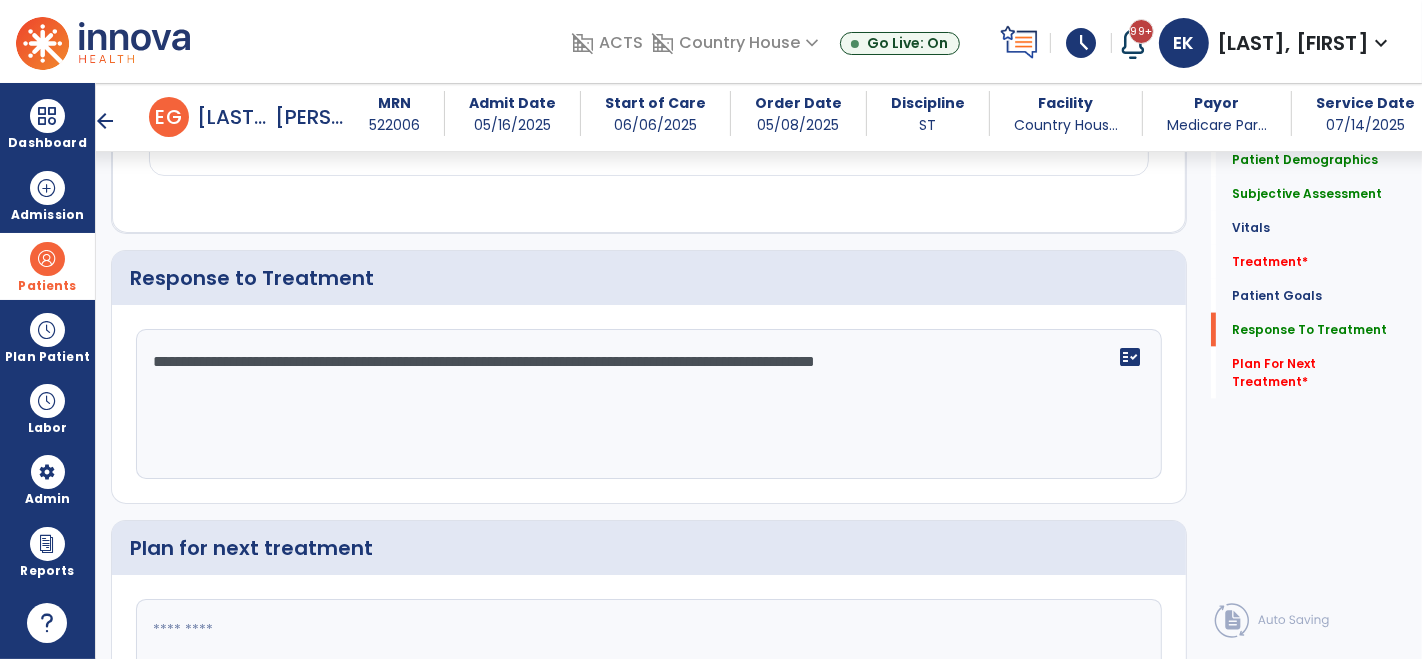 click on "**********" 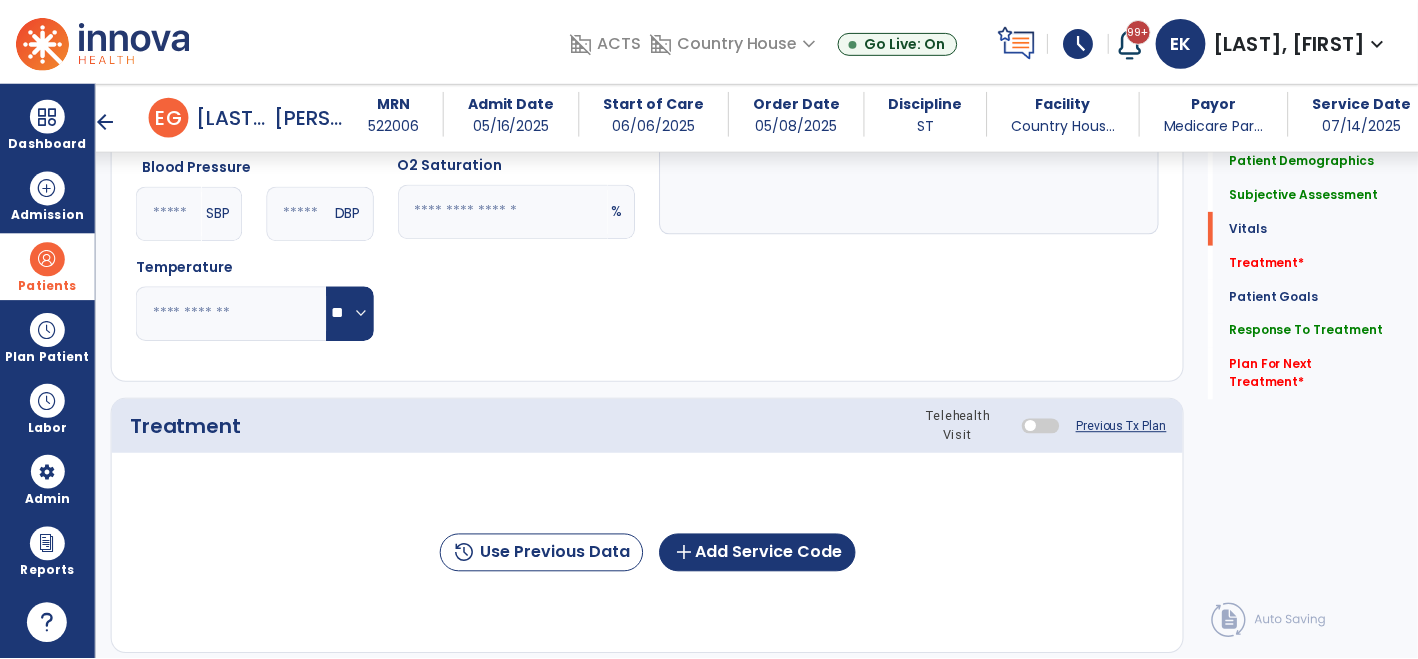scroll, scrollTop: 931, scrollLeft: 0, axis: vertical 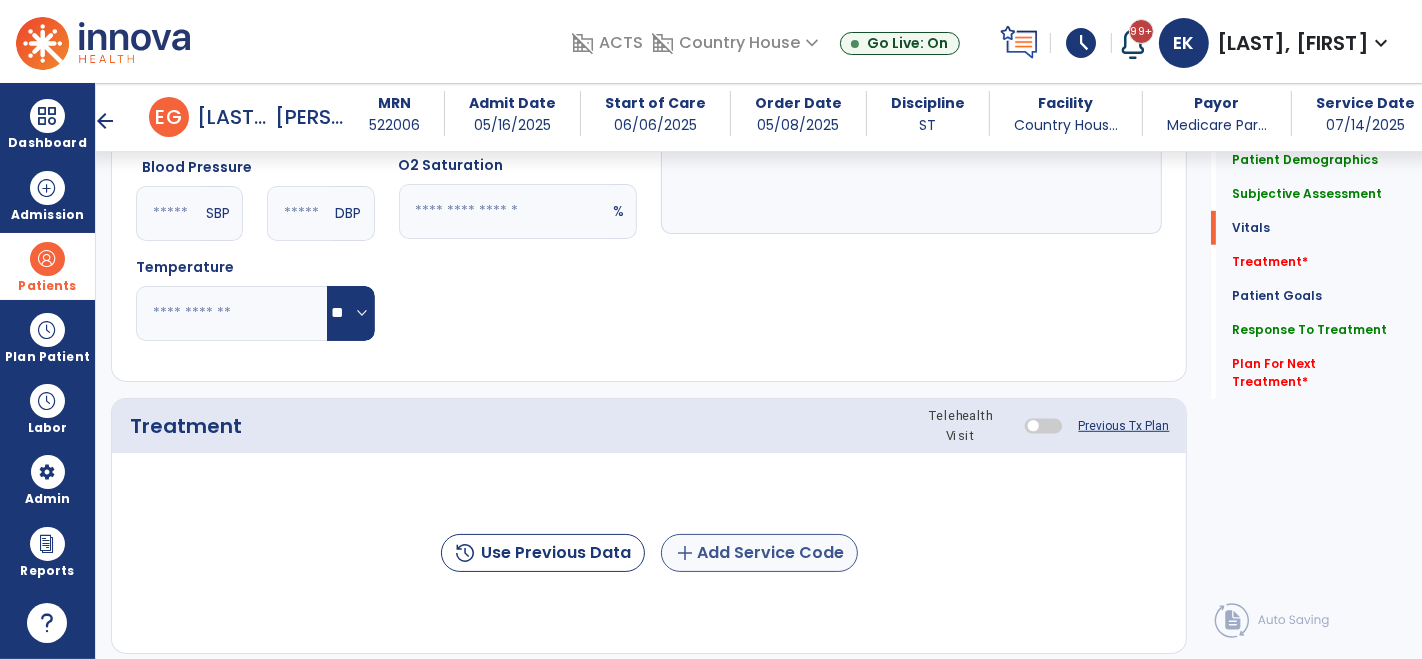type on "**********" 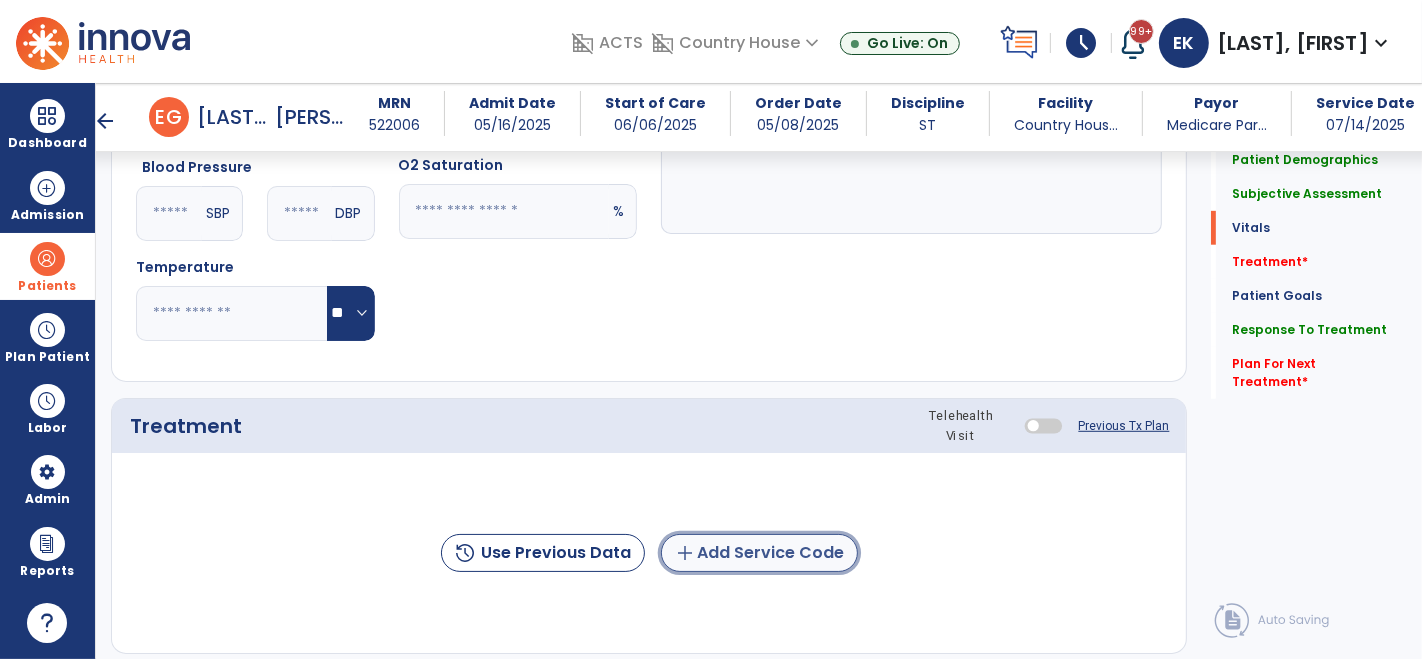 click on "add  Add Service Code" 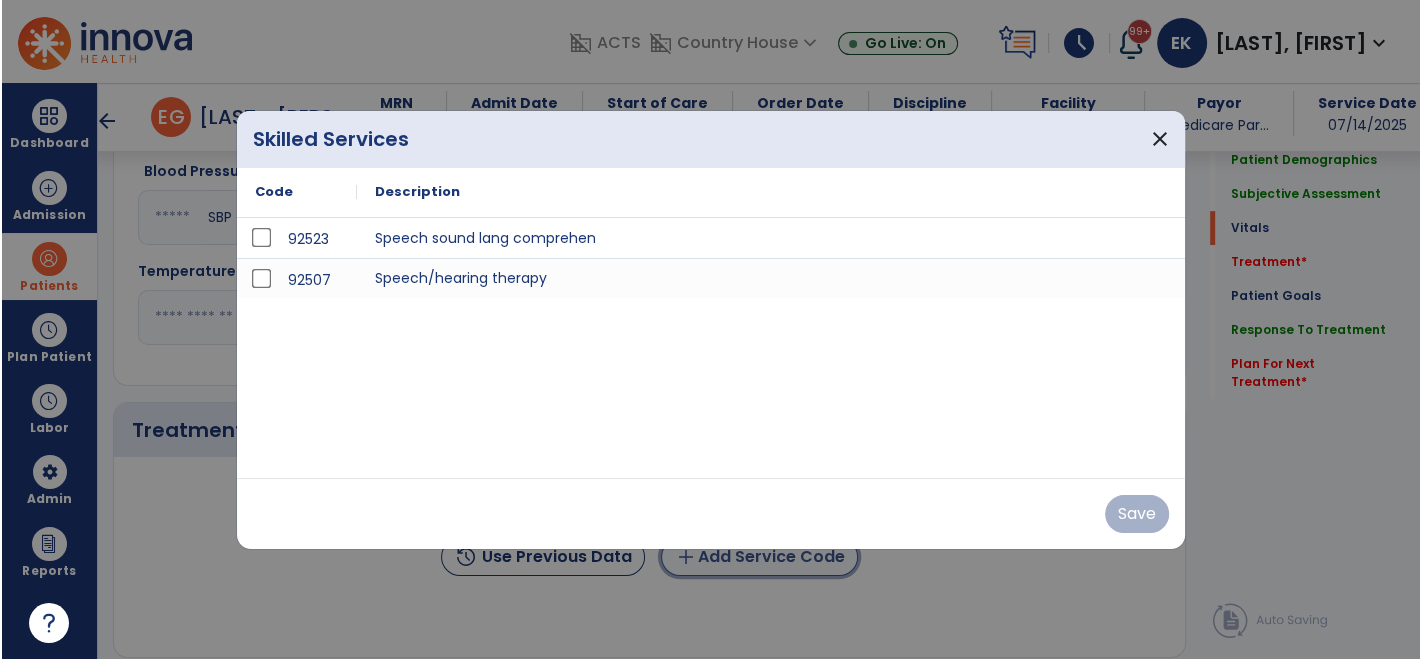 scroll, scrollTop: 931, scrollLeft: 0, axis: vertical 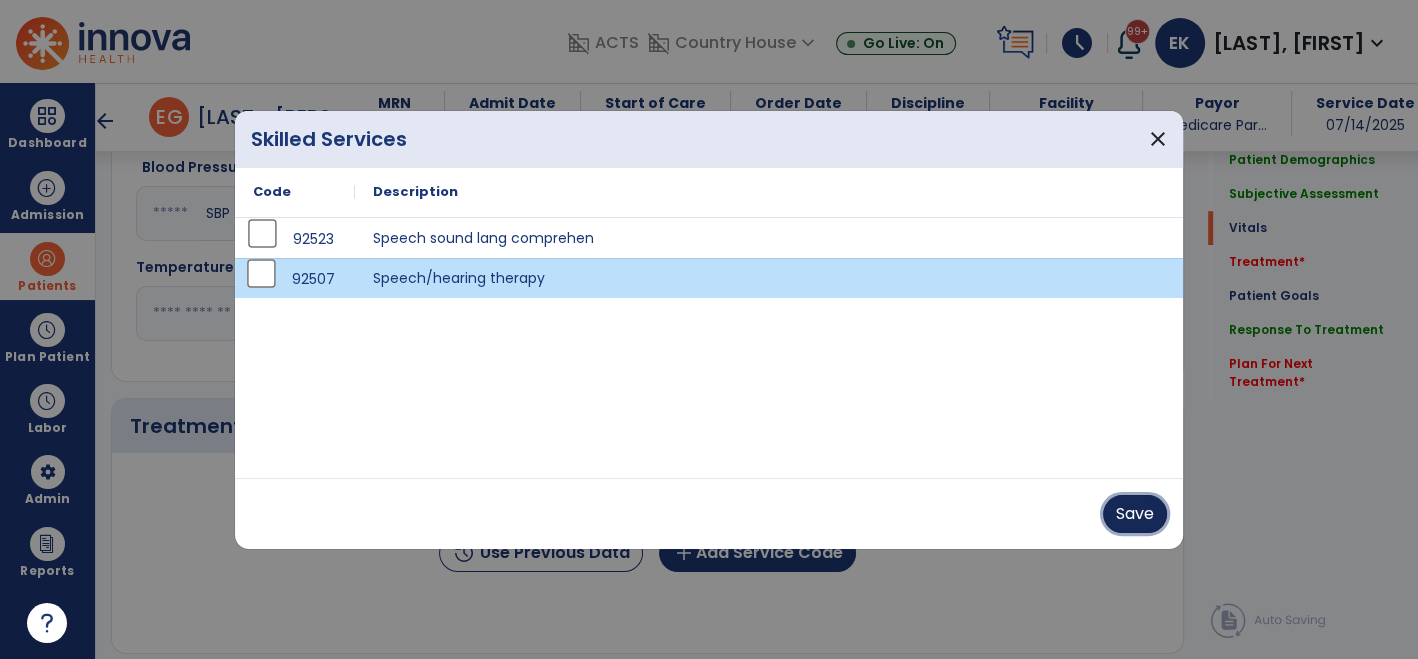 click on "Save" at bounding box center [1135, 514] 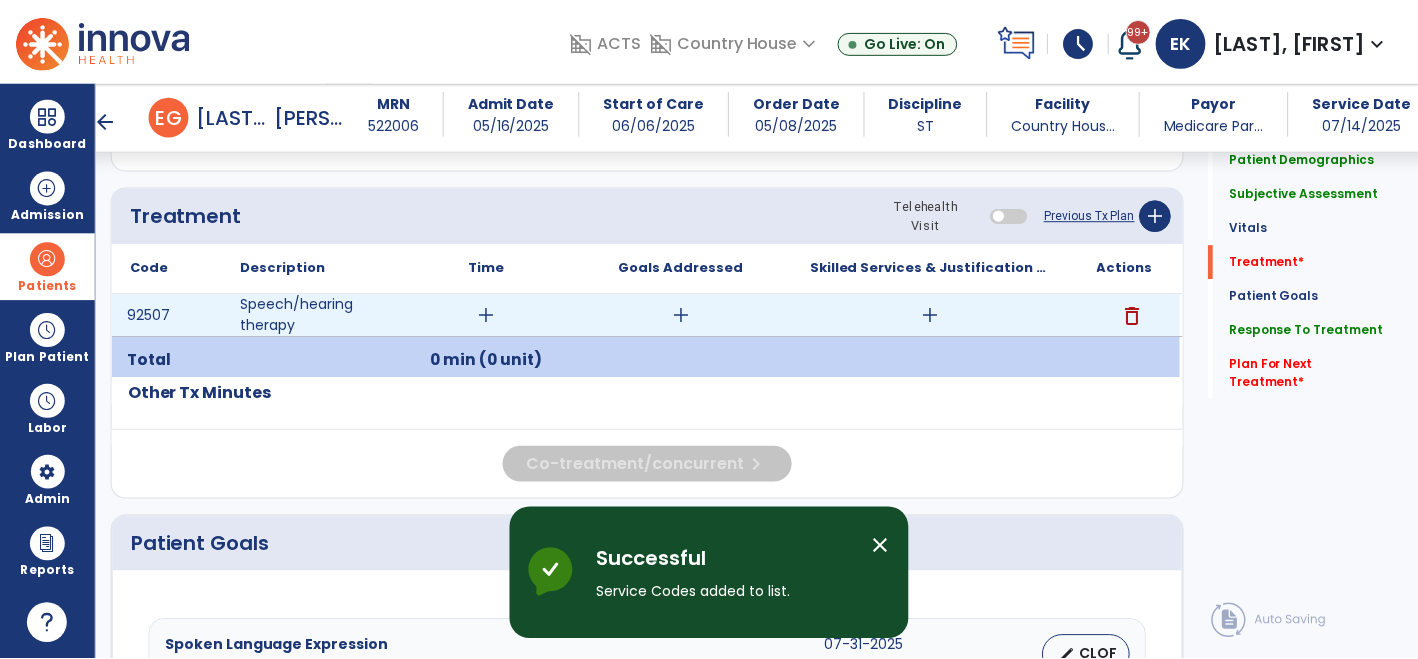 scroll, scrollTop: 1142, scrollLeft: 0, axis: vertical 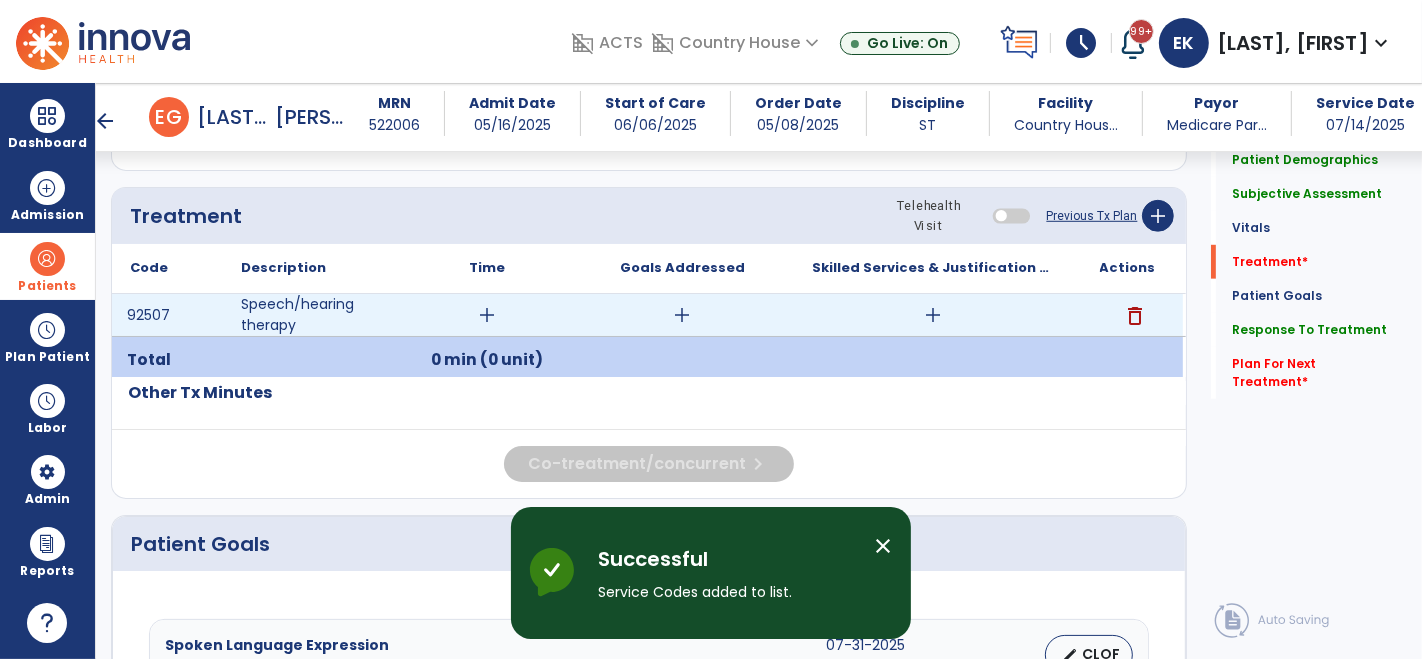 click on "add" at bounding box center [488, 315] 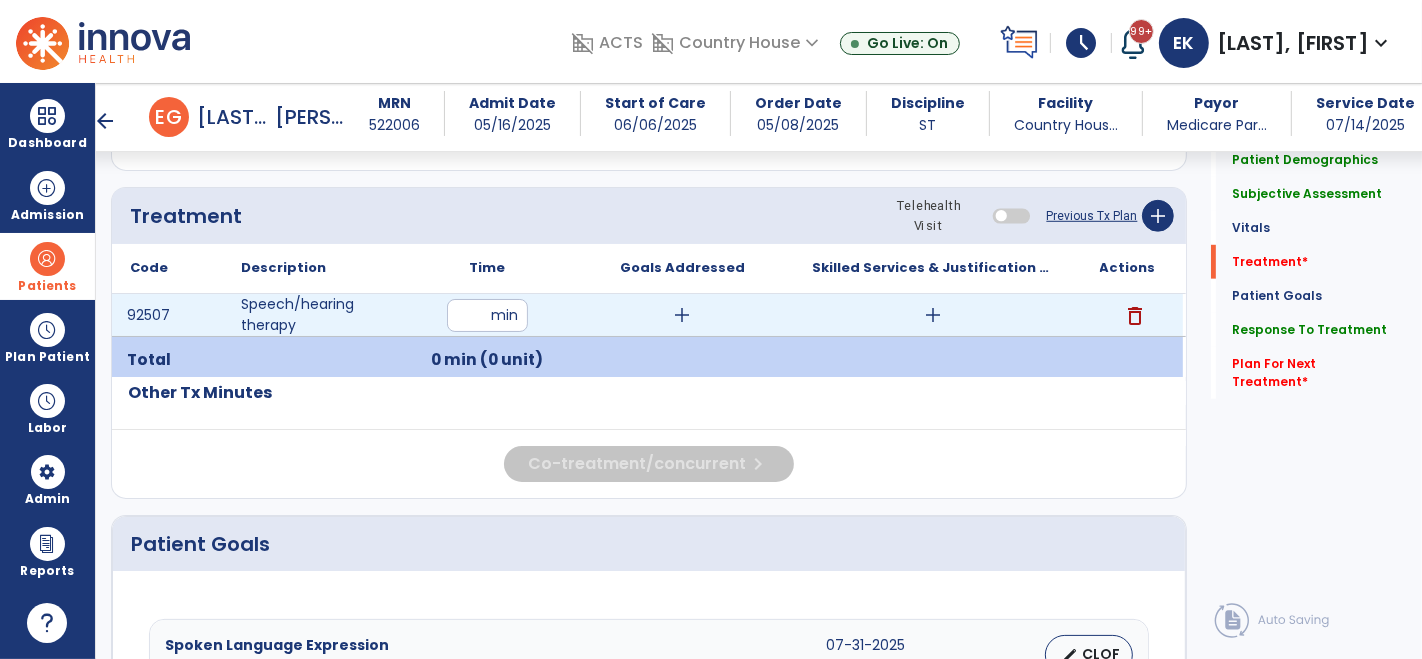 type on "**" 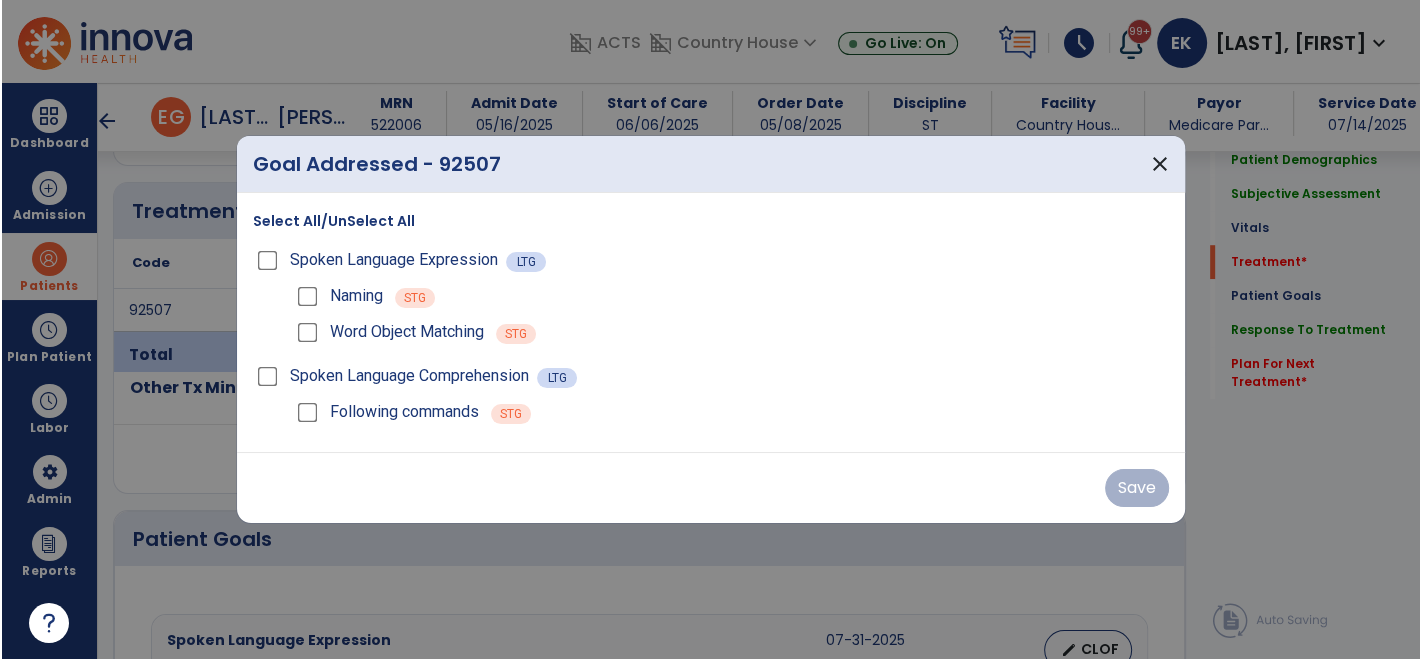 scroll, scrollTop: 1142, scrollLeft: 0, axis: vertical 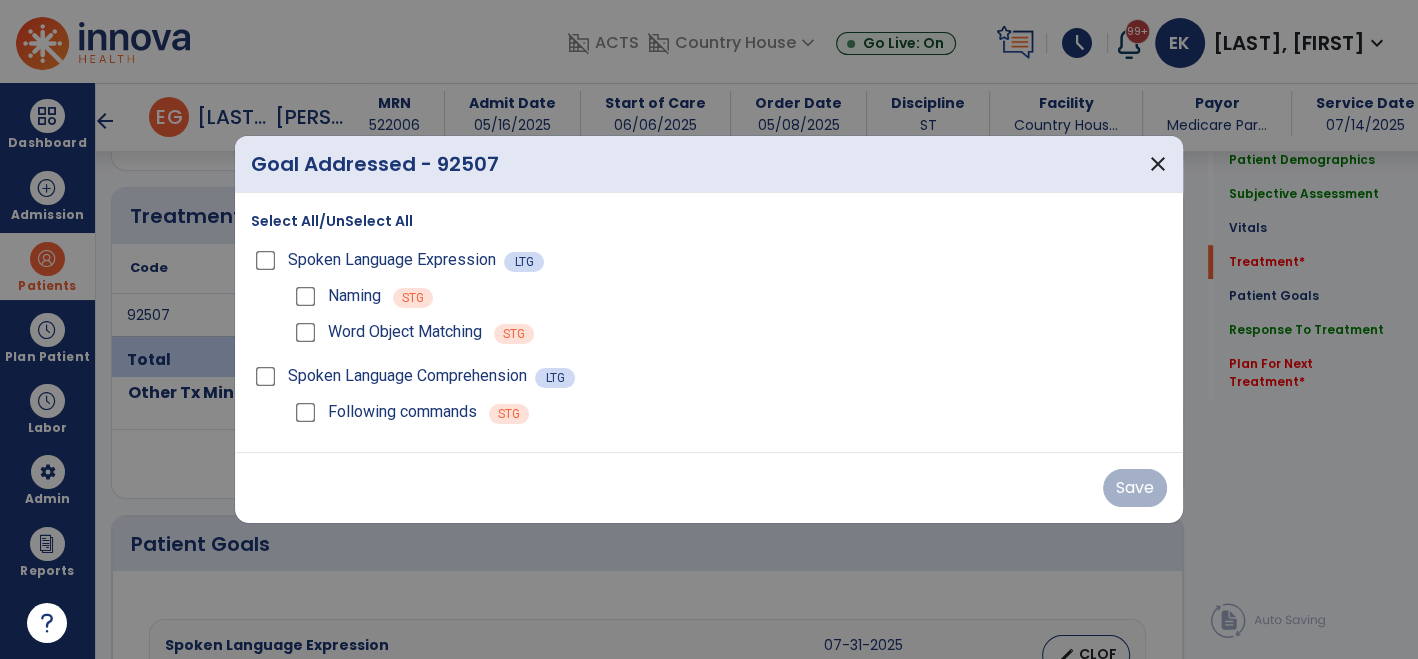 click on "Naming  STG" at bounding box center (729, 296) 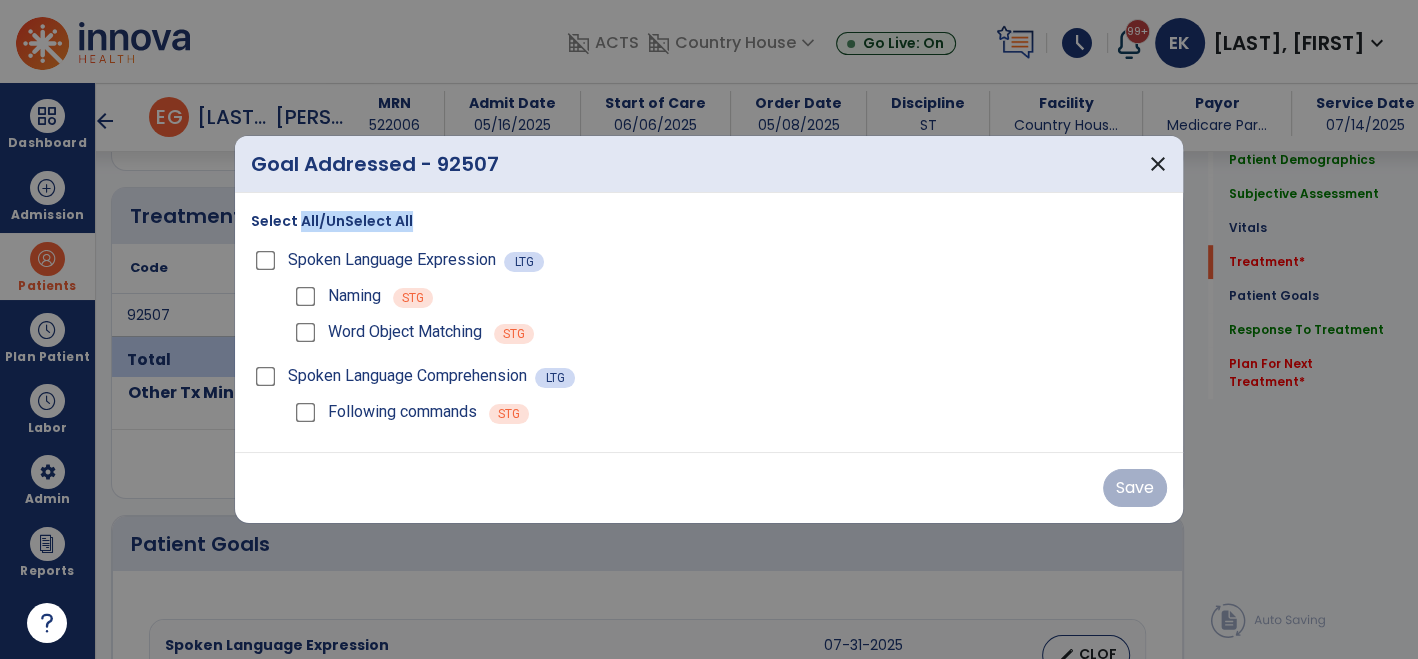 drag, startPoint x: 297, startPoint y: 220, endPoint x: 516, endPoint y: 215, distance: 219.05707 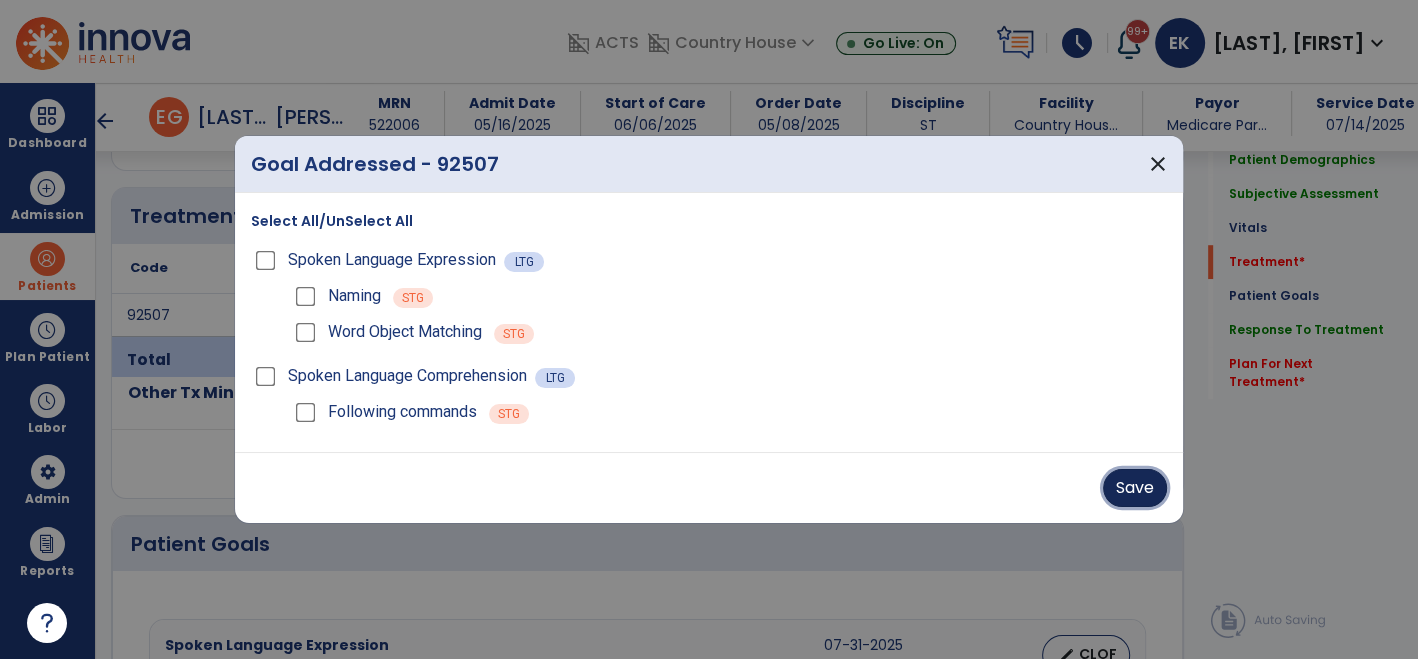 click on "Save" at bounding box center [1135, 488] 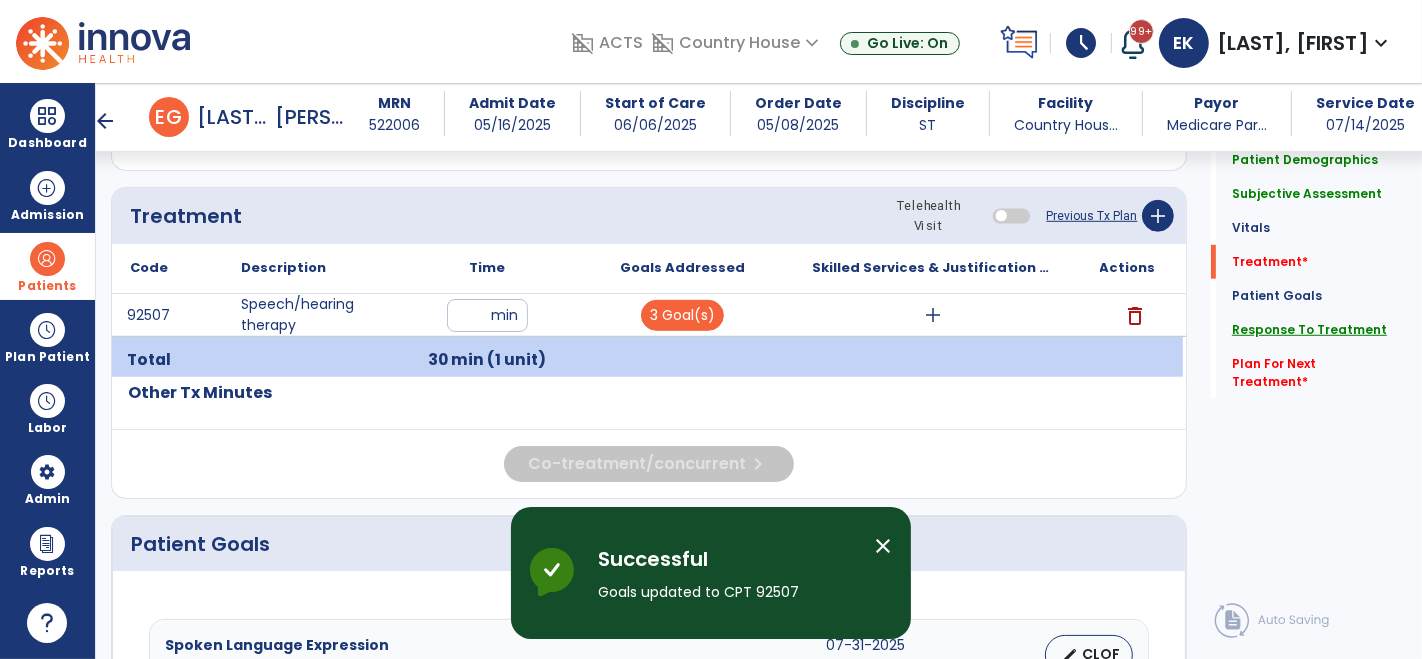 click on "Response To Treatment" 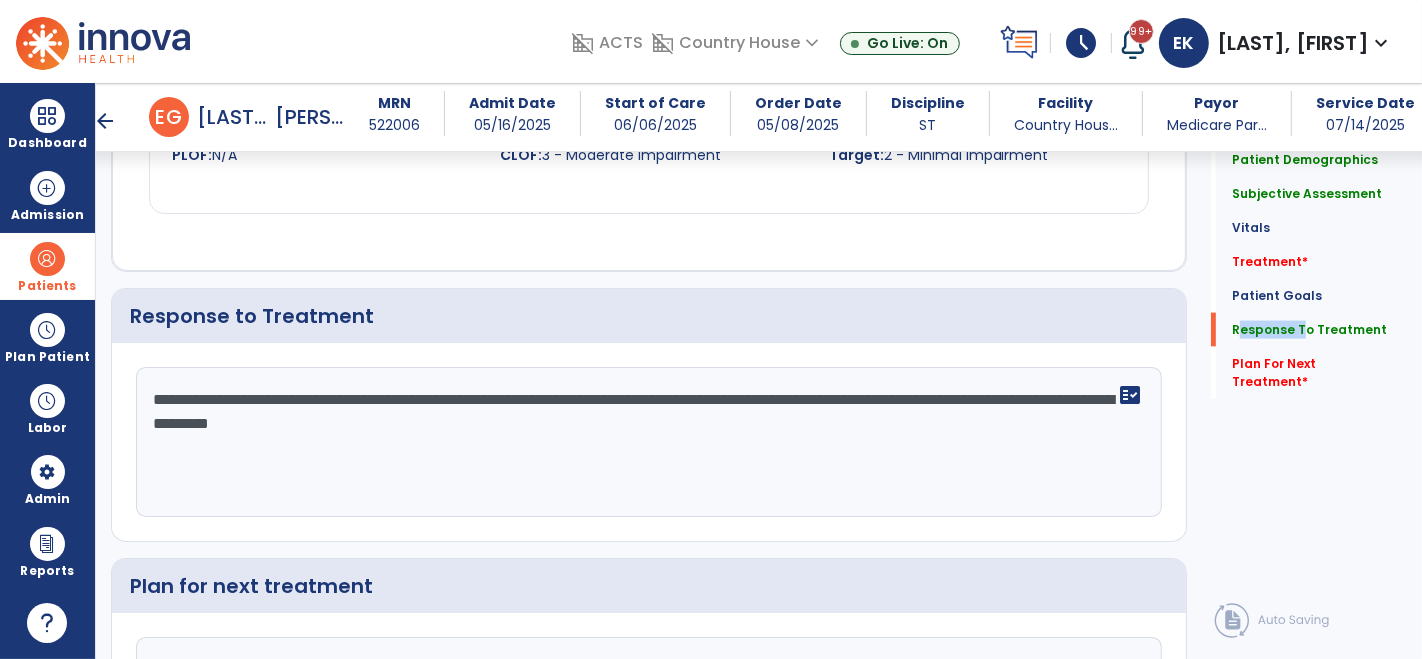 scroll, scrollTop: 2476, scrollLeft: 0, axis: vertical 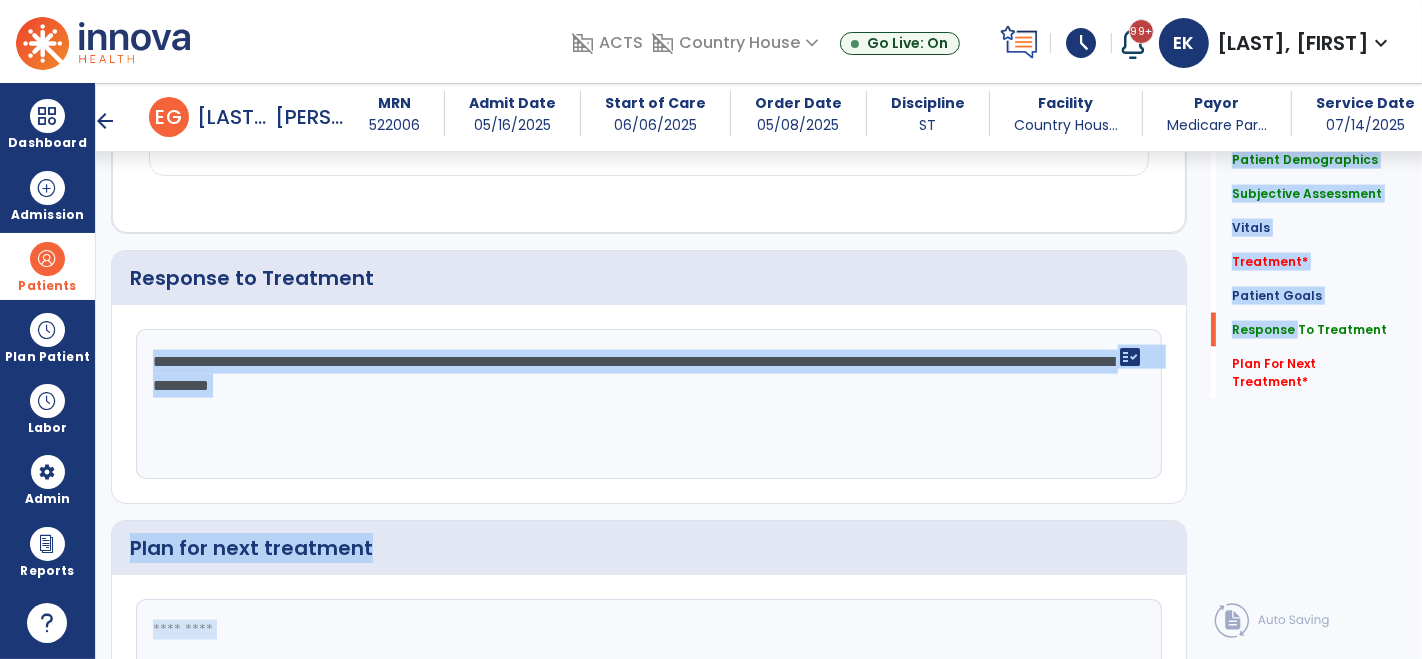 drag, startPoint x: 1266, startPoint y: 330, endPoint x: 684, endPoint y: 390, distance: 585.0846 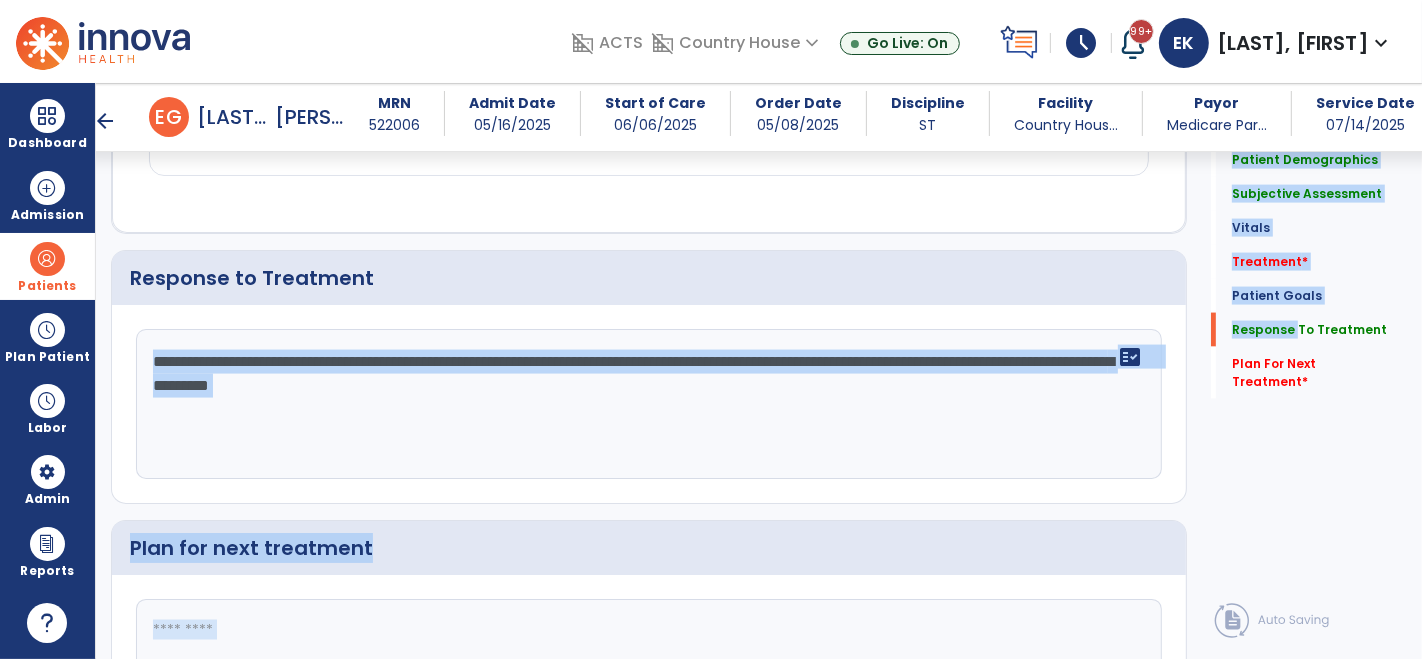 click on "Patient Demographics  Medical Diagnosis   Treatment Diagnosis   Precautions   Contraindications
Code
Description
Pdpm Clinical Category
I48.91" 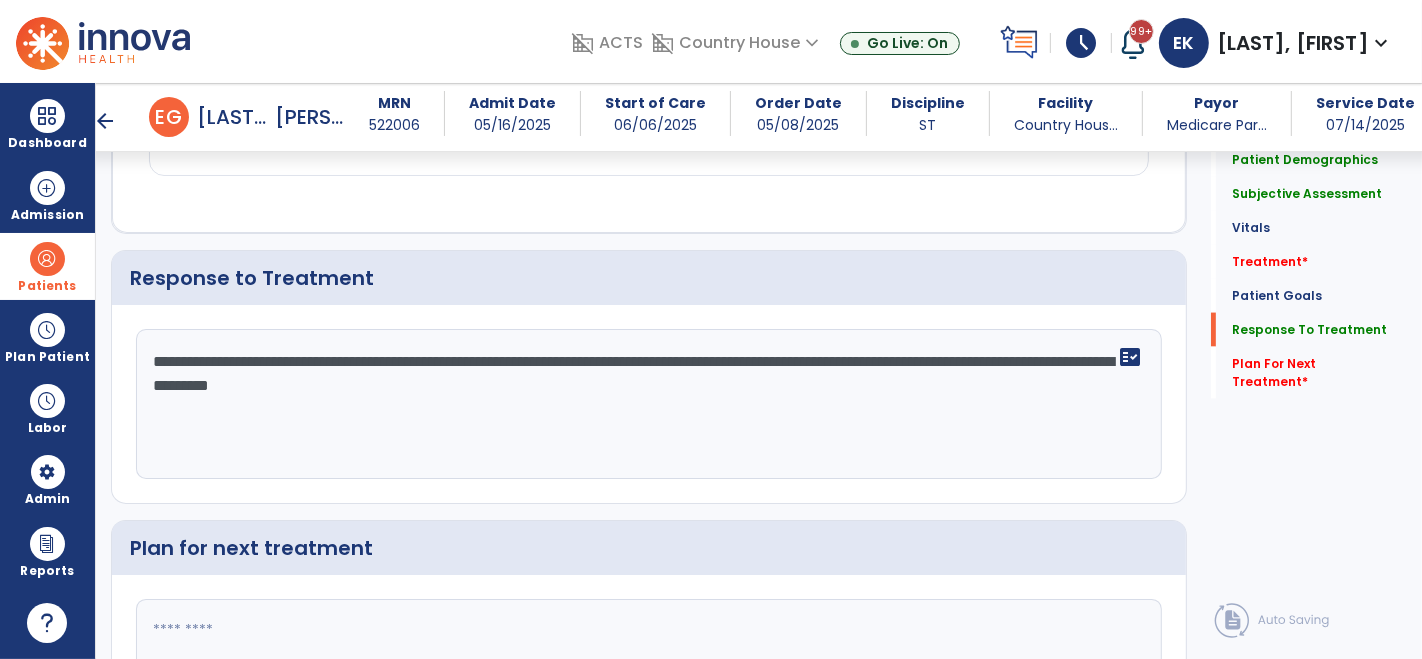 click on "**********" 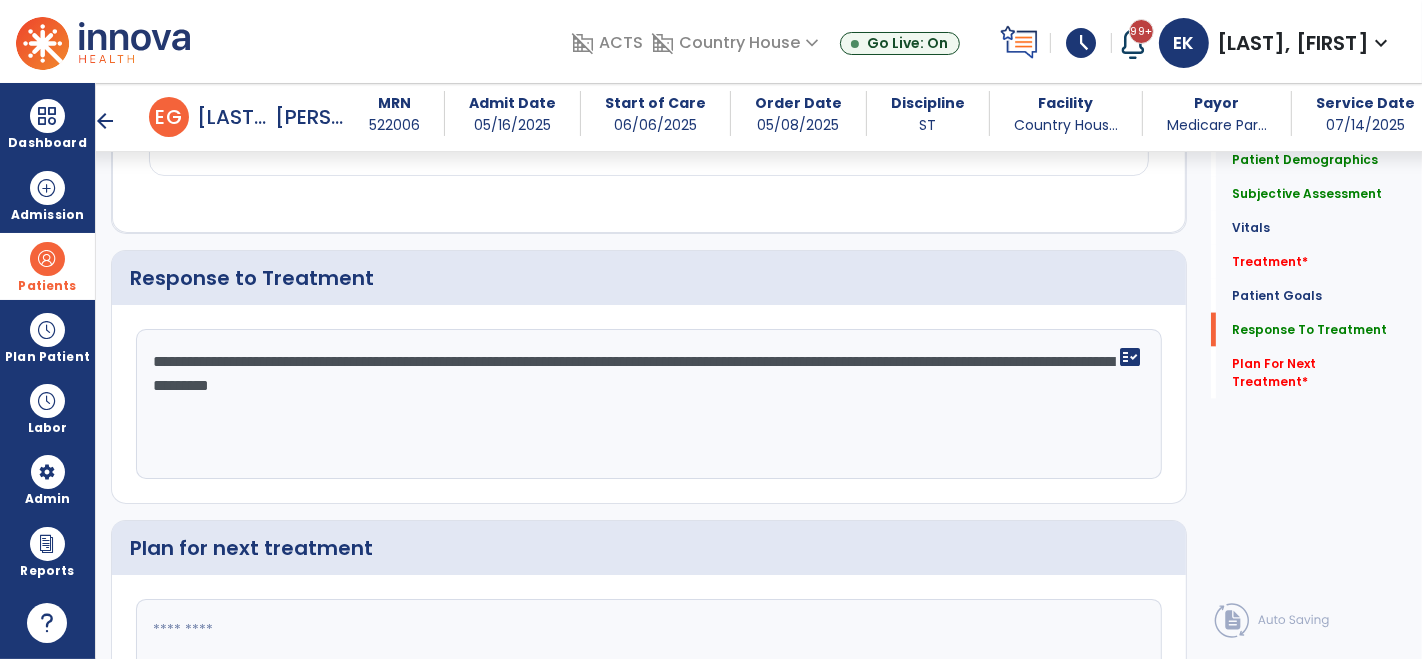 click on "**********" 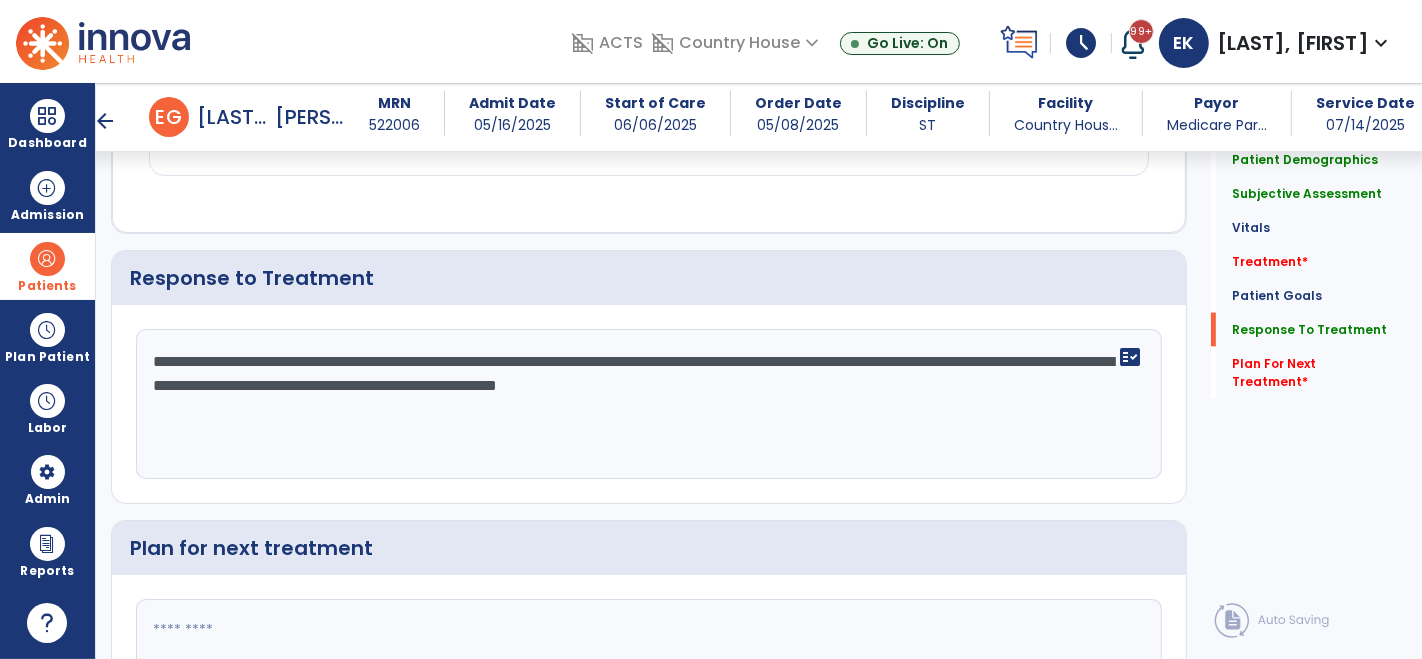 scroll, scrollTop: 2475, scrollLeft: 0, axis: vertical 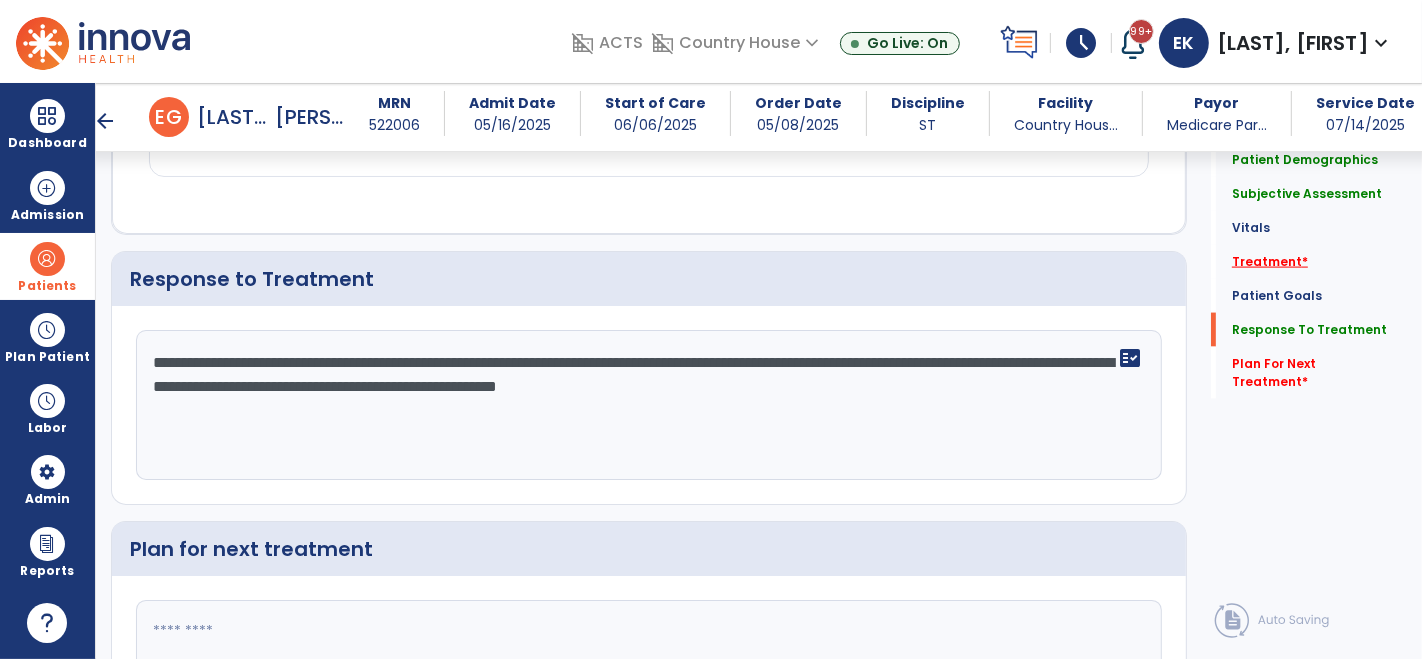 type on "**********" 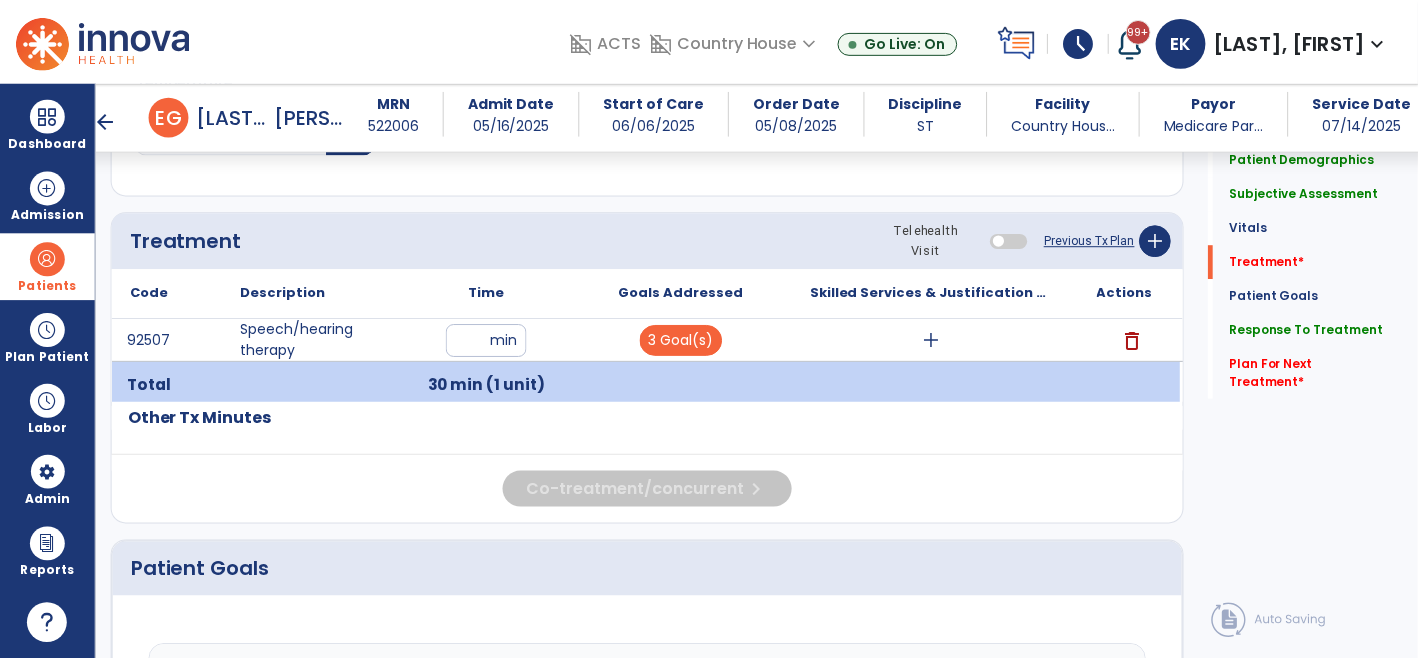 scroll, scrollTop: 1111, scrollLeft: 0, axis: vertical 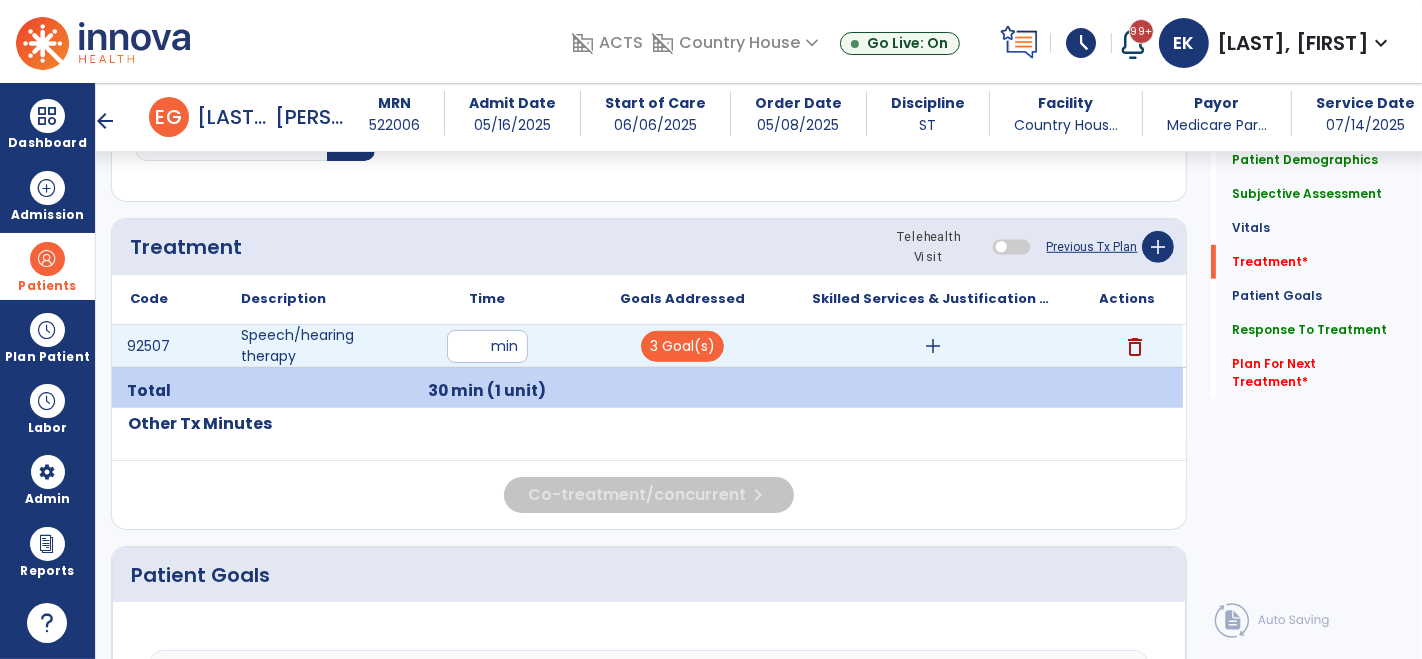 click on "add" at bounding box center (933, 346) 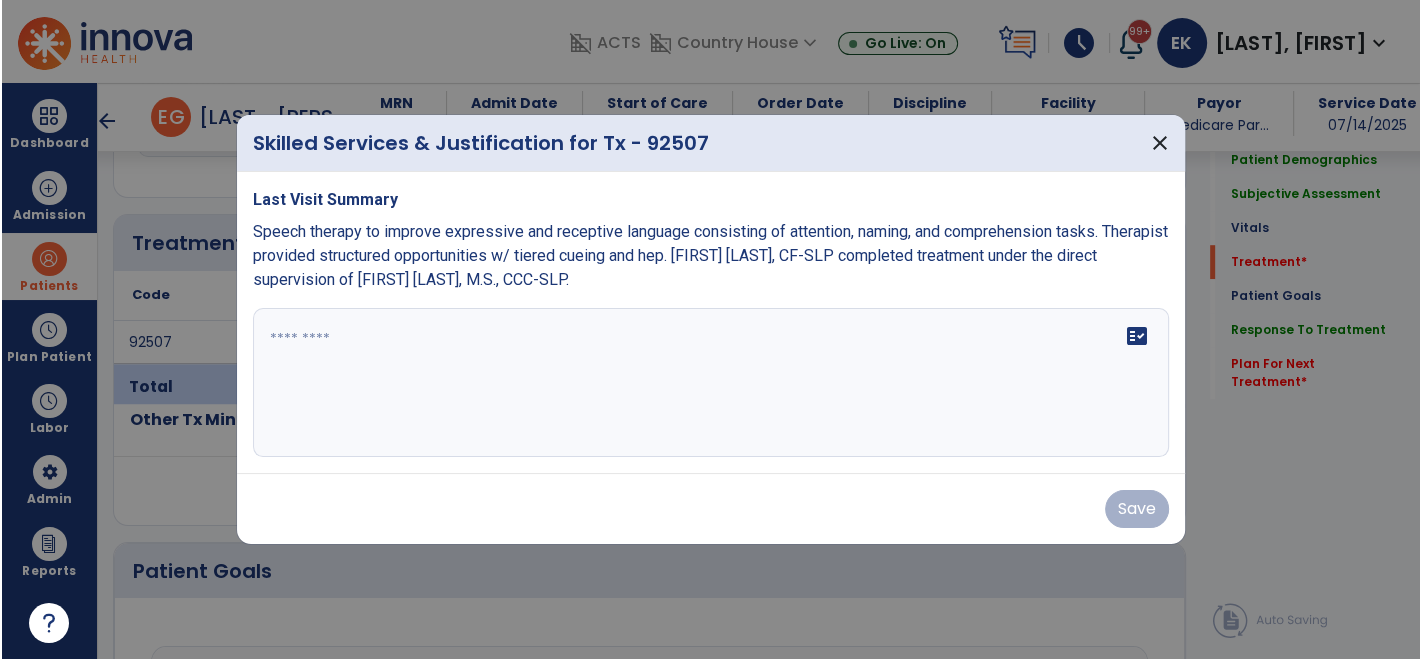 scroll, scrollTop: 1111, scrollLeft: 0, axis: vertical 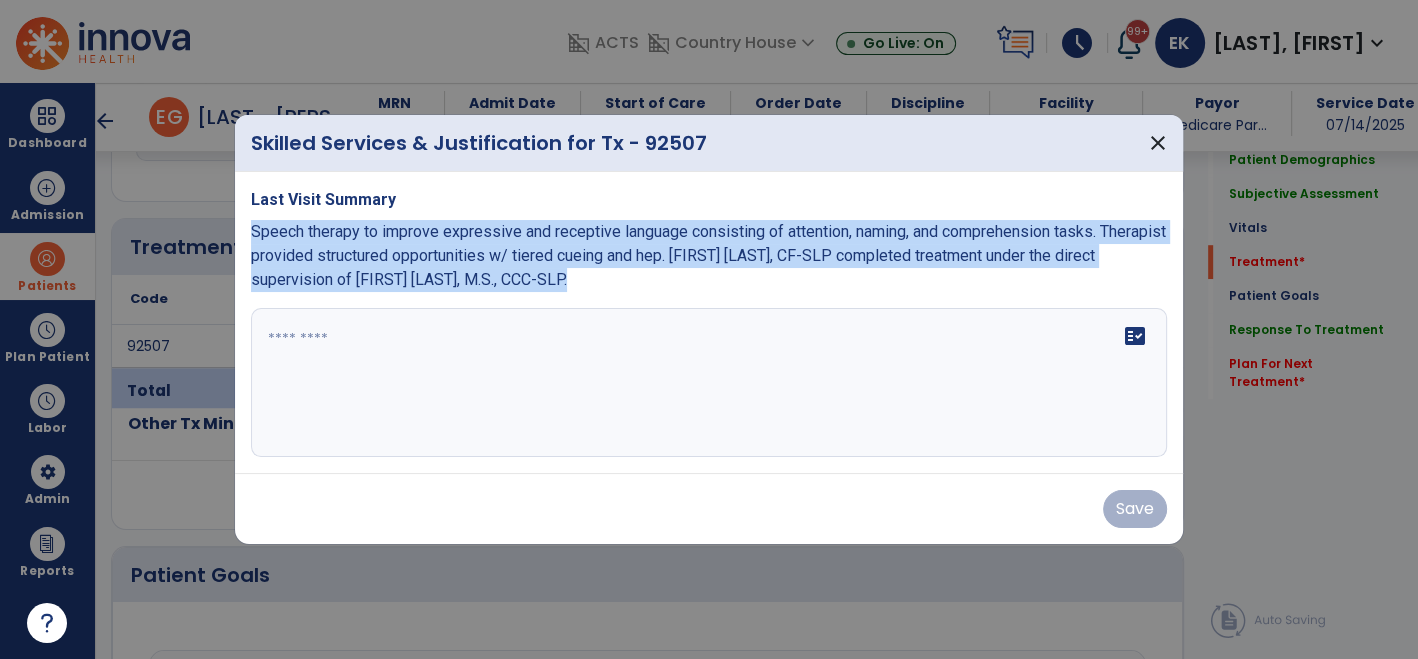 drag, startPoint x: 251, startPoint y: 228, endPoint x: 603, endPoint y: 308, distance: 360.97644 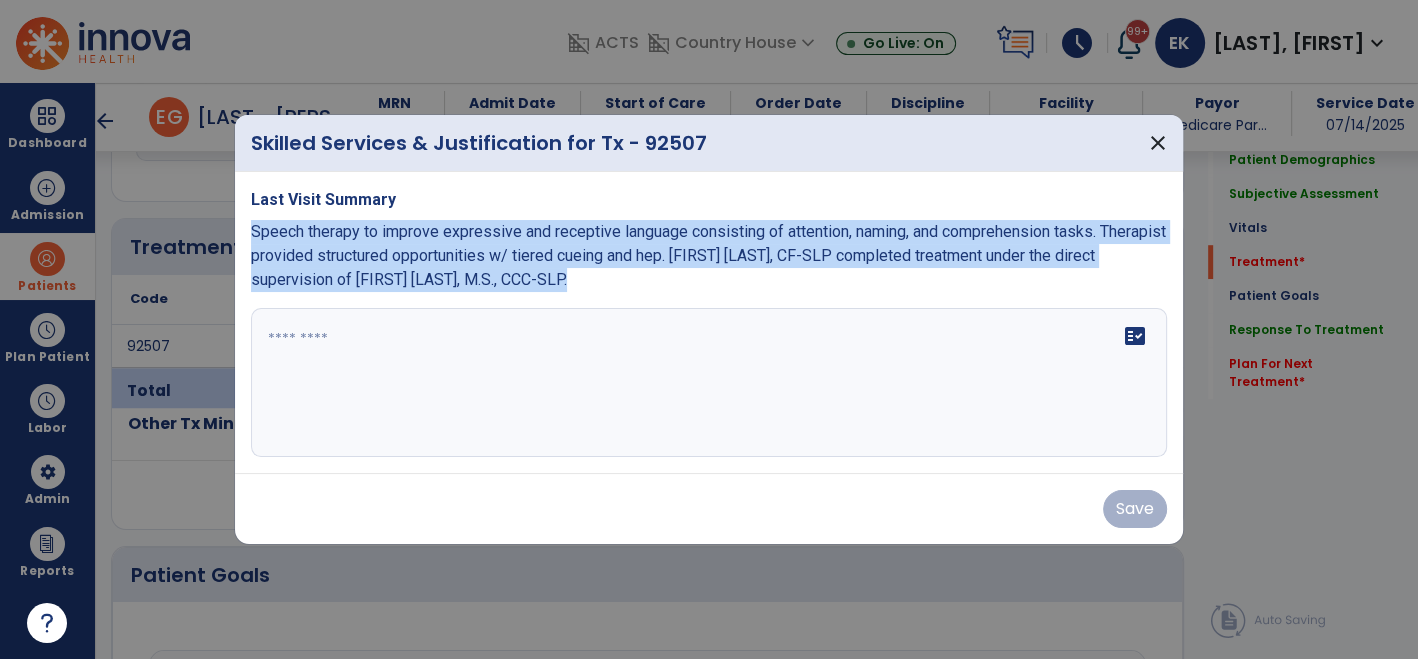 copy on "Speech therapy to improve expressive and receptive language consisting of attention, naming, and comprehension tasks. Therapist provided structured opportunities w/ tiered cueing and hep.
[FIRST] [LAST], CF-SLP completed treatment under the direct supervision of [FIRST] [LAST], M.S., CCC-SLP." 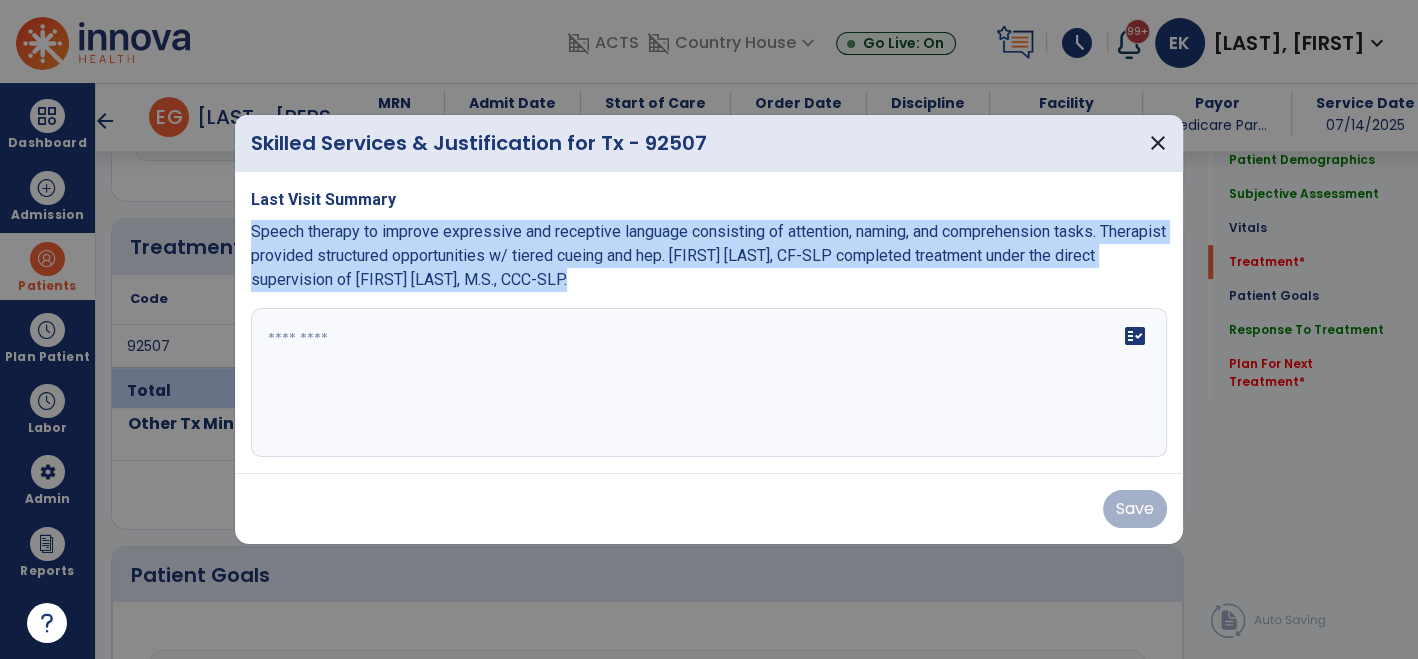 click at bounding box center [709, 383] 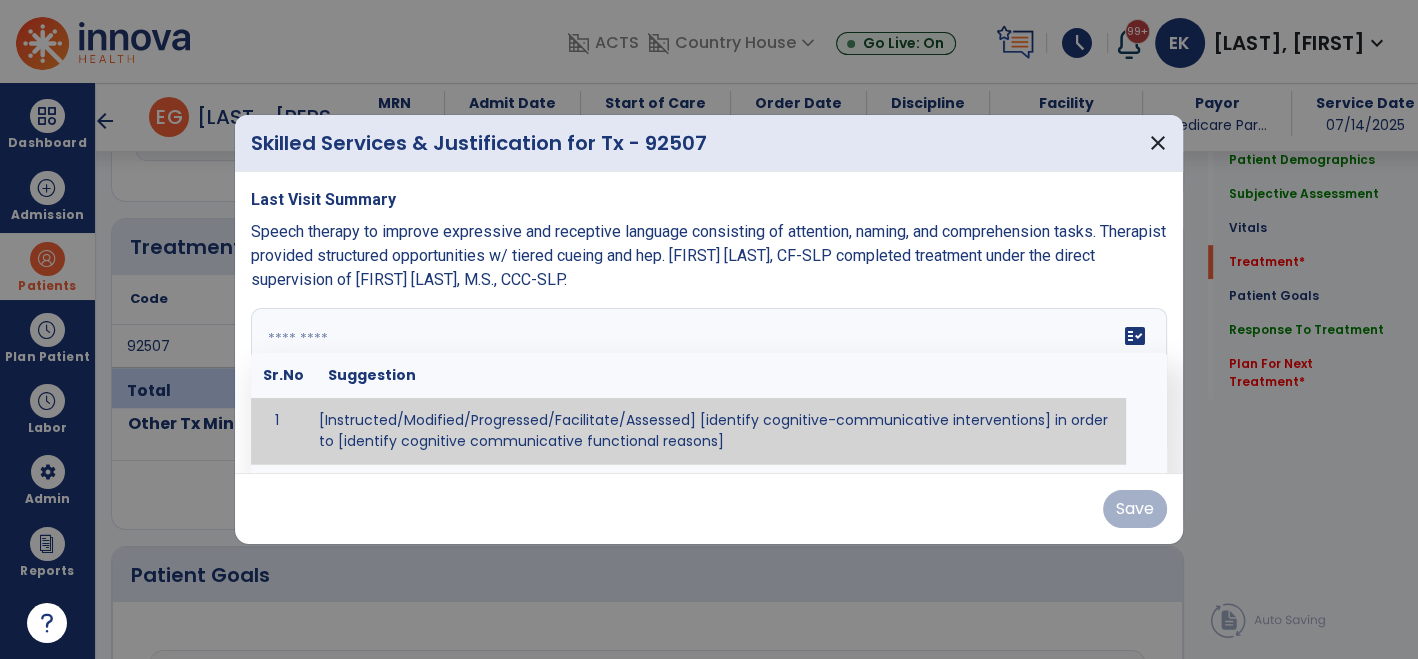 paste on "**********" 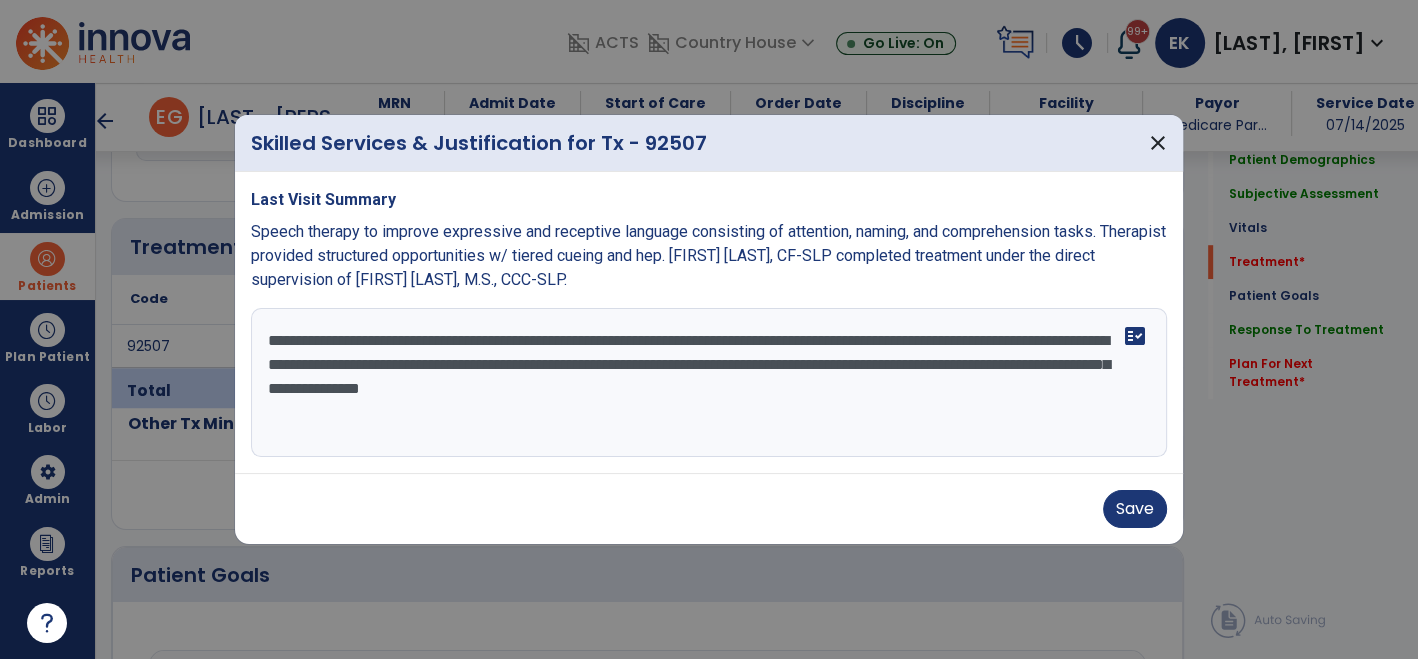 click on "**********" at bounding box center (709, 383) 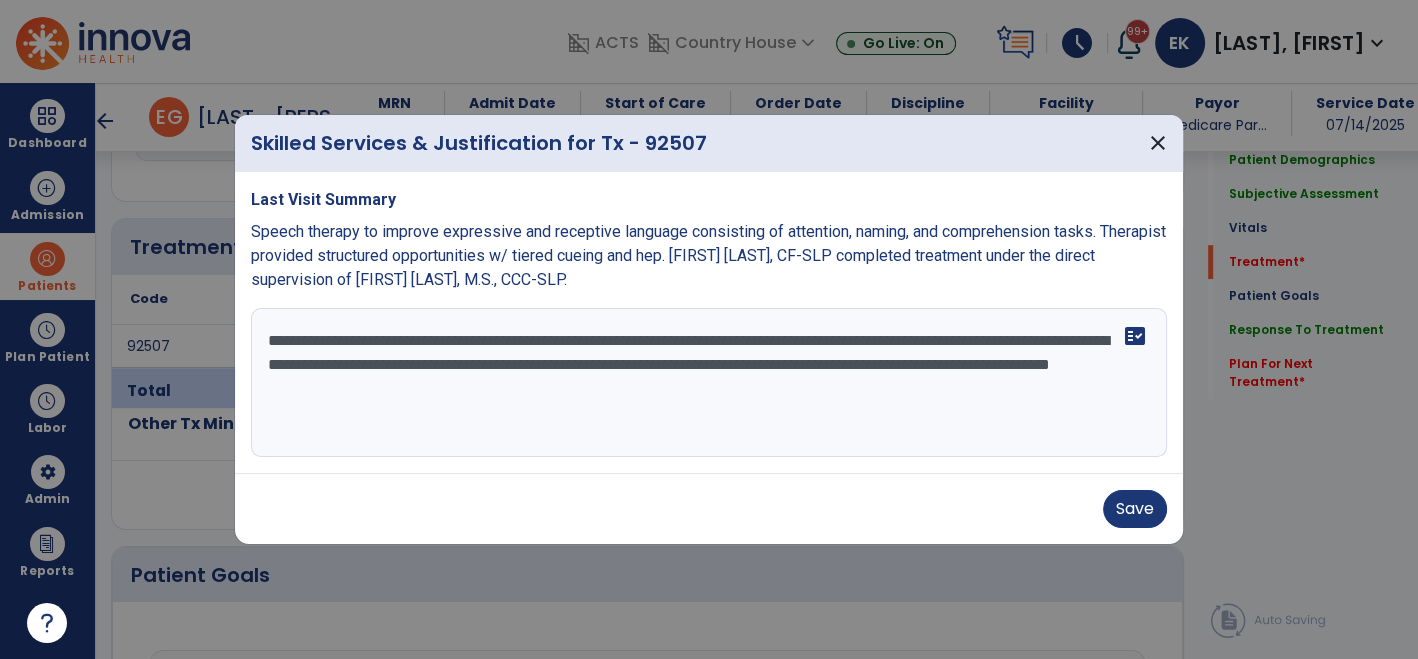 click on "**********" at bounding box center (709, 383) 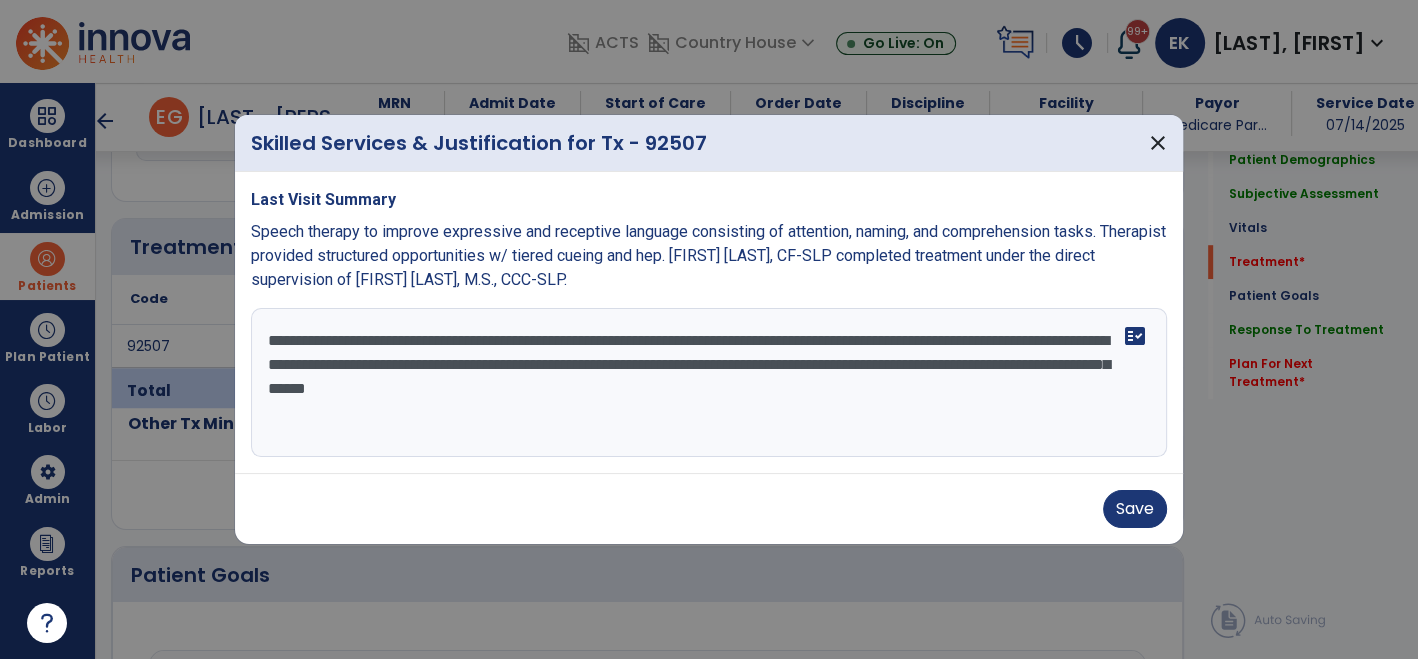 click on "**********" at bounding box center [709, 383] 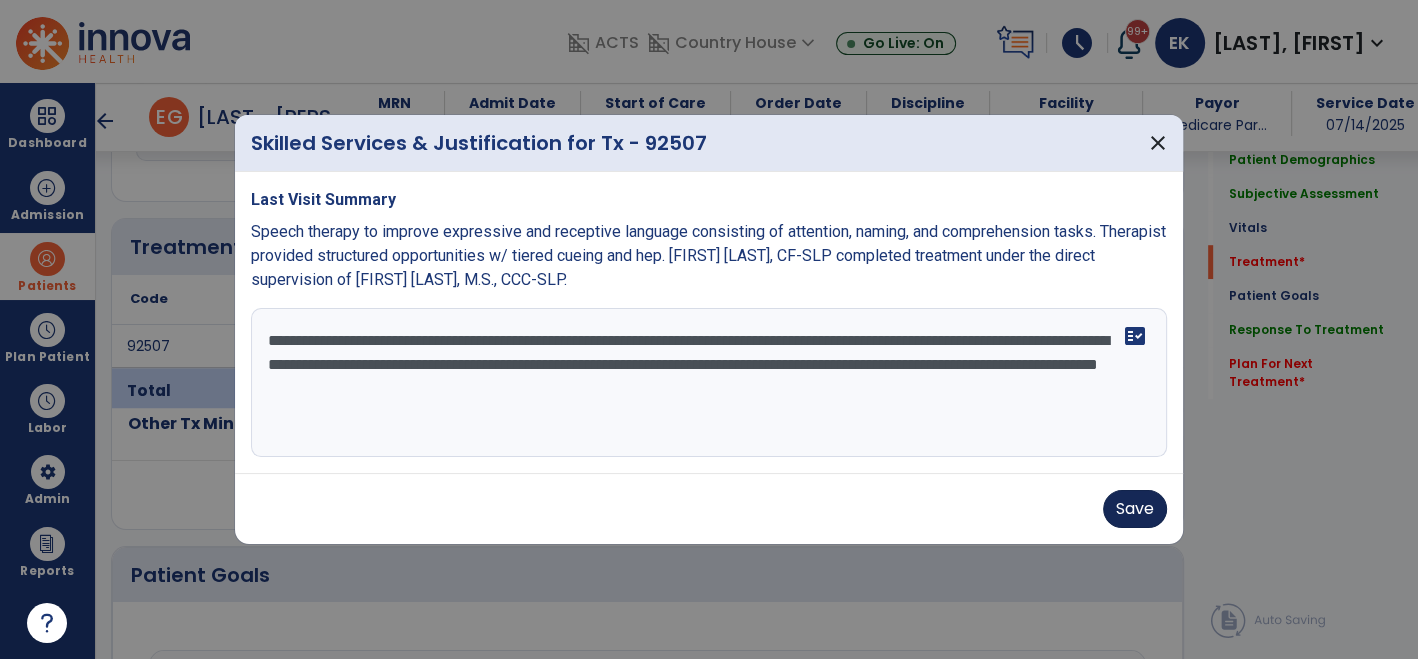 type on "**********" 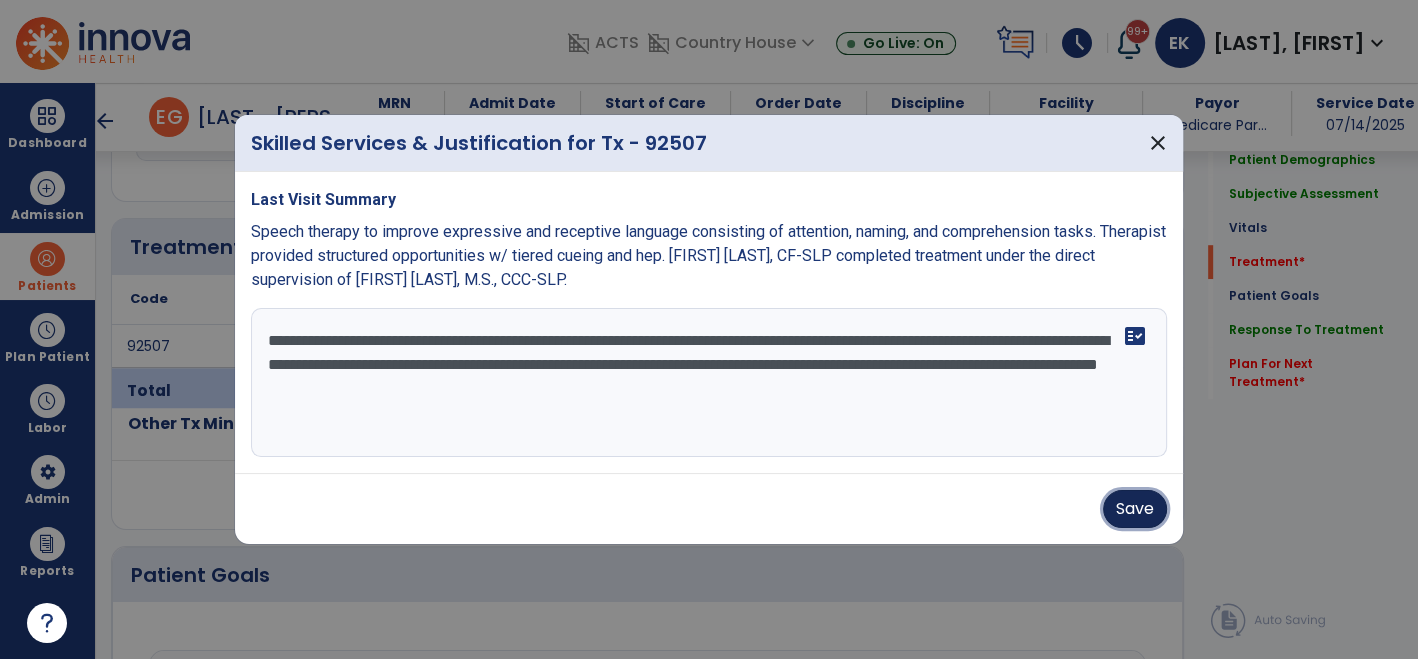 click on "Save" at bounding box center [1135, 509] 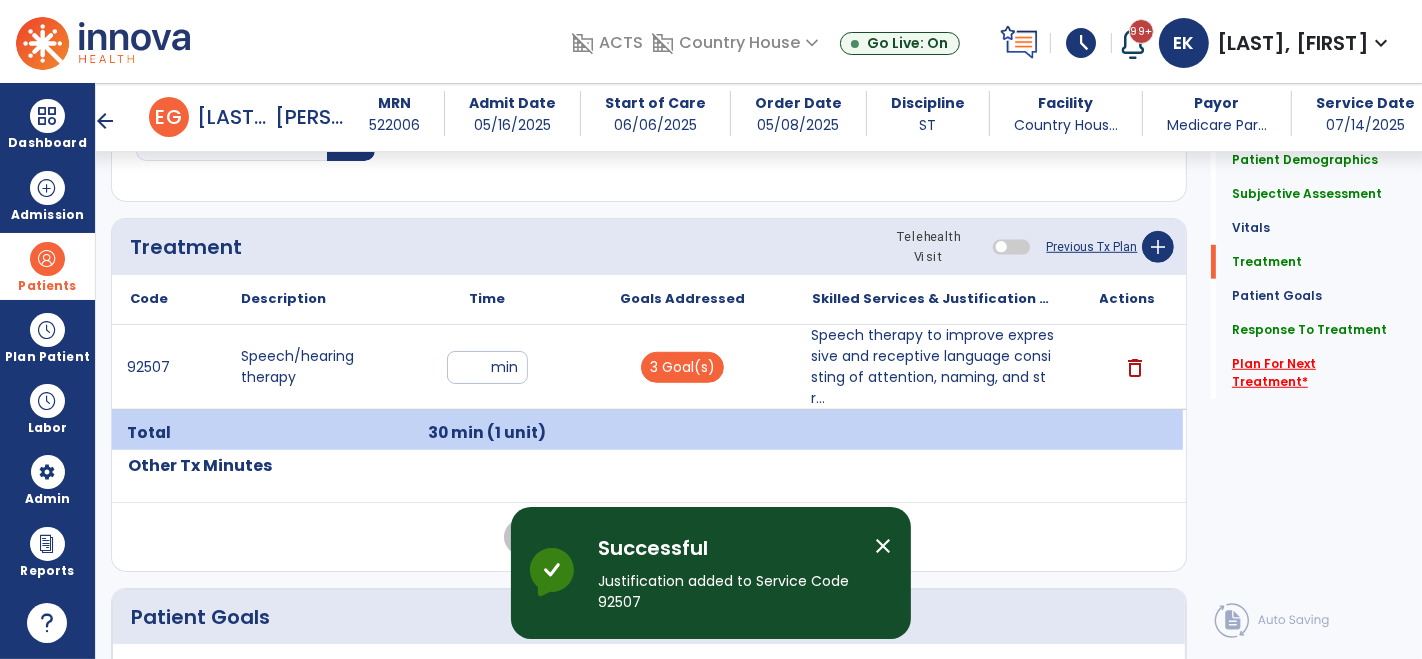 click on "Plan For Next Treatment   *" 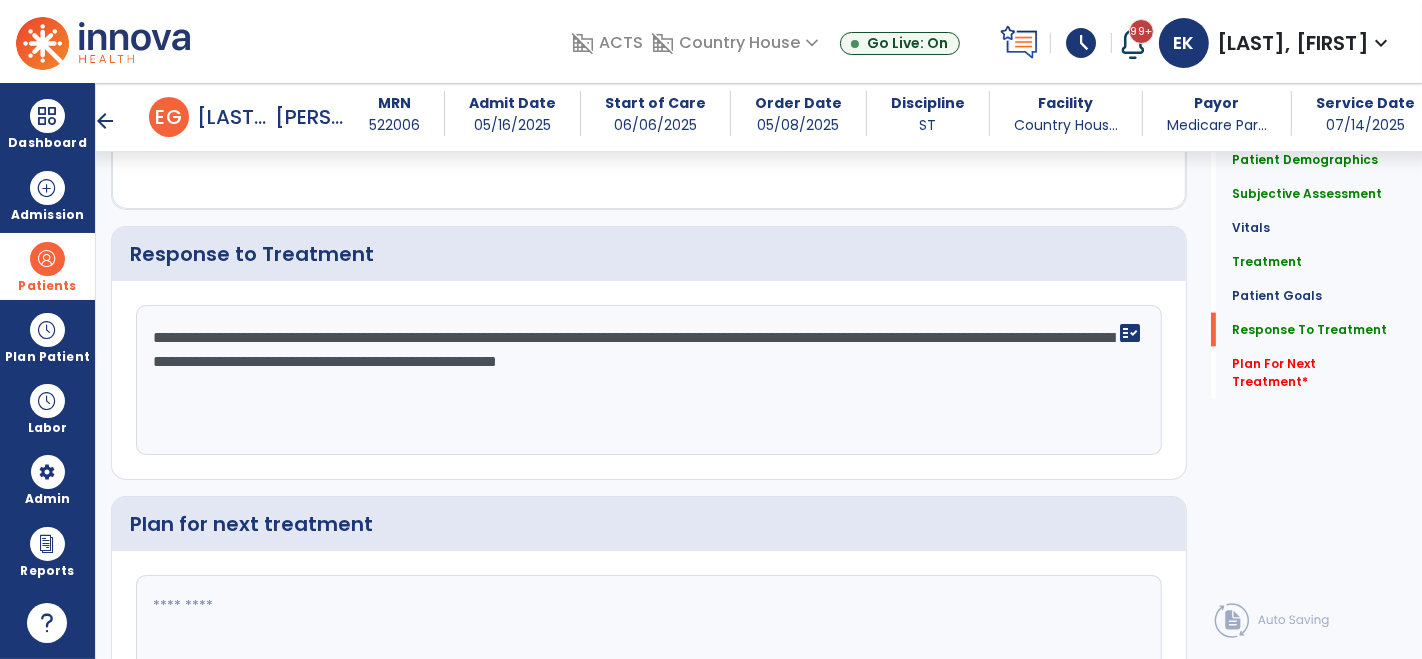 scroll, scrollTop: 2691, scrollLeft: 0, axis: vertical 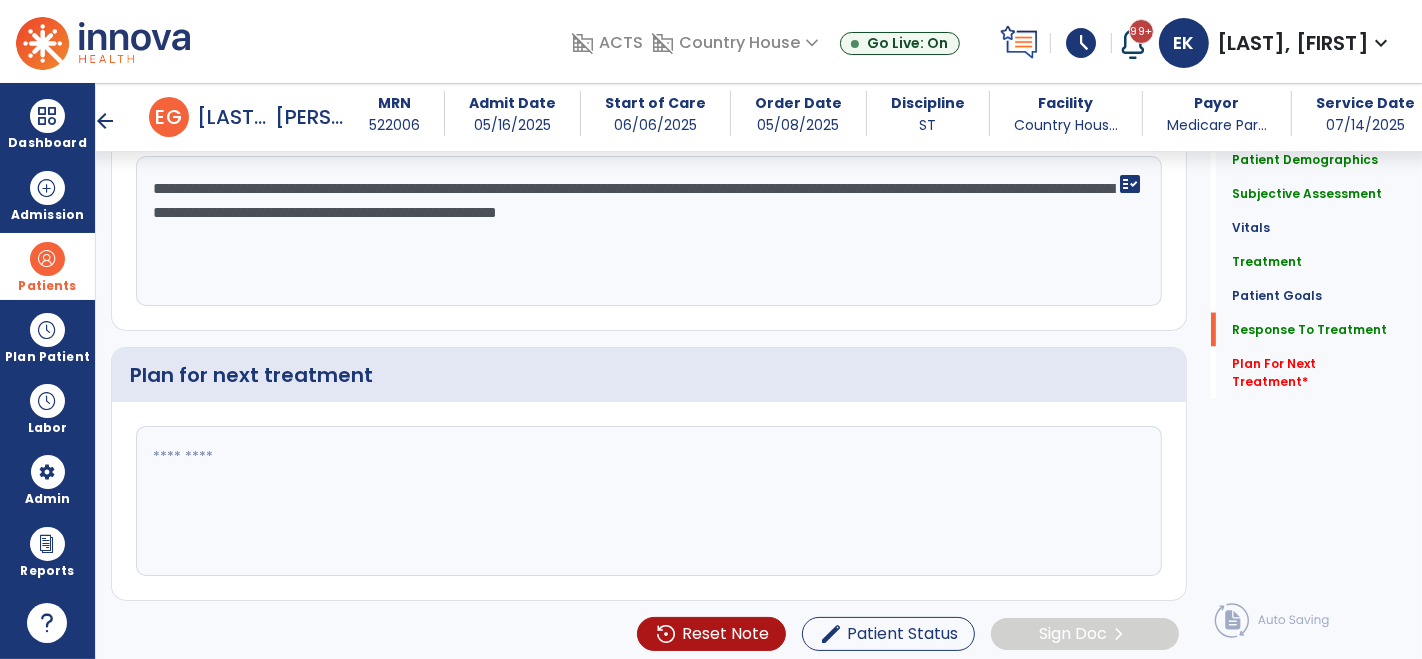 click 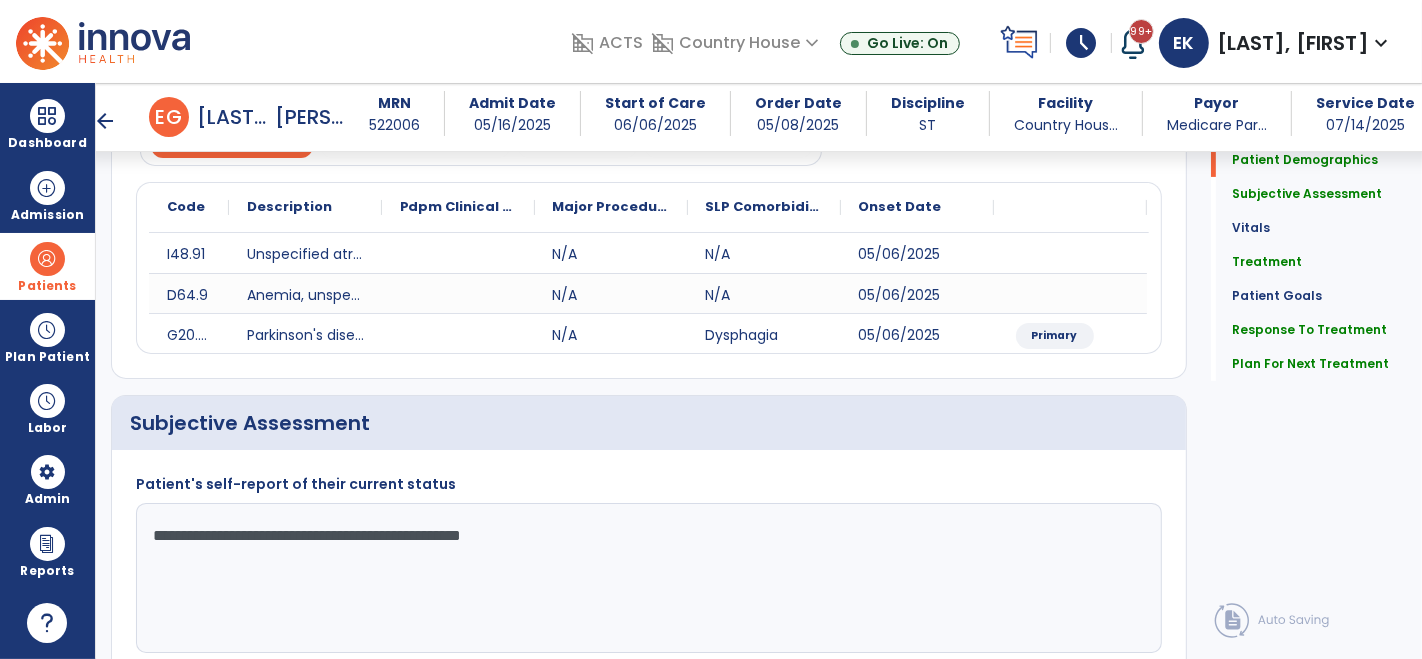 scroll, scrollTop: 0, scrollLeft: 0, axis: both 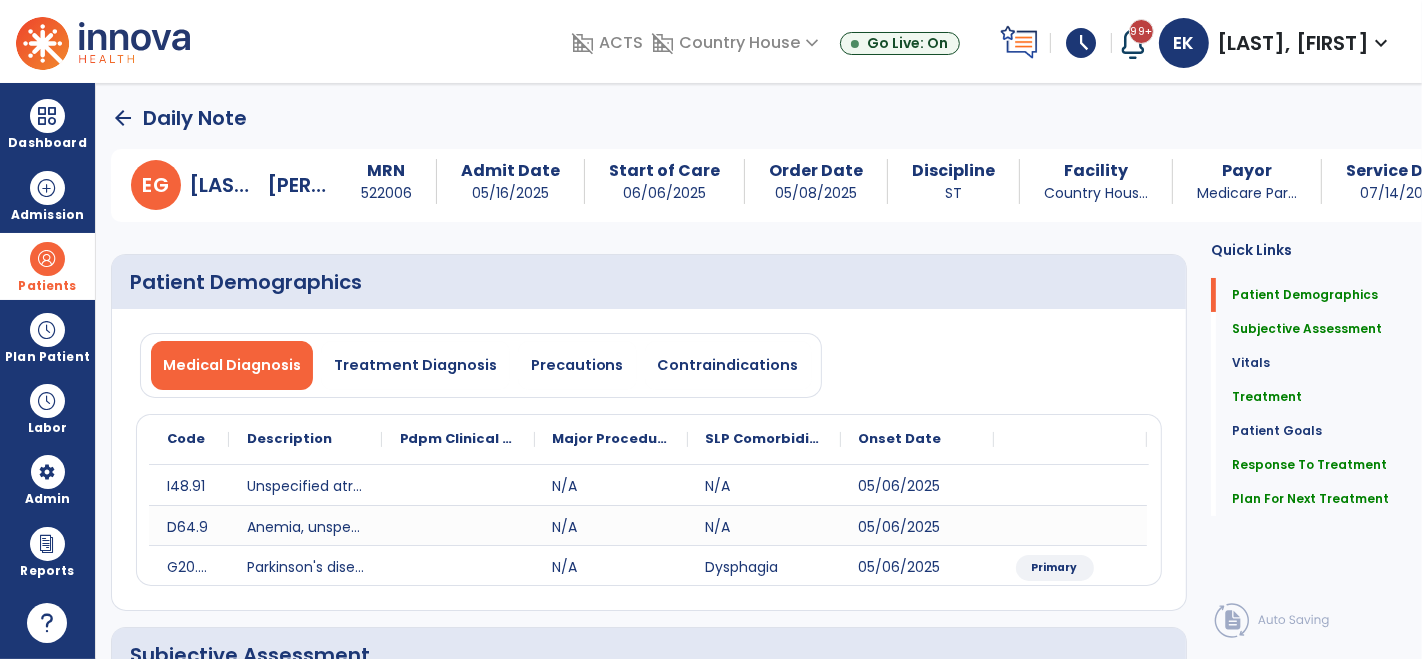 type on "**********" 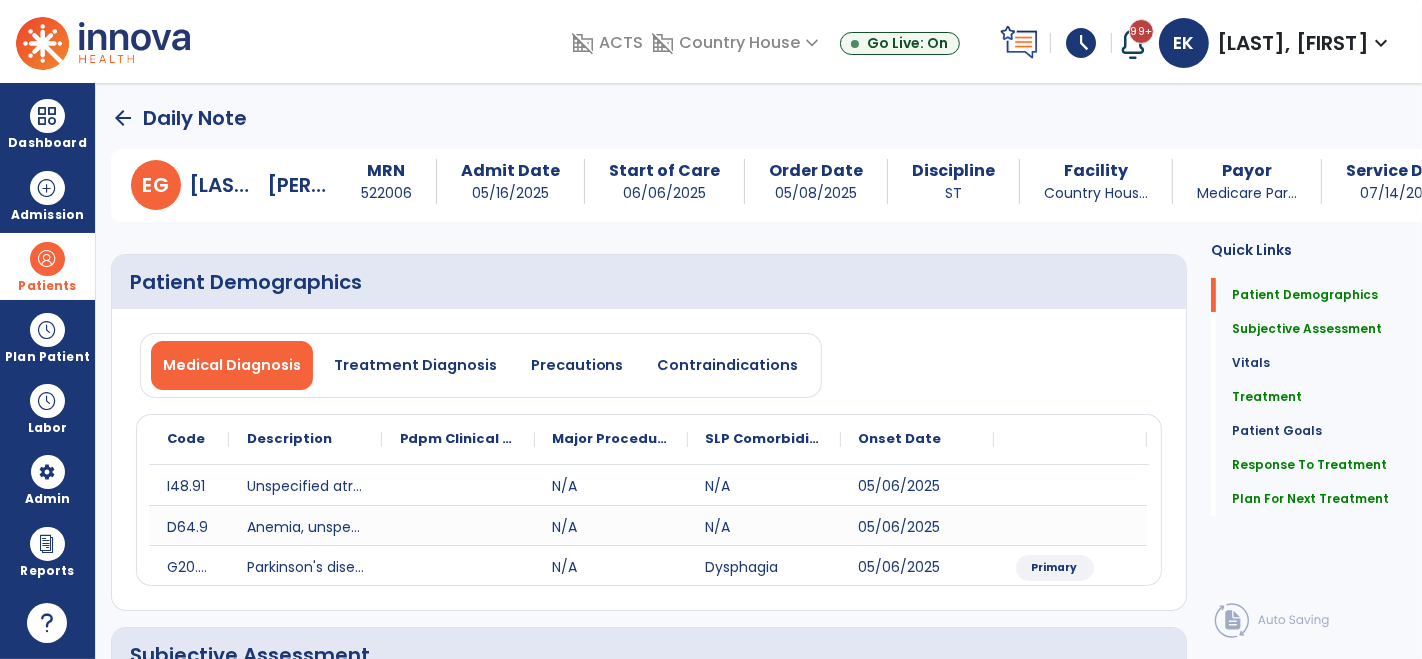 click on "Patients" at bounding box center (47, 266) 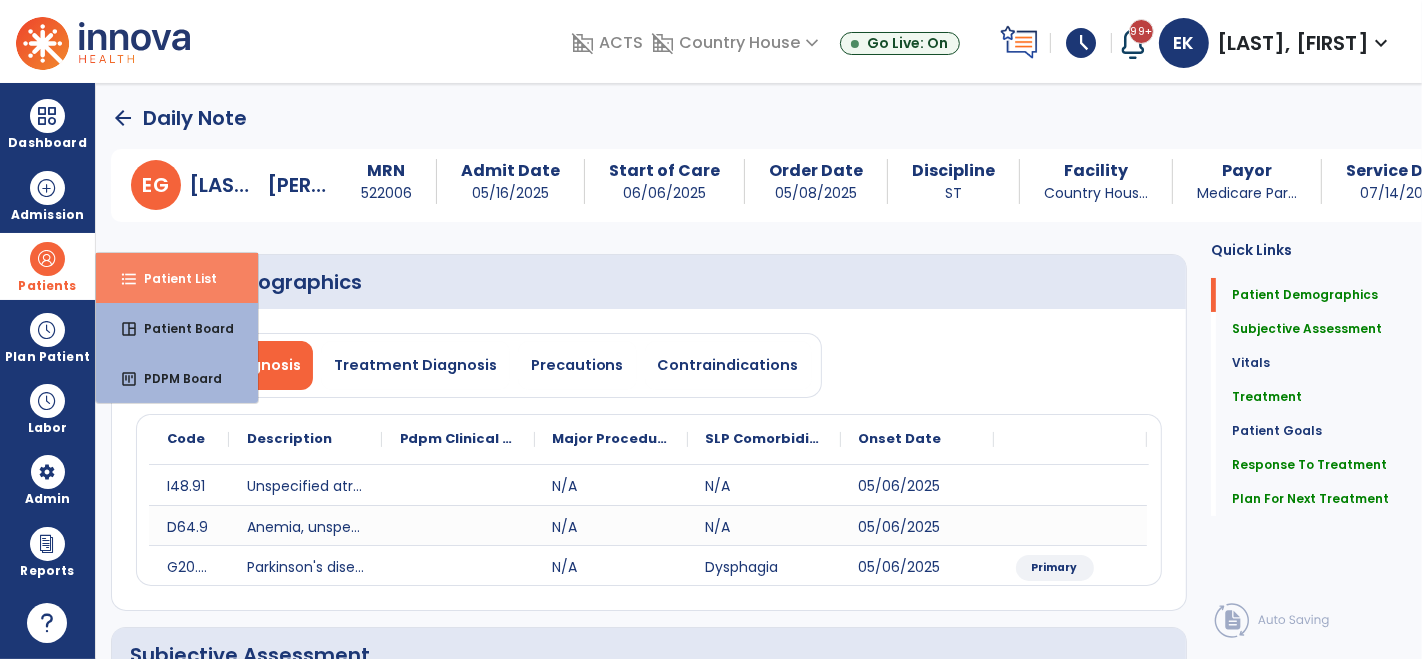 click on "Patient List" at bounding box center [172, 278] 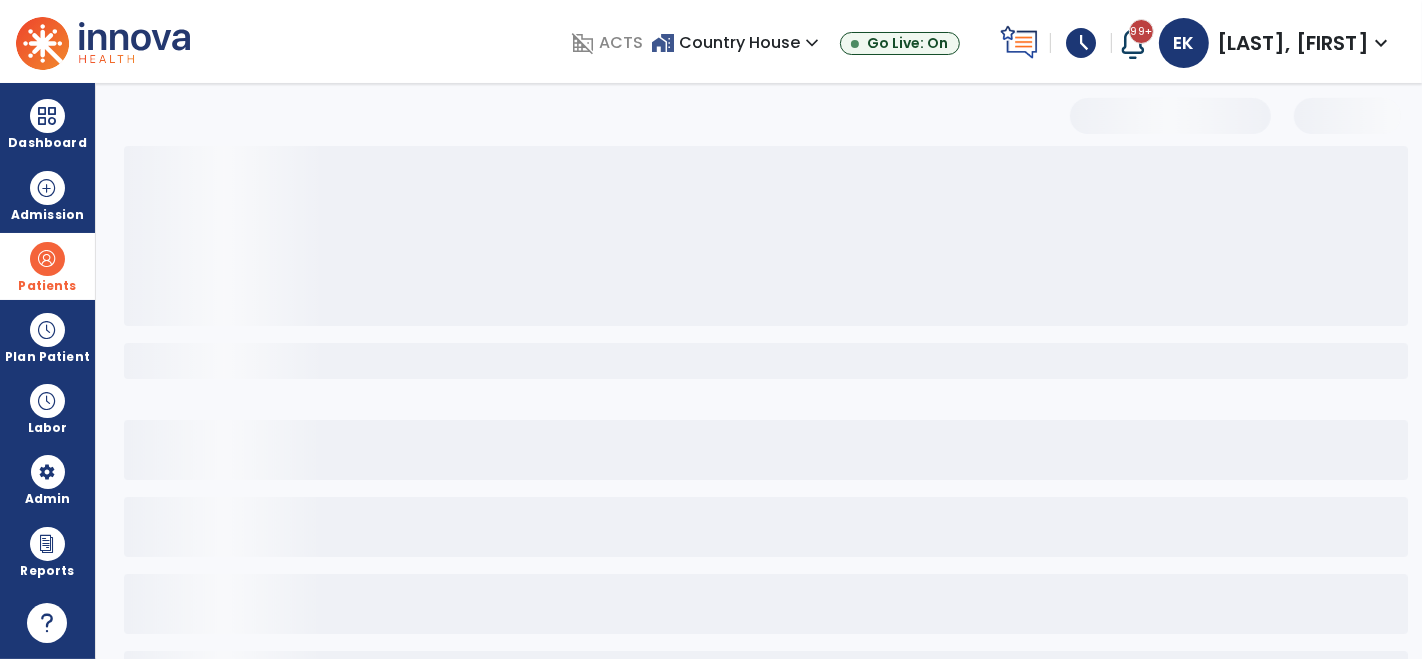 select on "***" 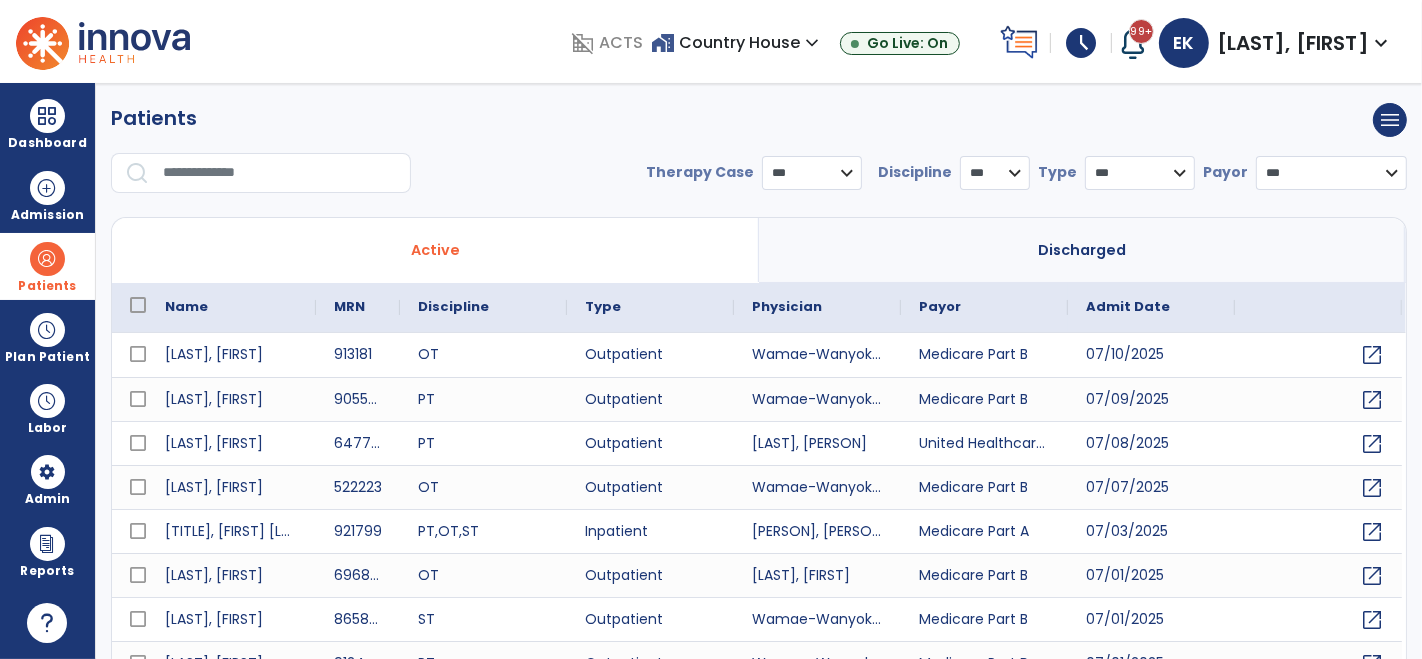 click at bounding box center (280, 173) 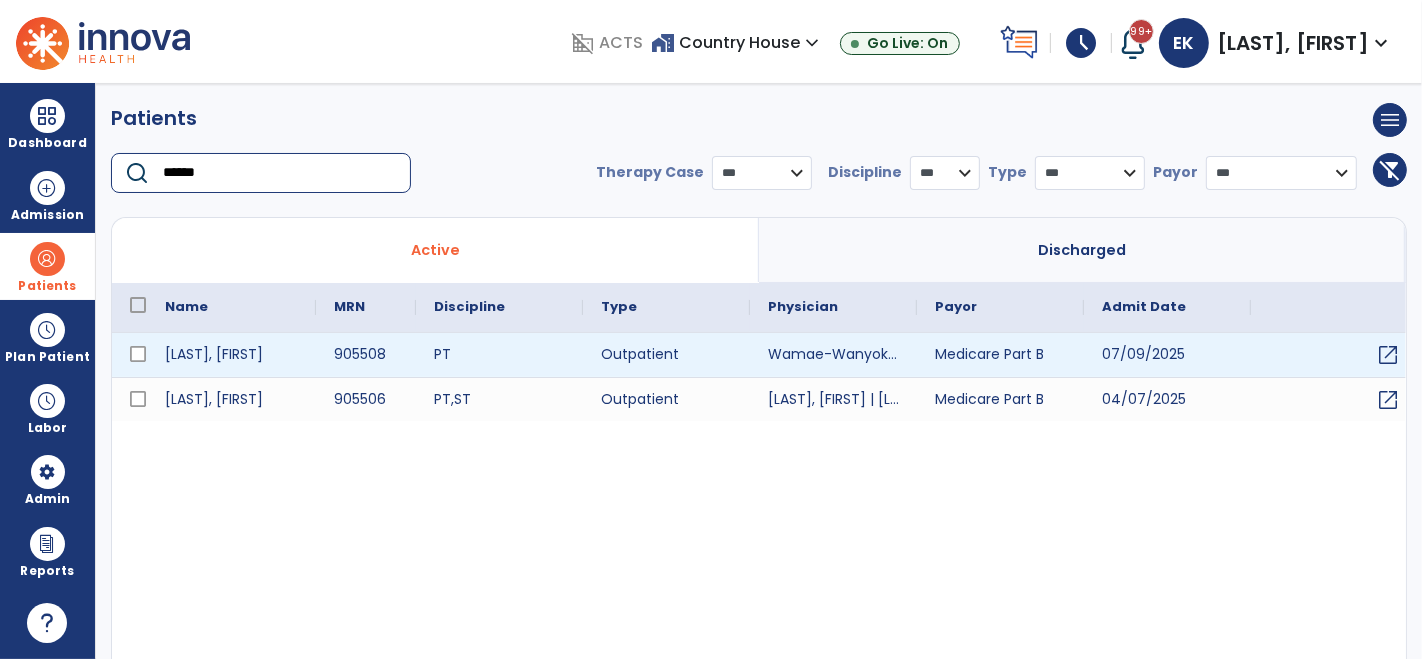 type on "******" 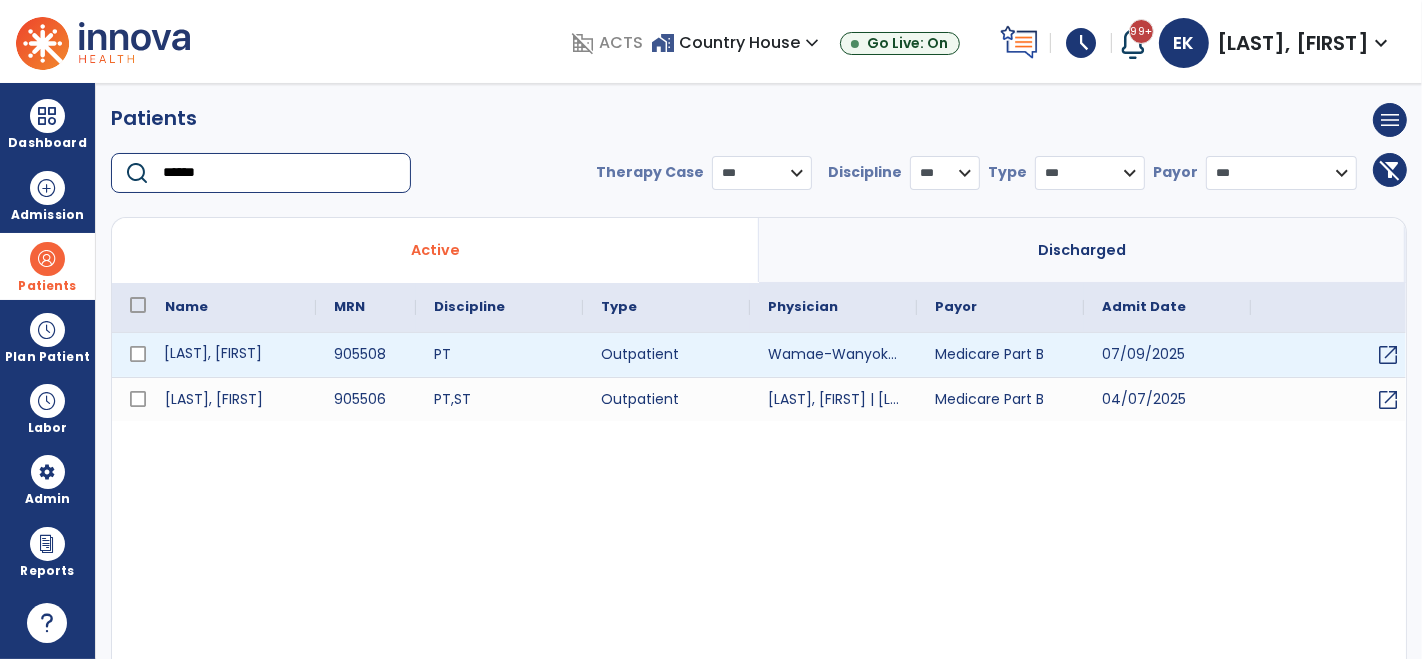 click on "[LAST], [FIRST]" at bounding box center (231, 355) 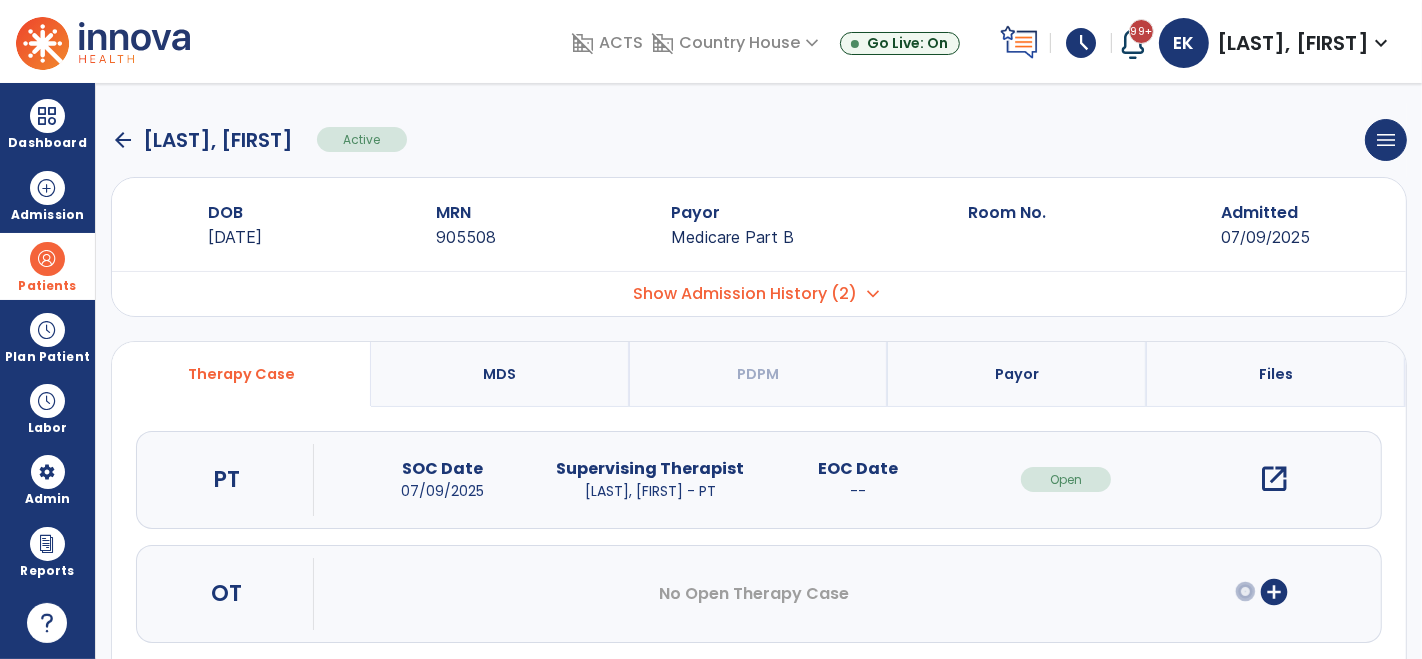 scroll, scrollTop: 142, scrollLeft: 0, axis: vertical 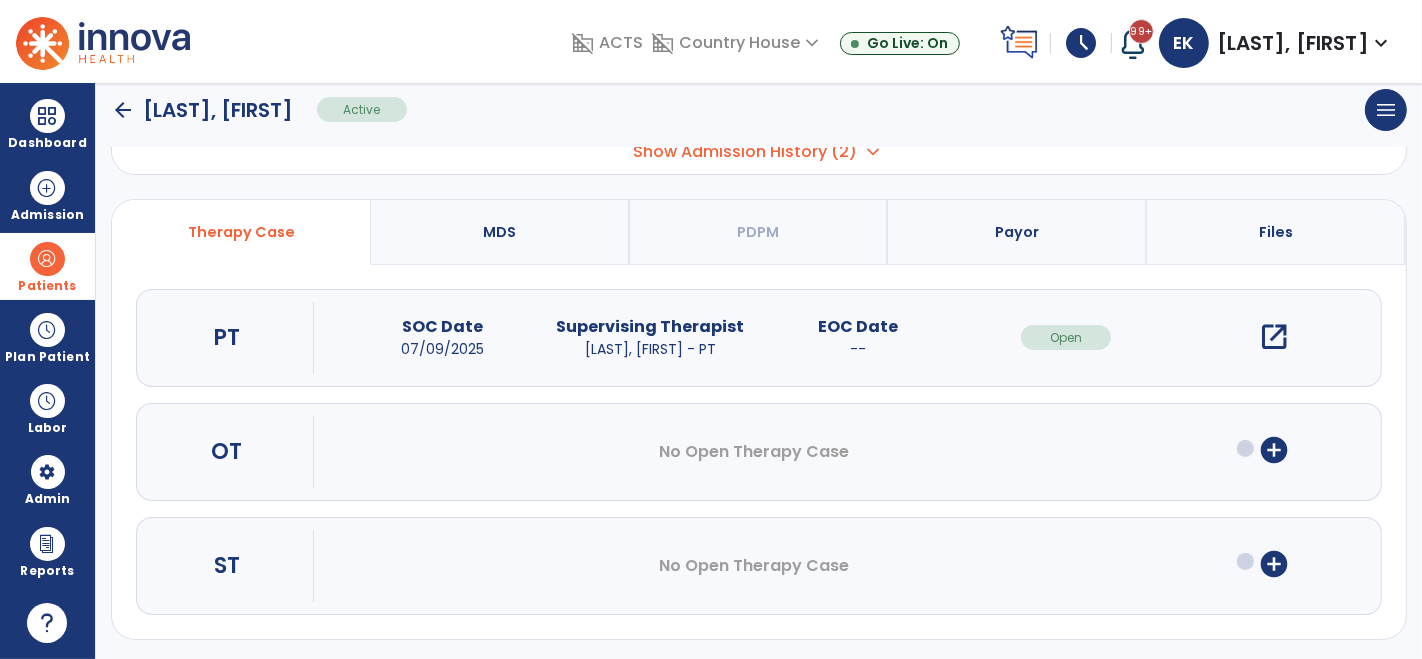 click on "arrow_back" 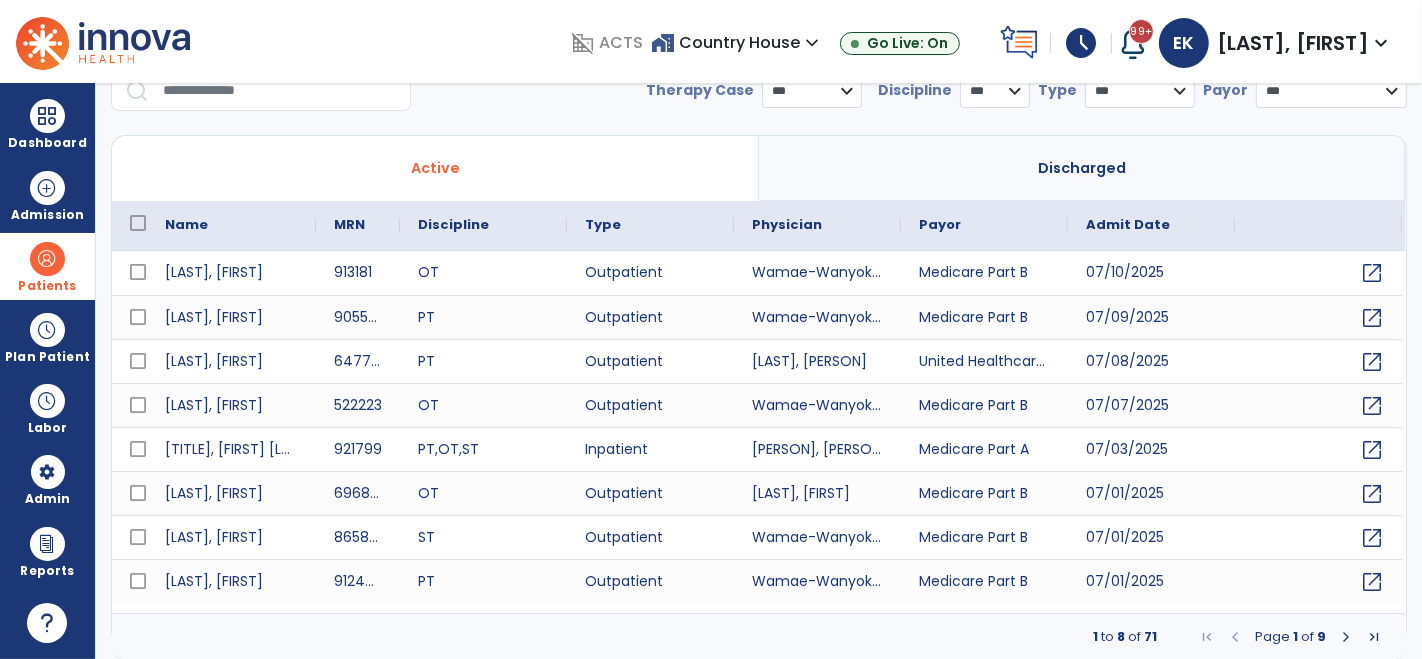 scroll, scrollTop: 0, scrollLeft: 0, axis: both 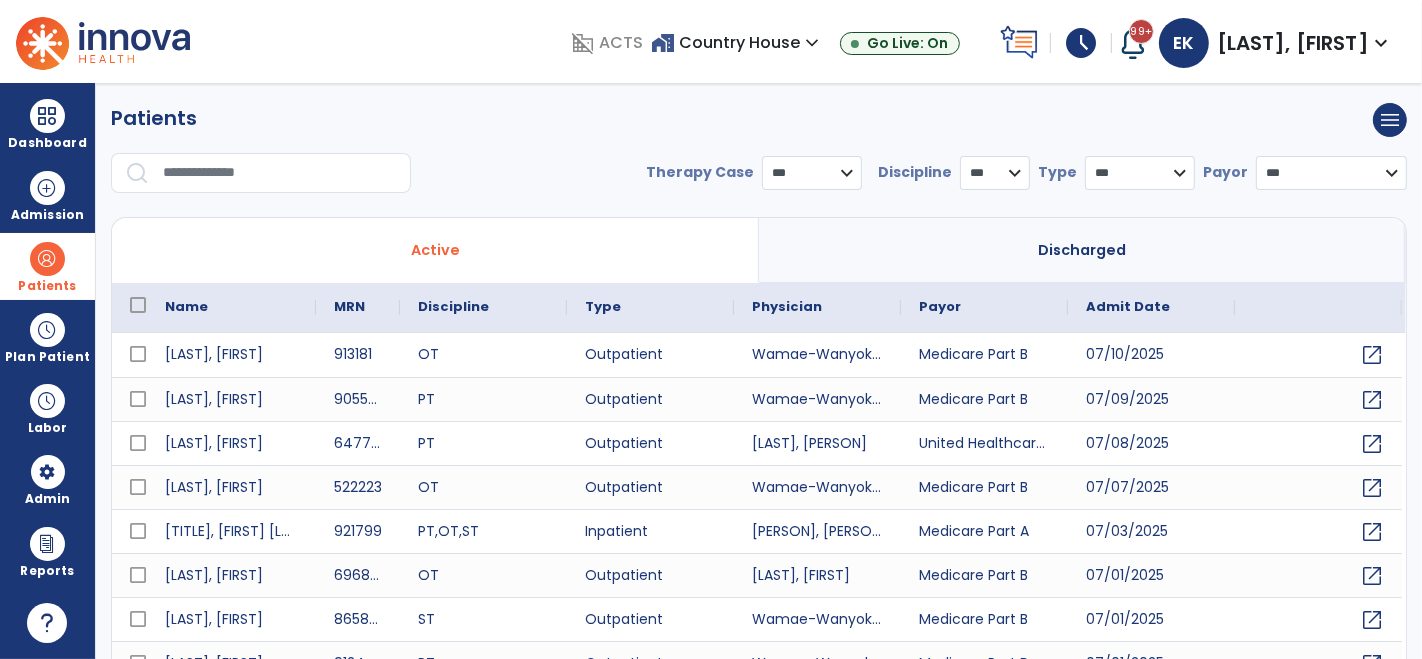 click at bounding box center [280, 173] 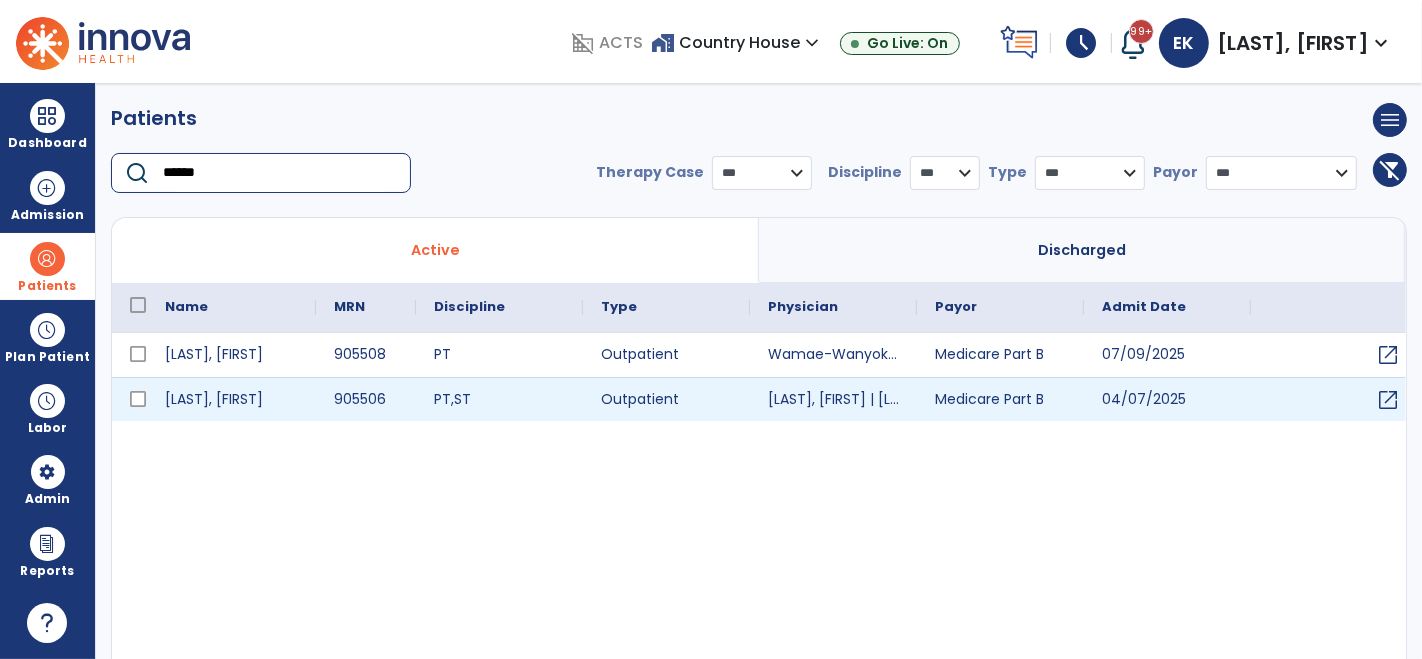 type on "******" 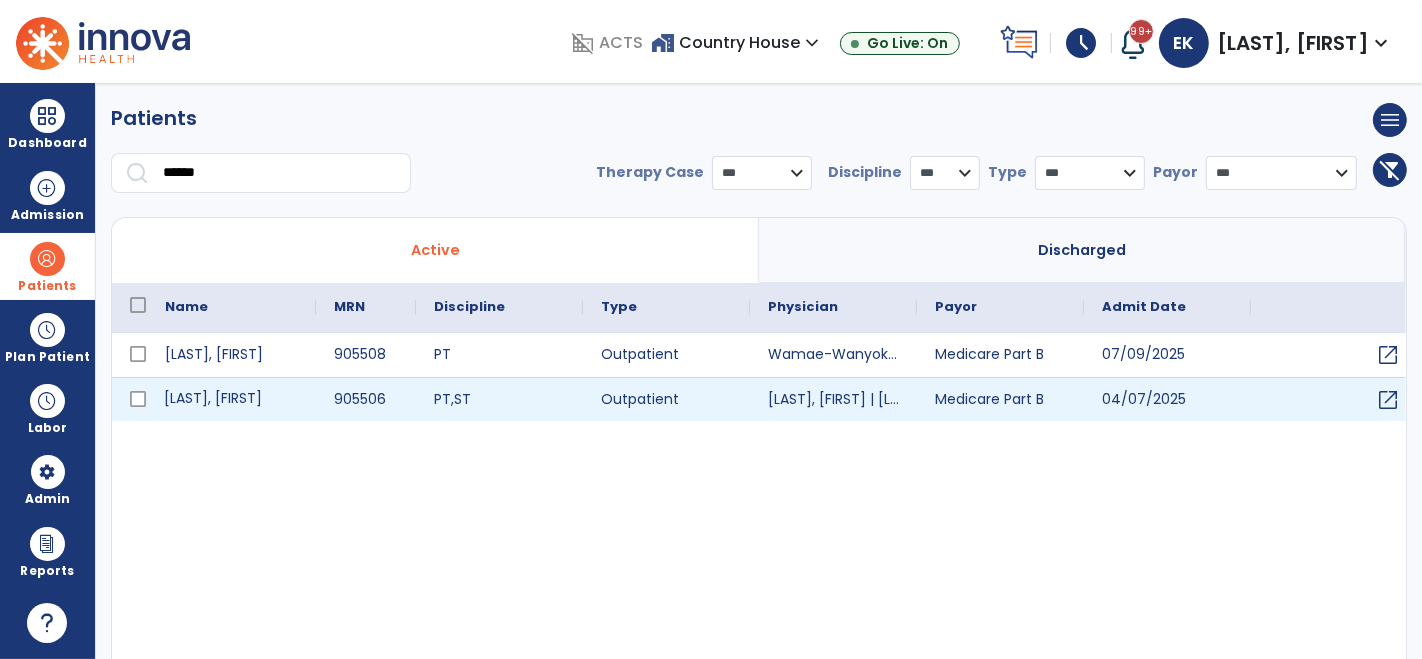 click on "[LAST], [FIRST]" at bounding box center (231, 399) 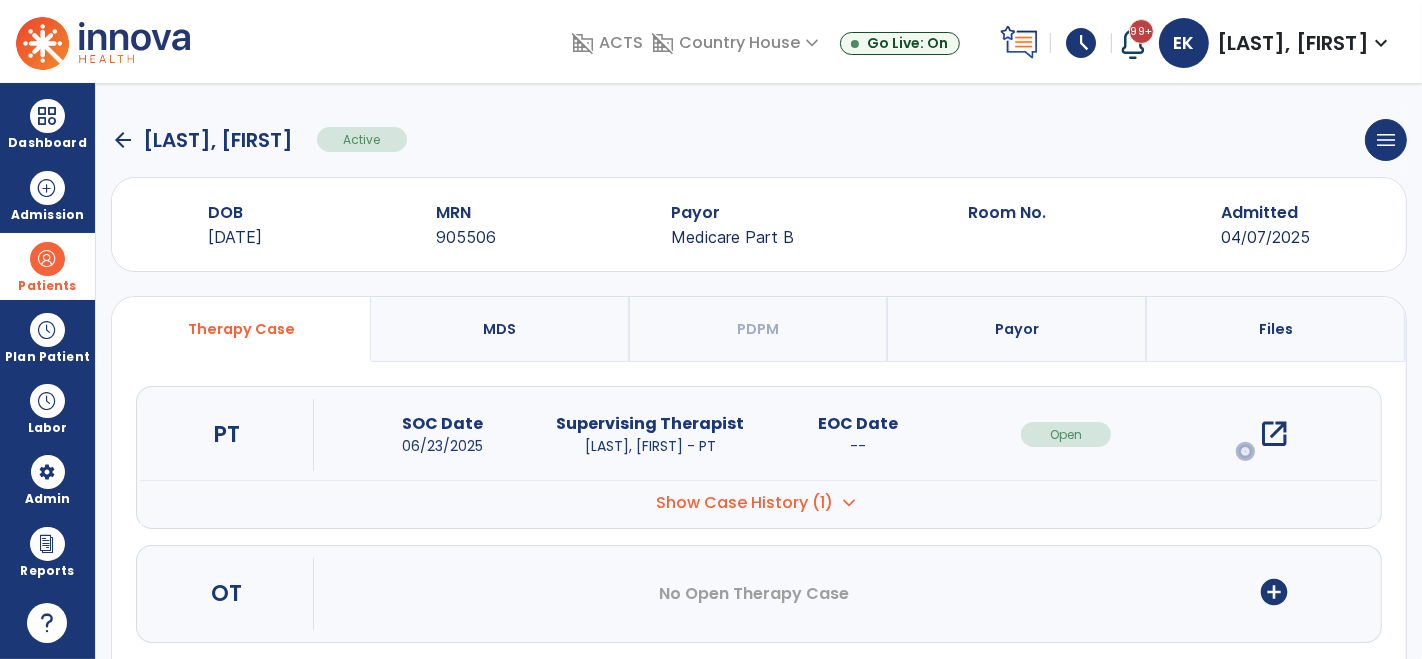 scroll, scrollTop: 142, scrollLeft: 0, axis: vertical 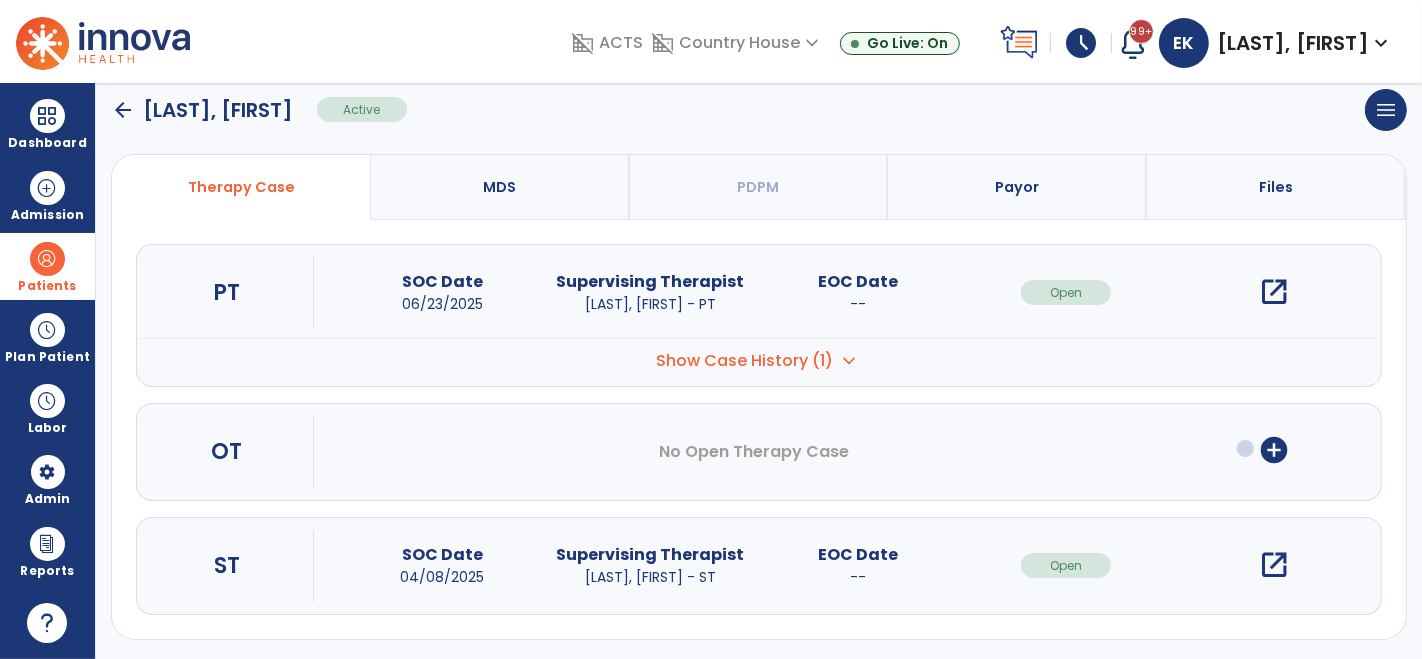 click on "open_in_new" at bounding box center (1274, 565) 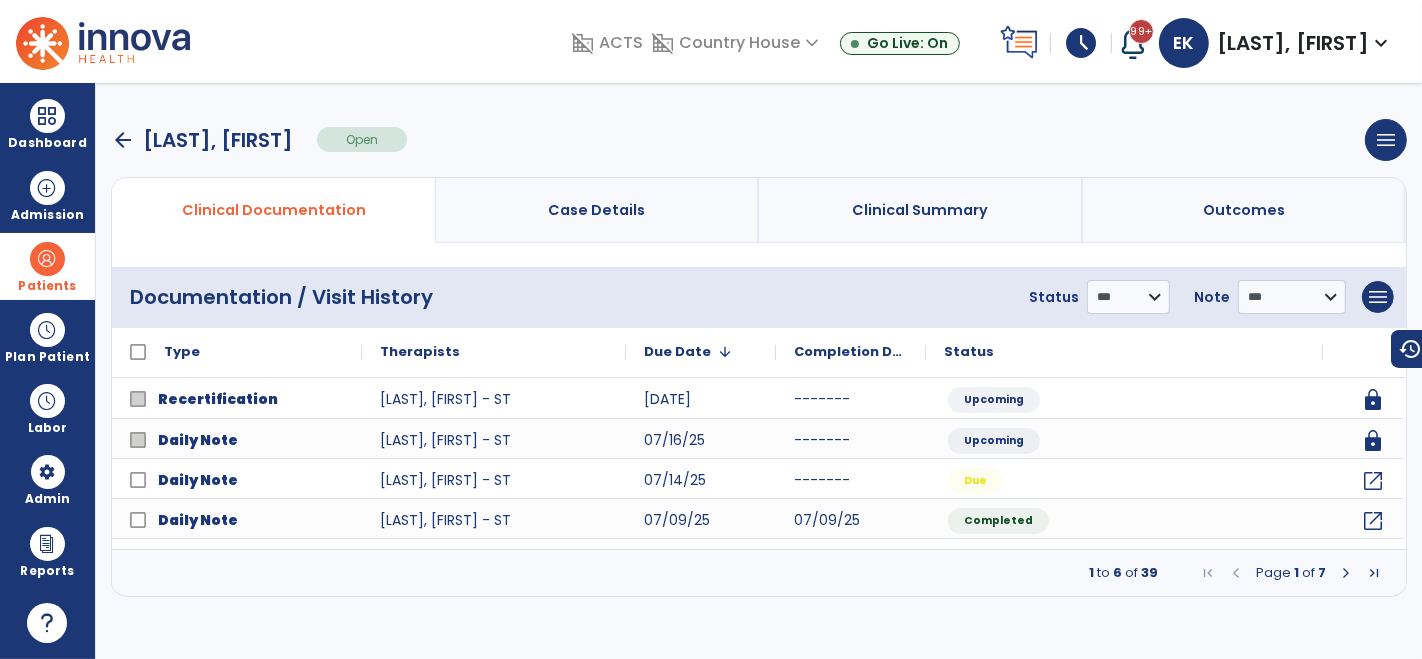 scroll, scrollTop: 0, scrollLeft: 0, axis: both 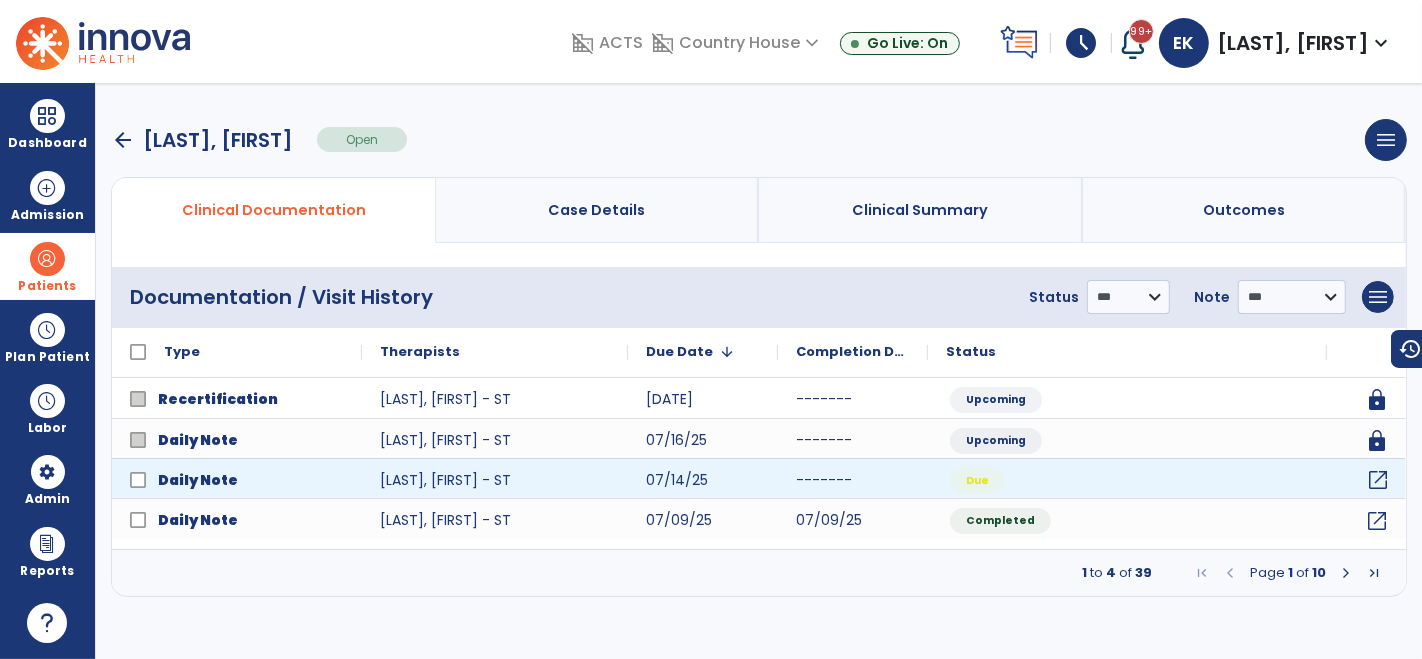 click on "open_in_new" 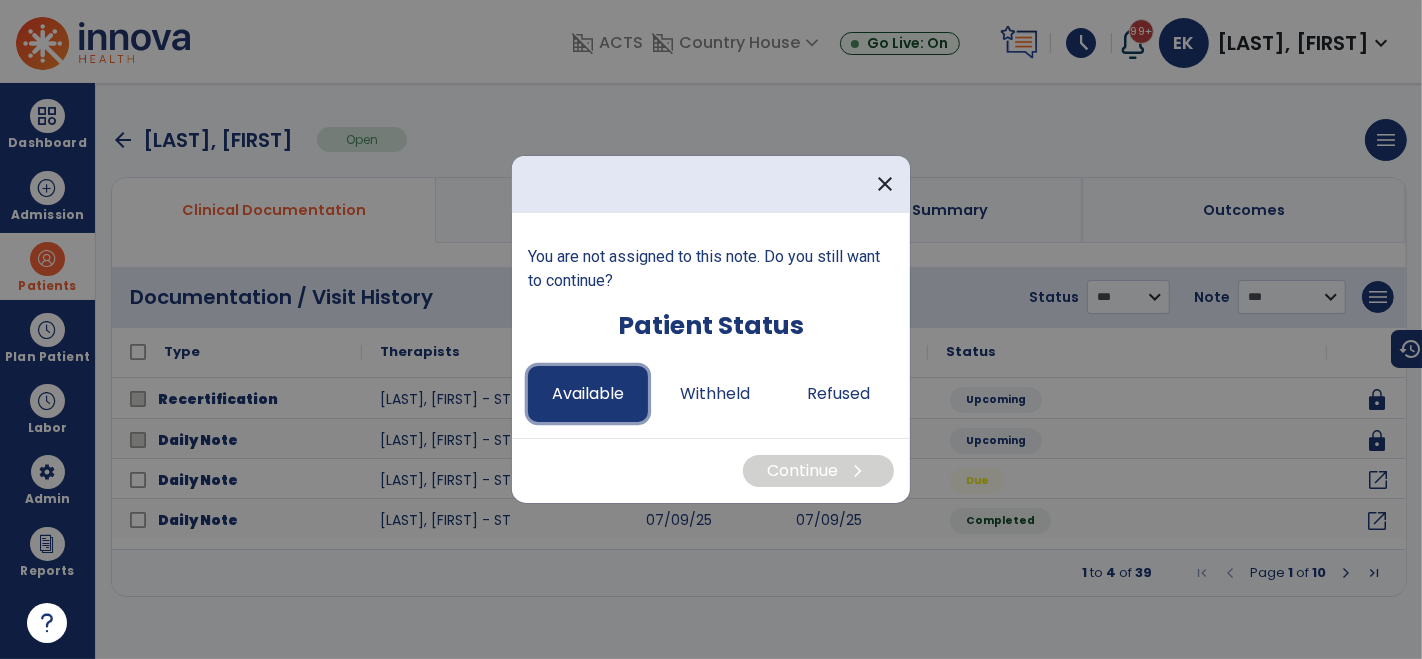 click on "Available" at bounding box center [588, 394] 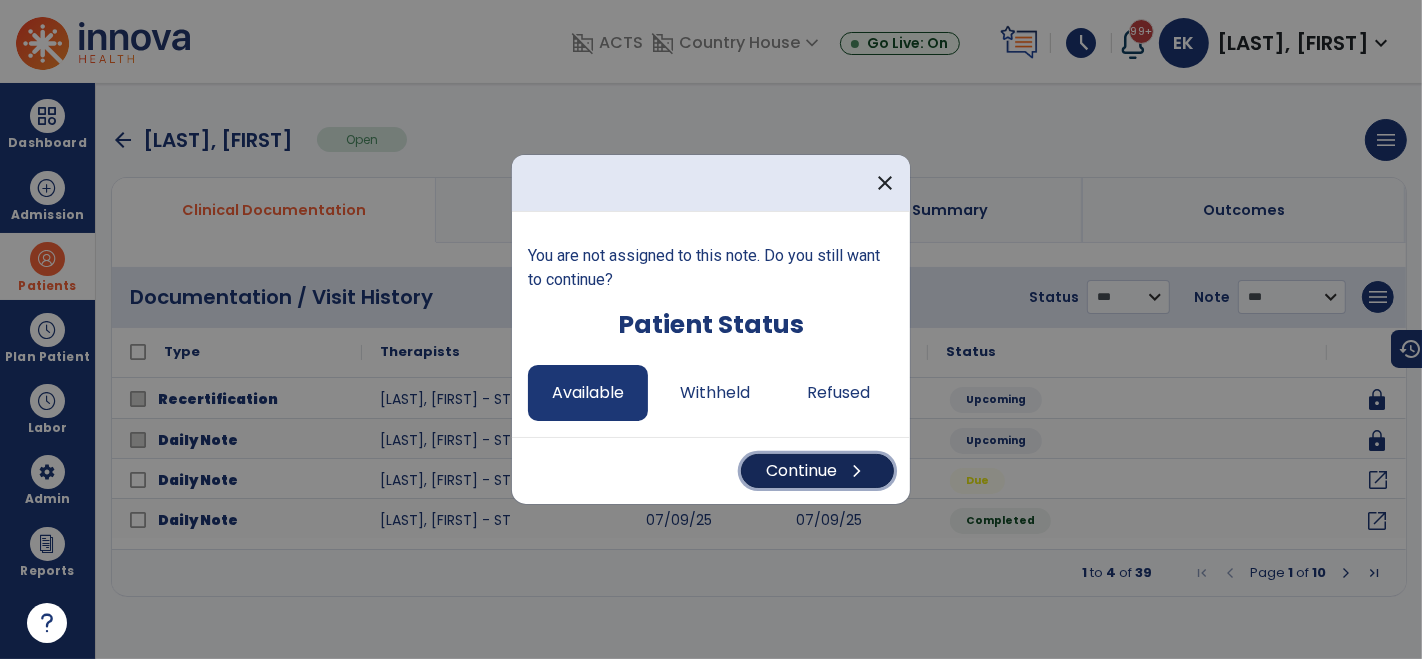 click on "Continue   chevron_right" at bounding box center [817, 471] 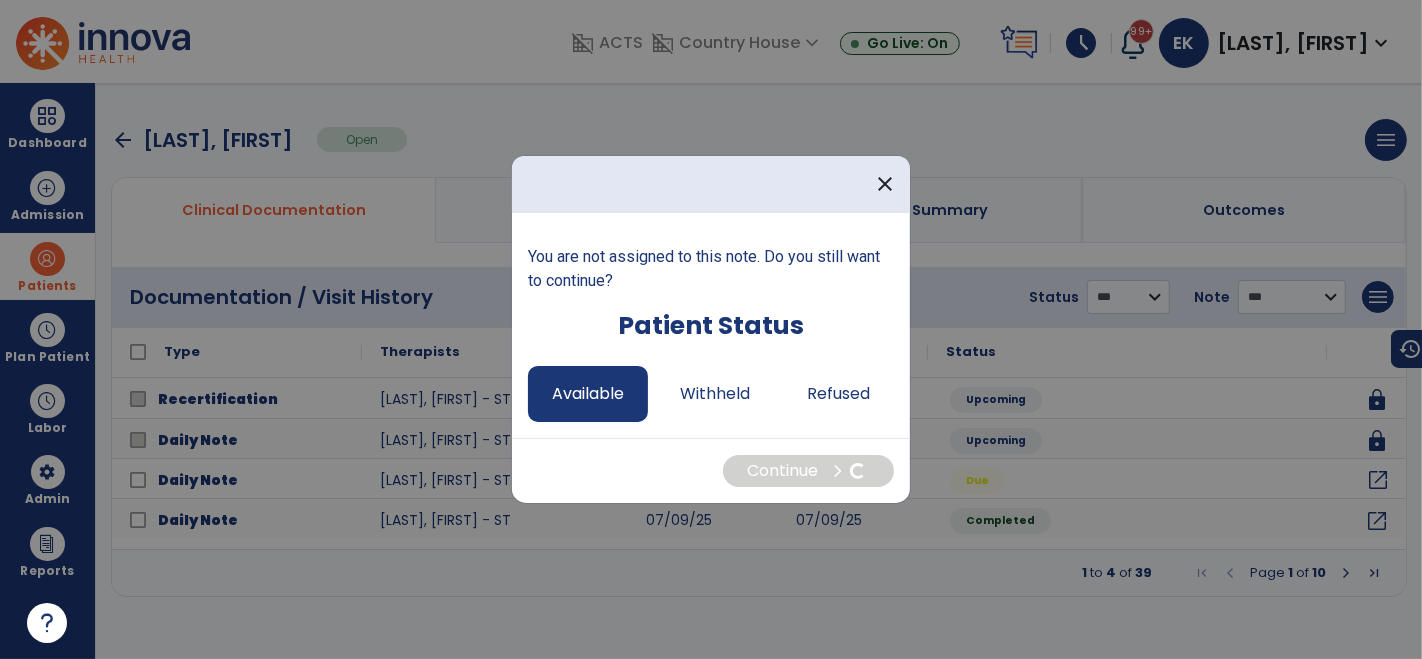 select on "*" 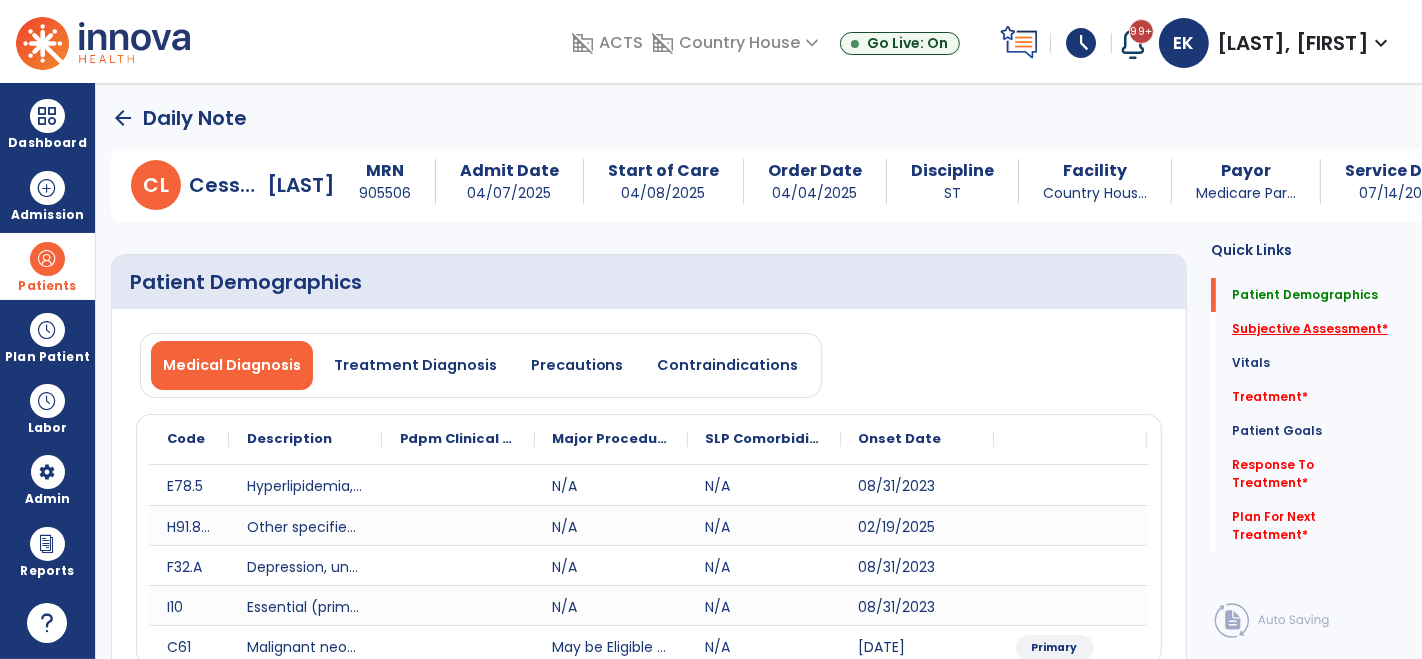 click on "Subjective Assessment   *" 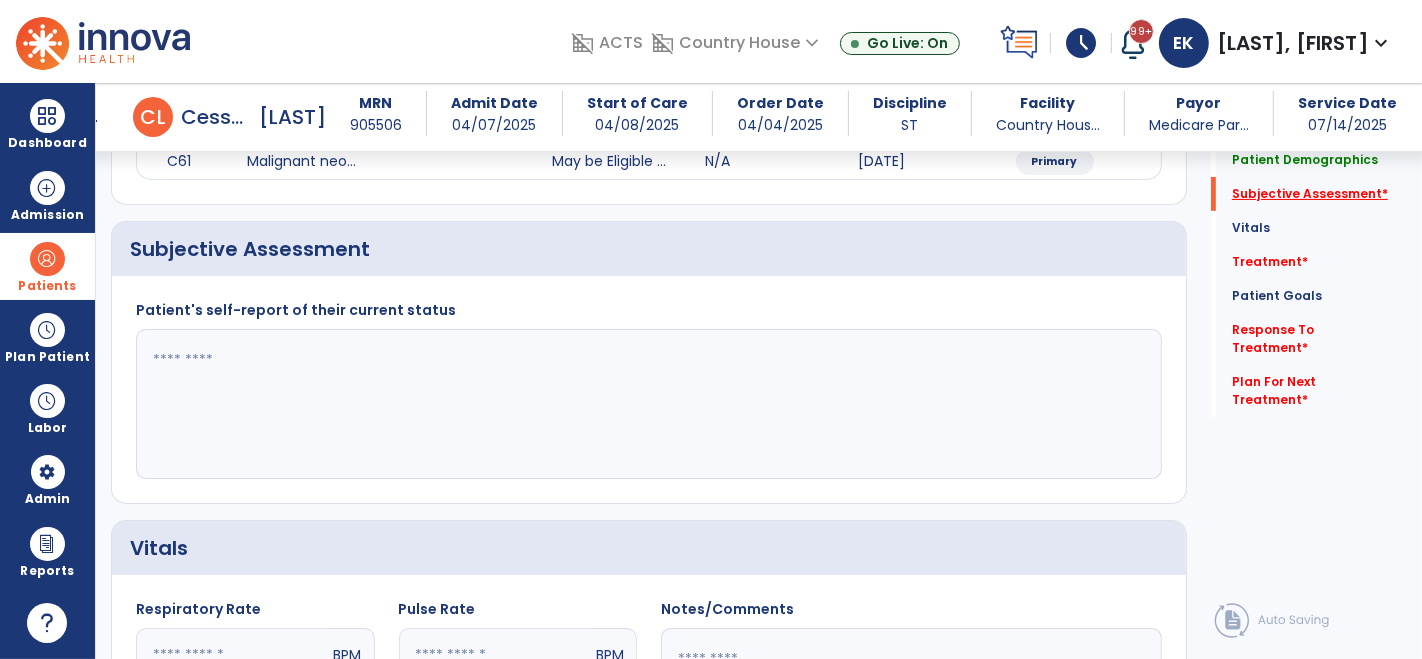 scroll, scrollTop: 475, scrollLeft: 0, axis: vertical 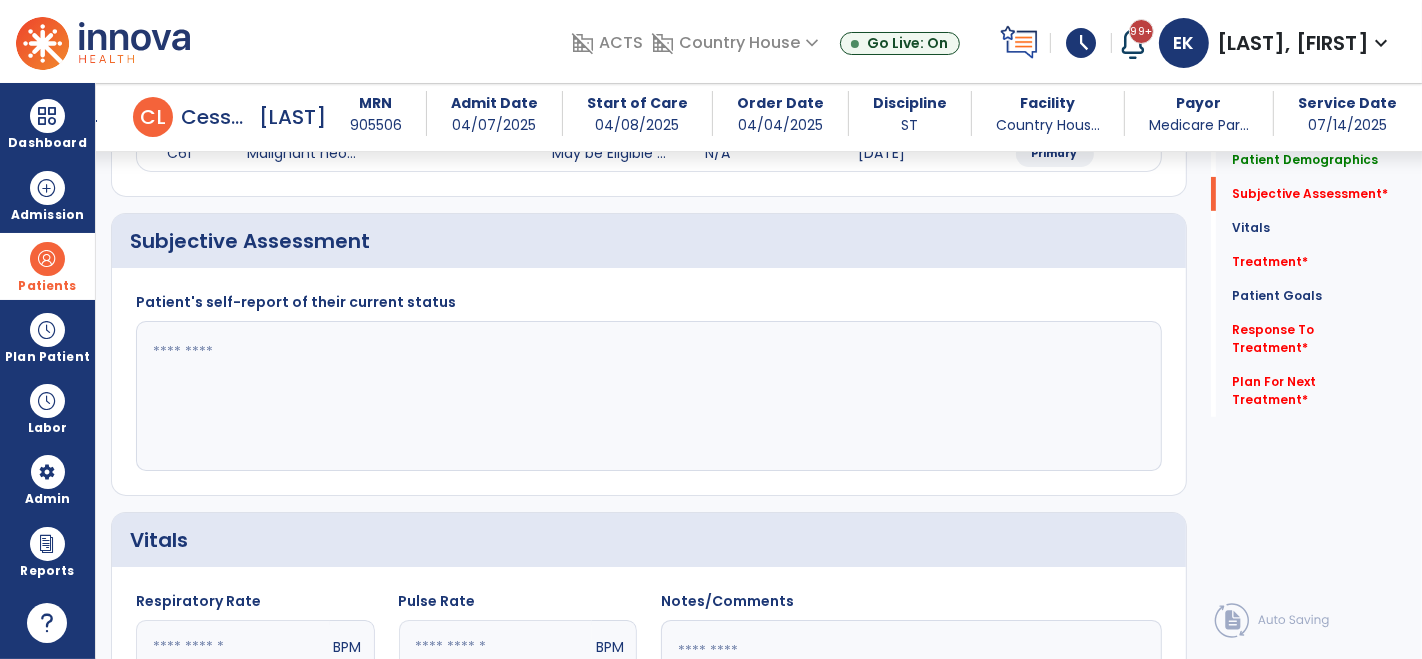 click 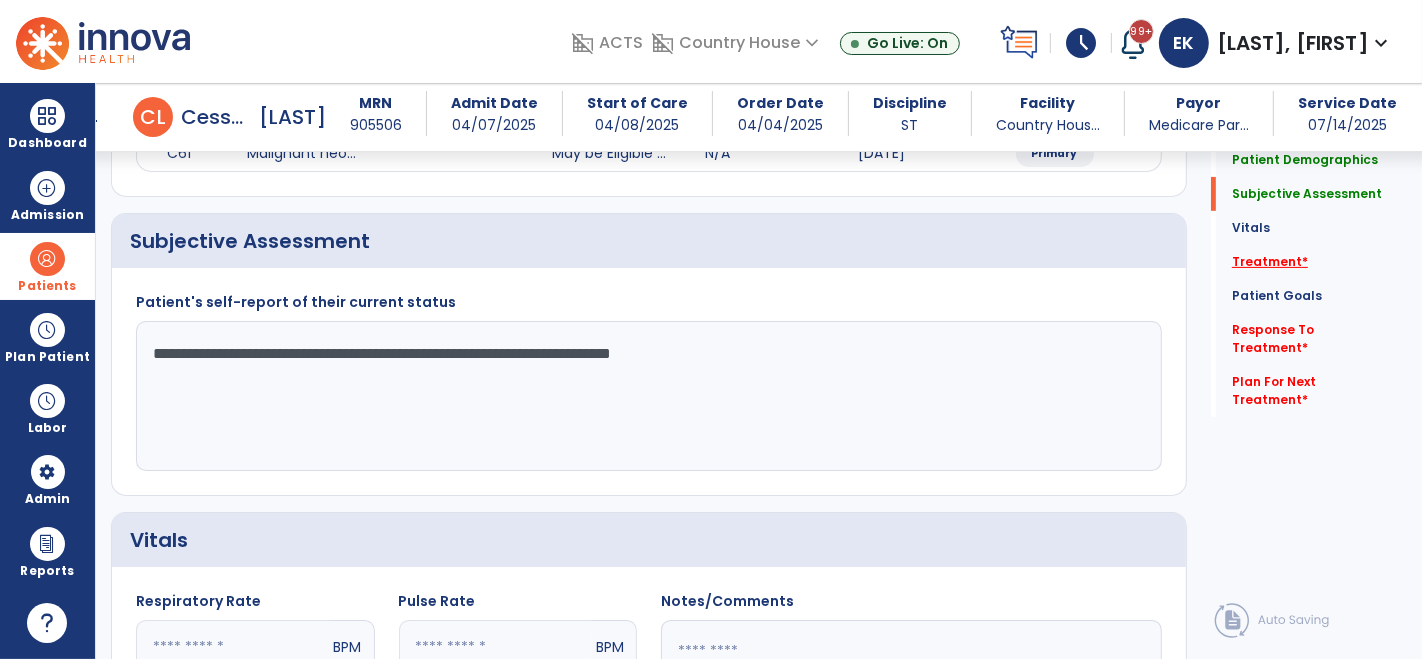 type on "**********" 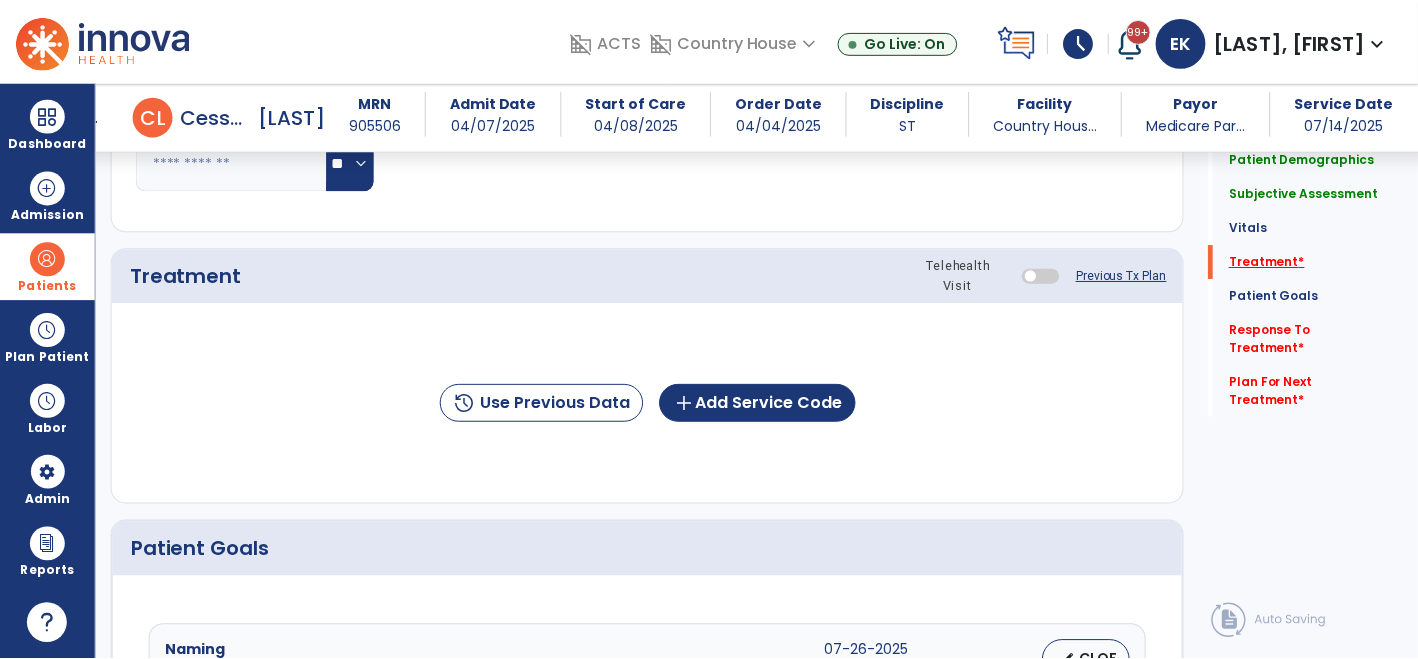 scroll, scrollTop: 1164, scrollLeft: 0, axis: vertical 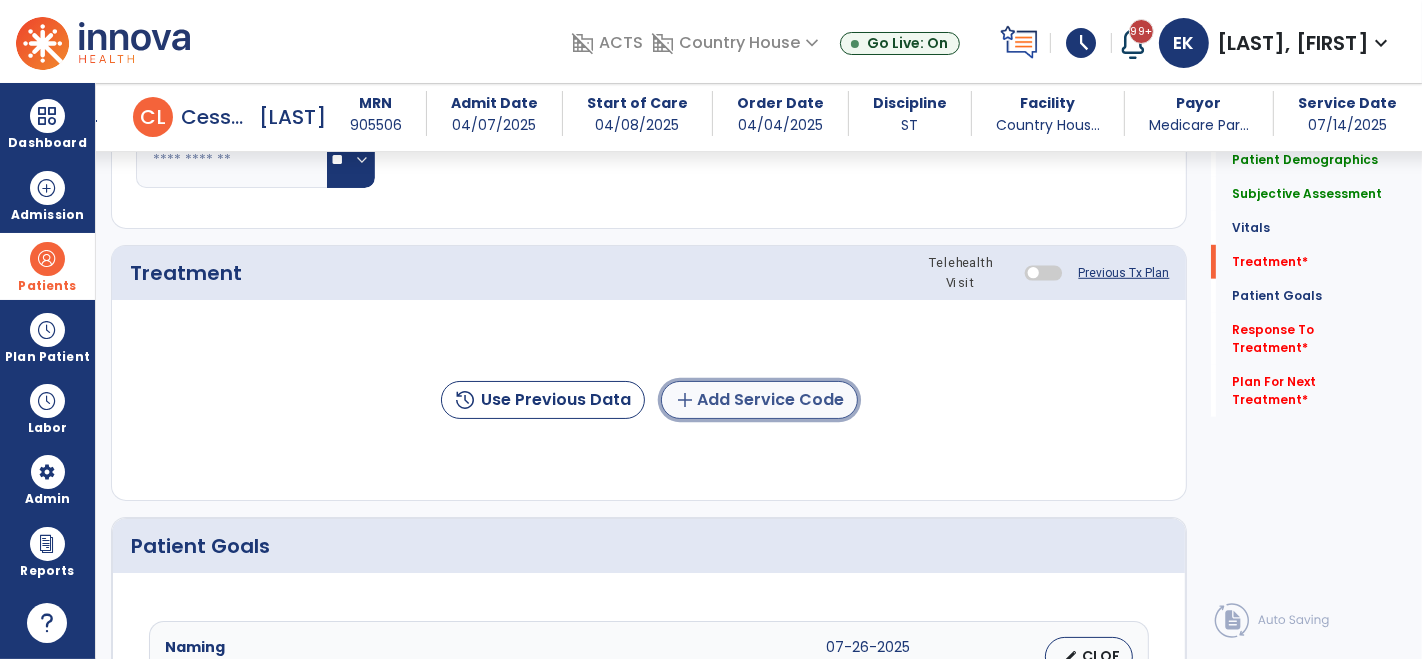 click on "add  Add Service Code" 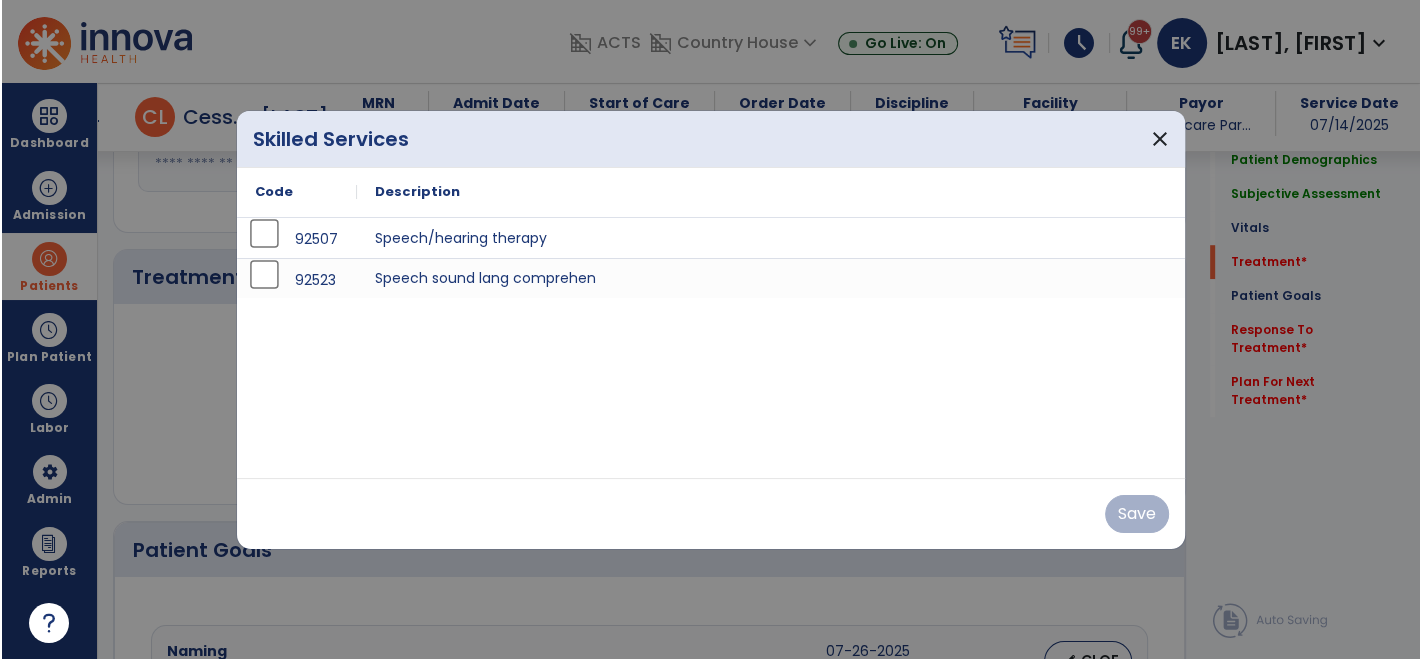 scroll, scrollTop: 1164, scrollLeft: 0, axis: vertical 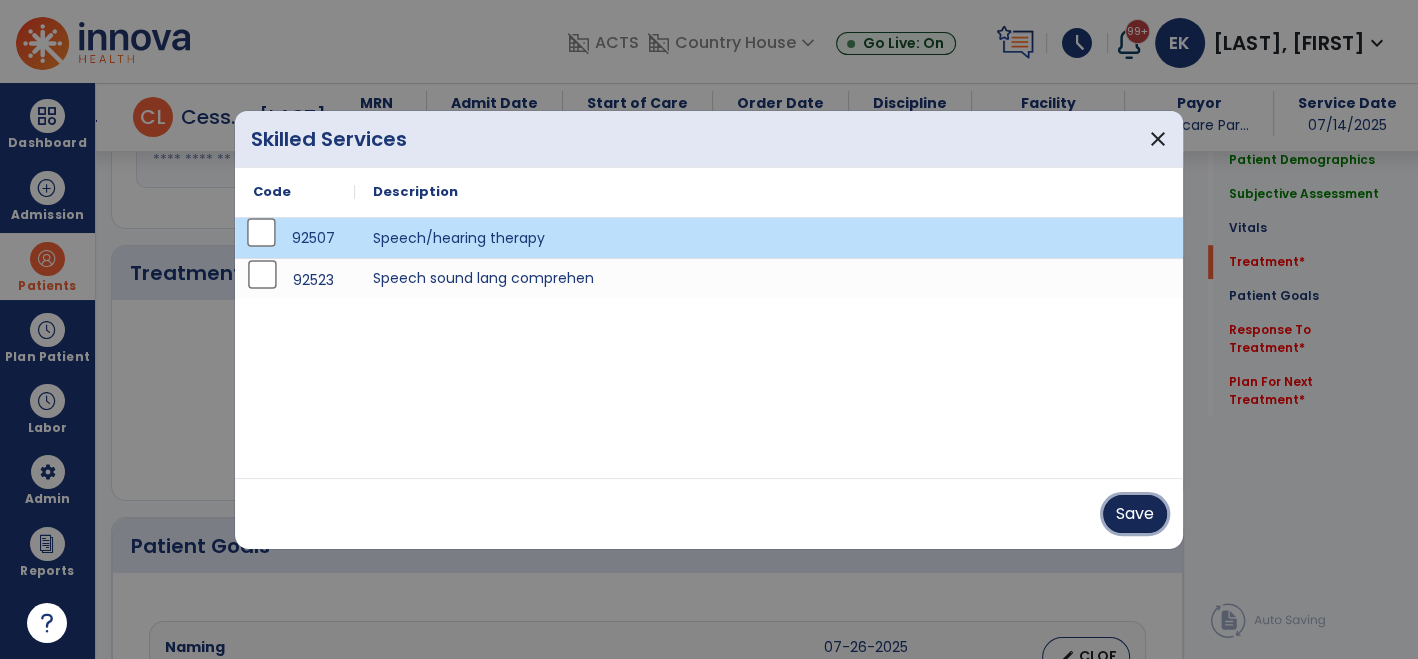 click on "Save" at bounding box center [1135, 514] 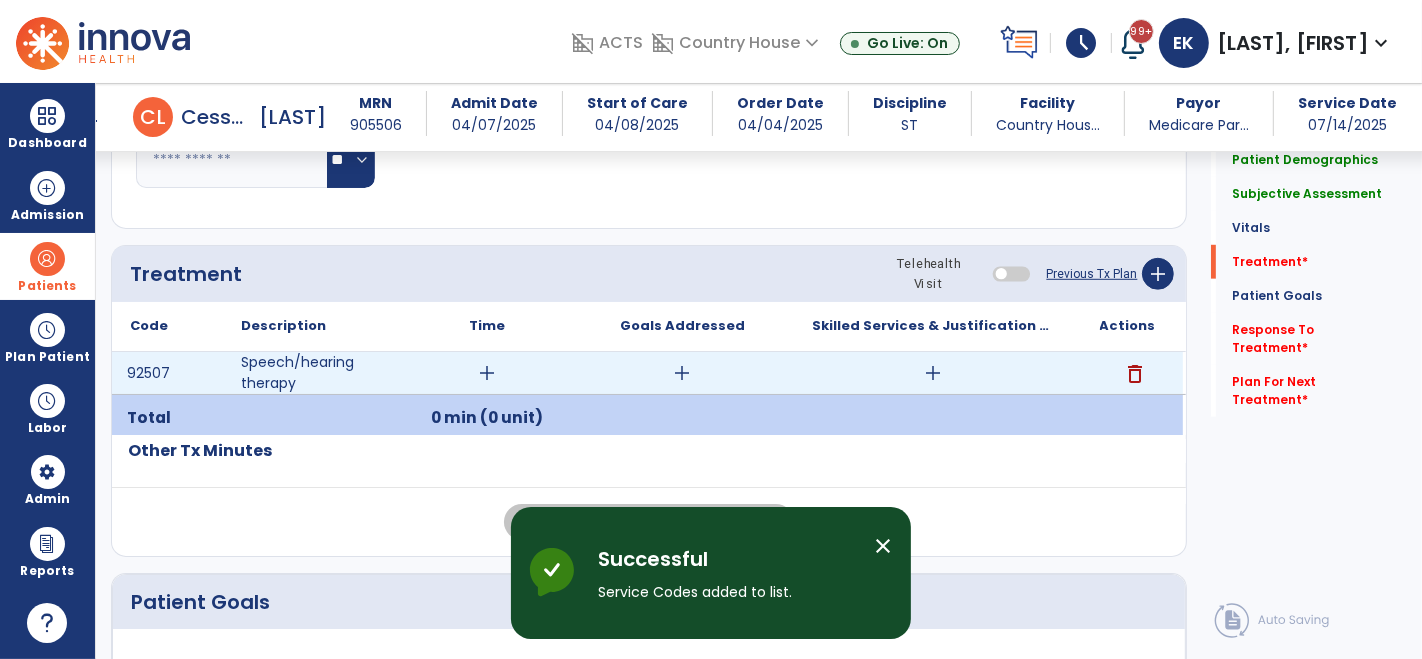 click on "add" at bounding box center (488, 373) 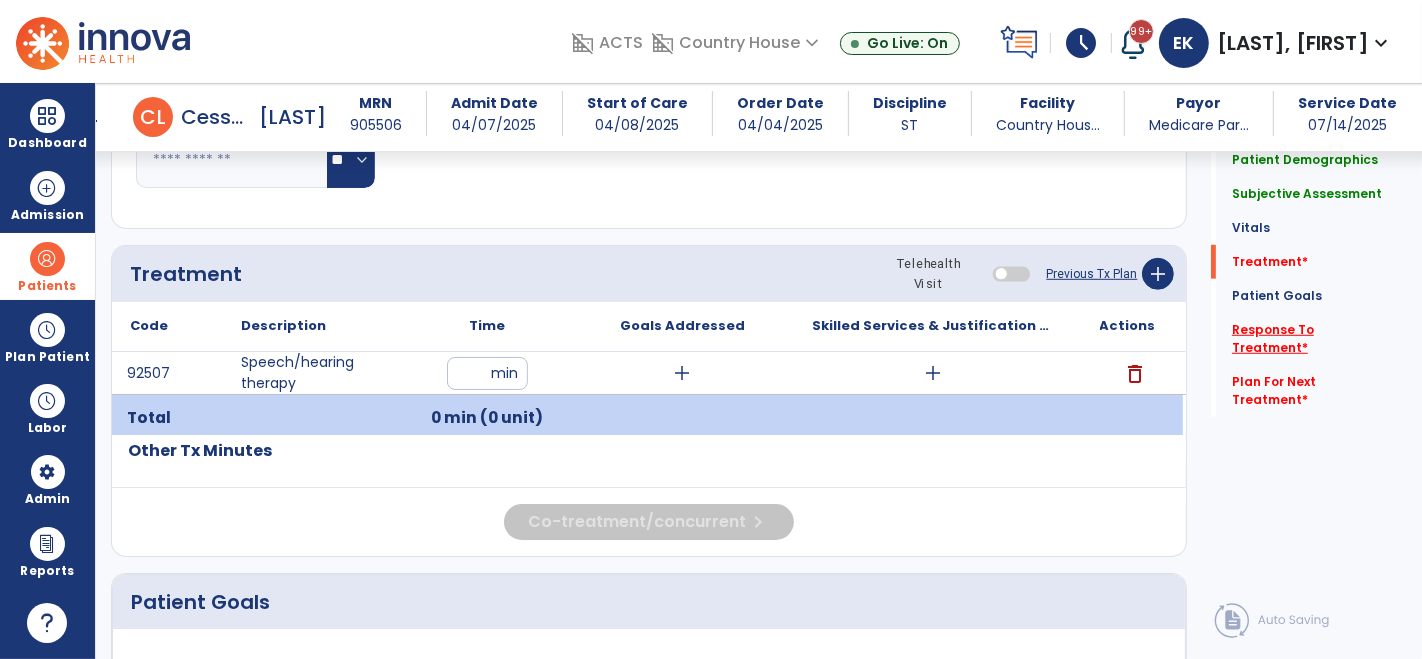 click on "Response To Treatment   *" 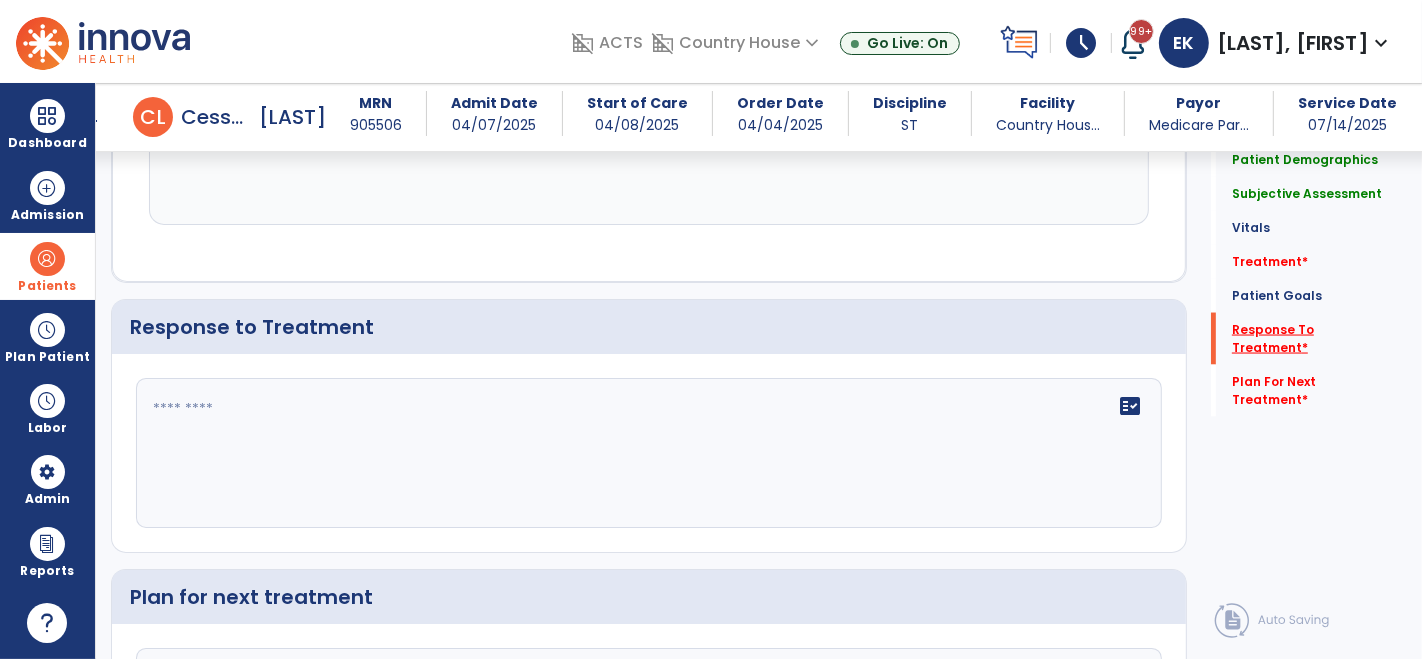 scroll, scrollTop: 2774, scrollLeft: 0, axis: vertical 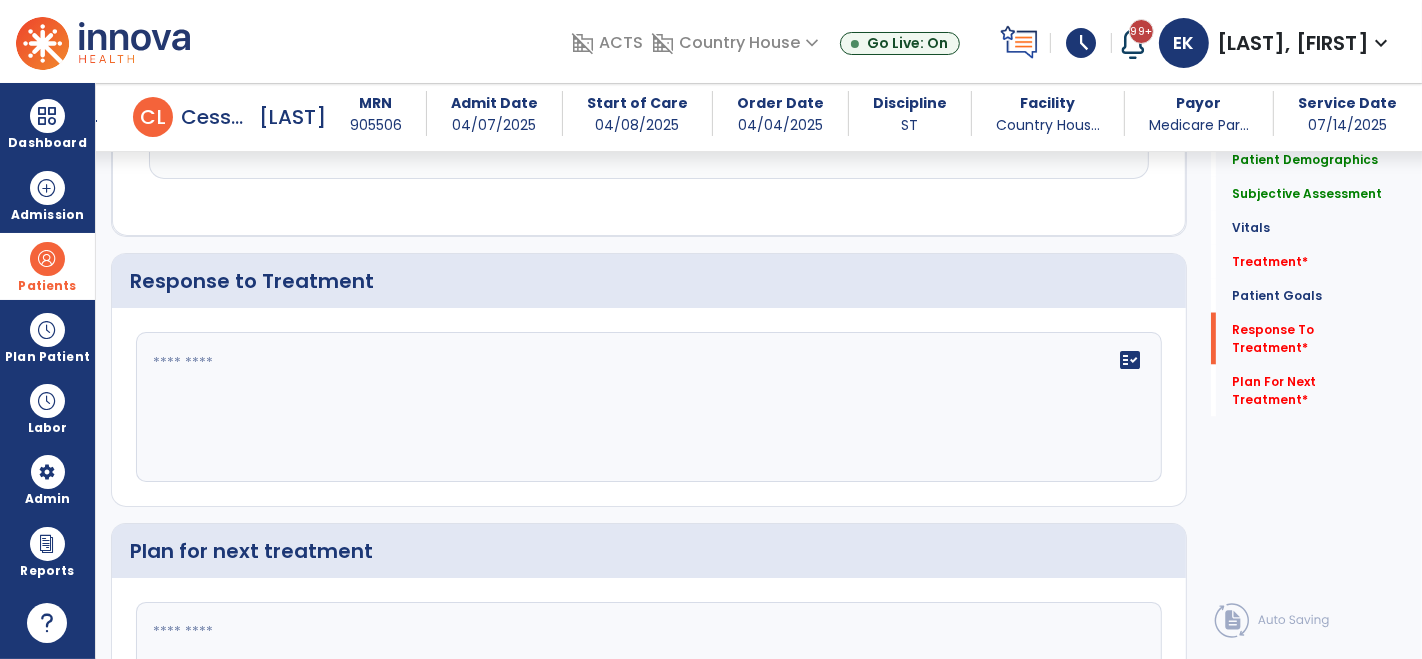 click on "fact_check" 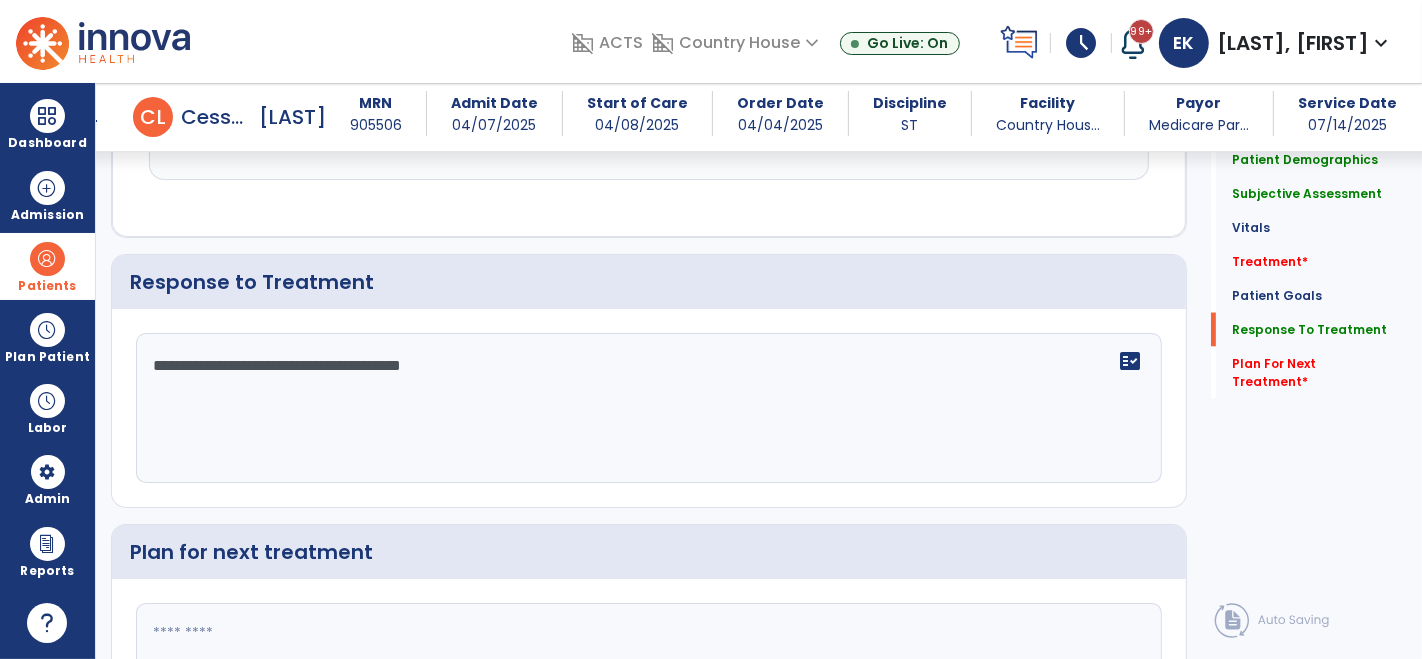 scroll, scrollTop: 2773, scrollLeft: 0, axis: vertical 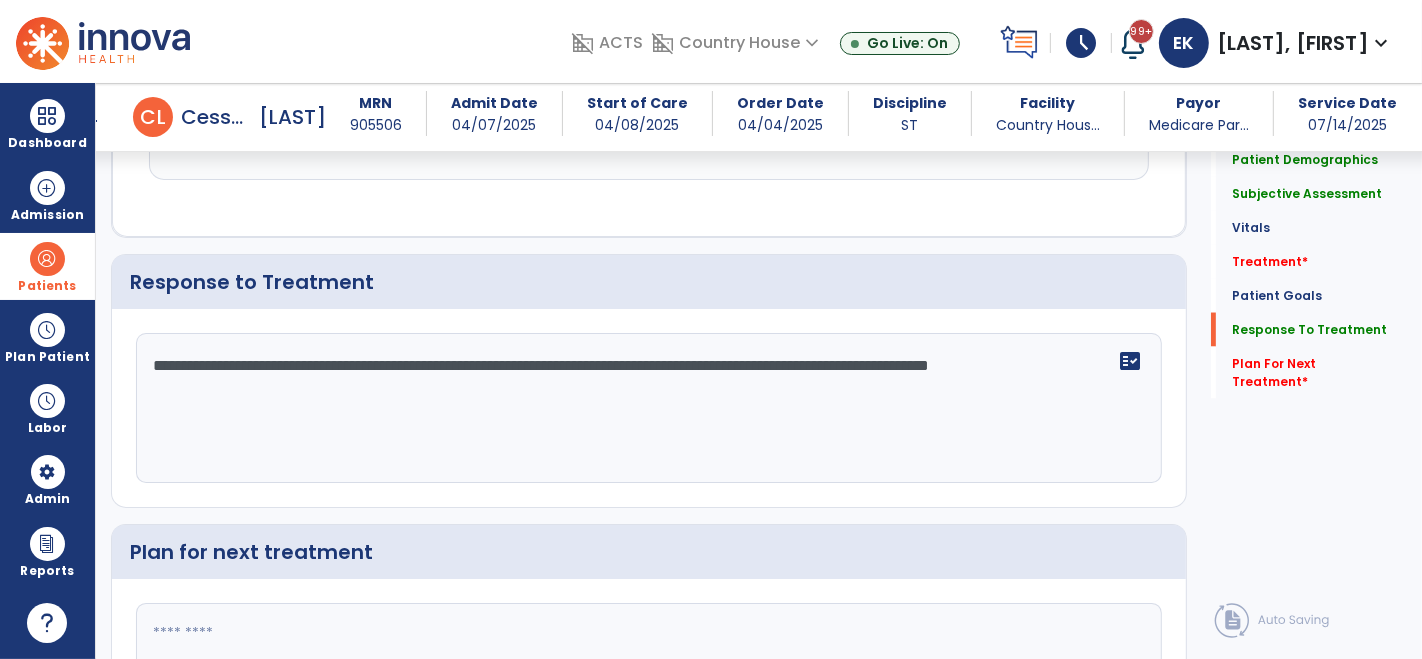 type on "**********" 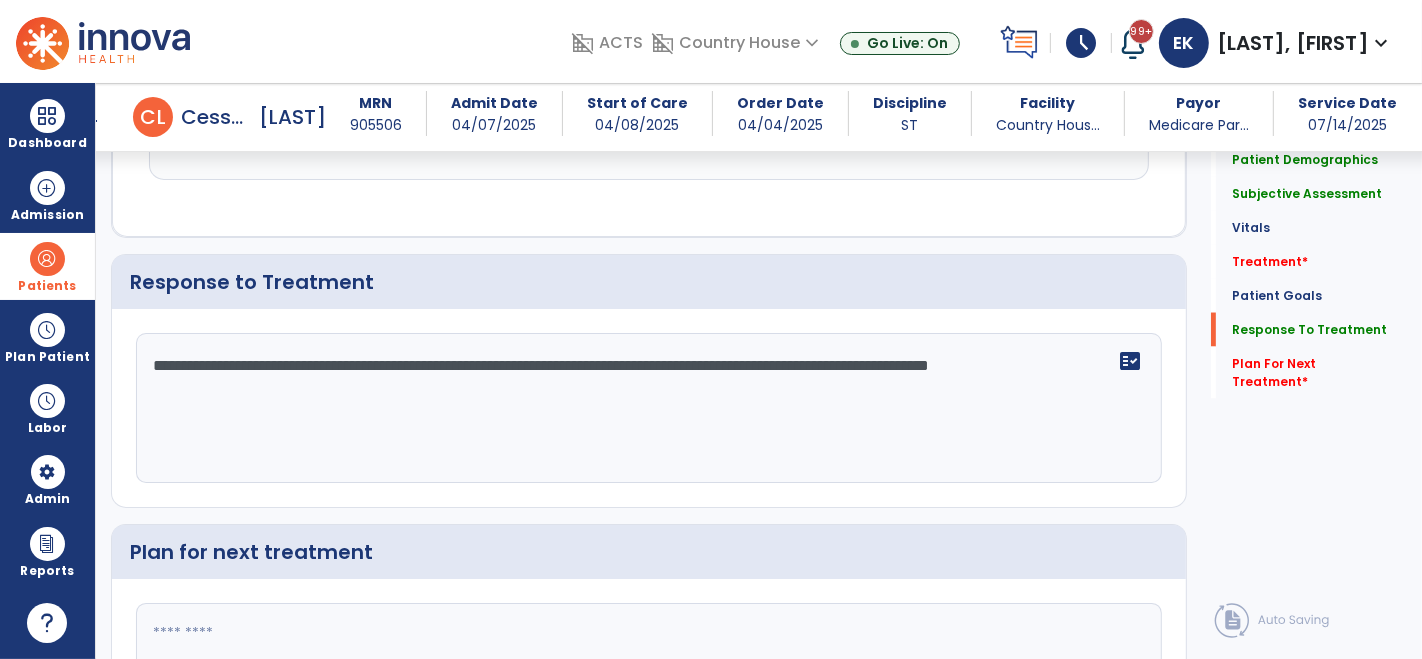 click on "Patients" at bounding box center (47, 266) 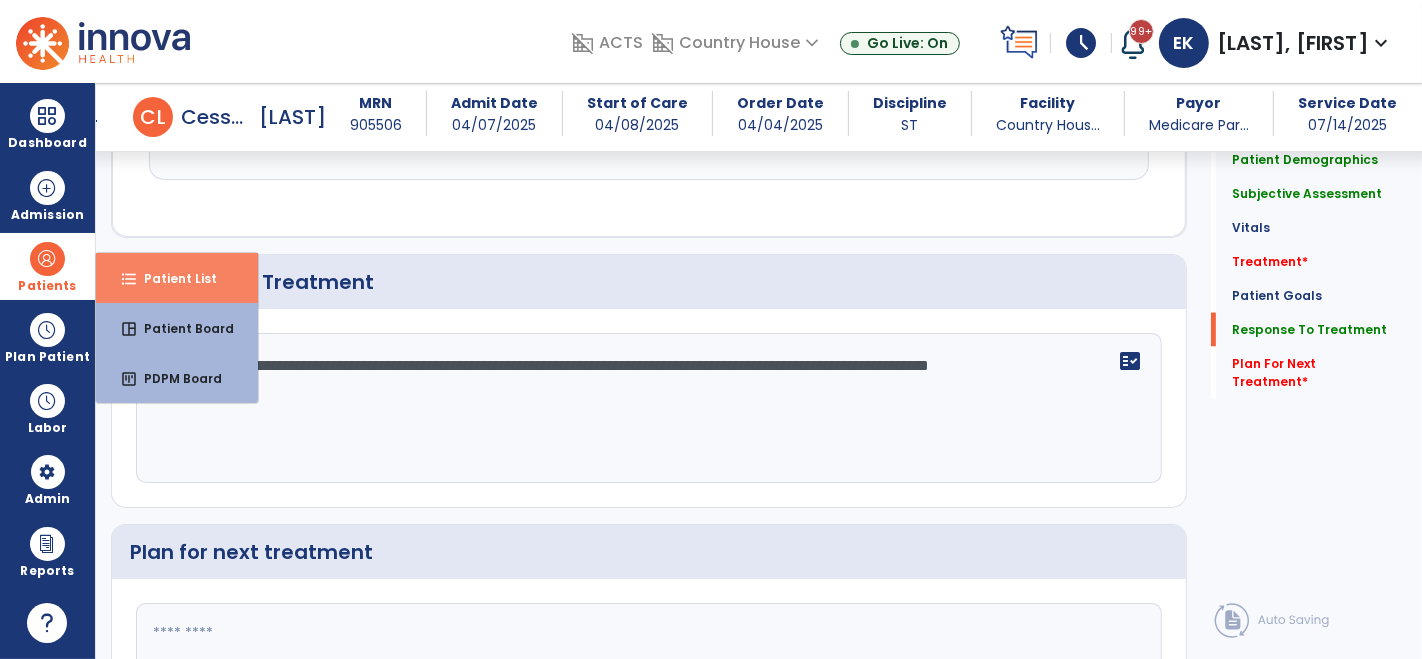 click on "format_list_bulleted  Patient List" at bounding box center (177, 278) 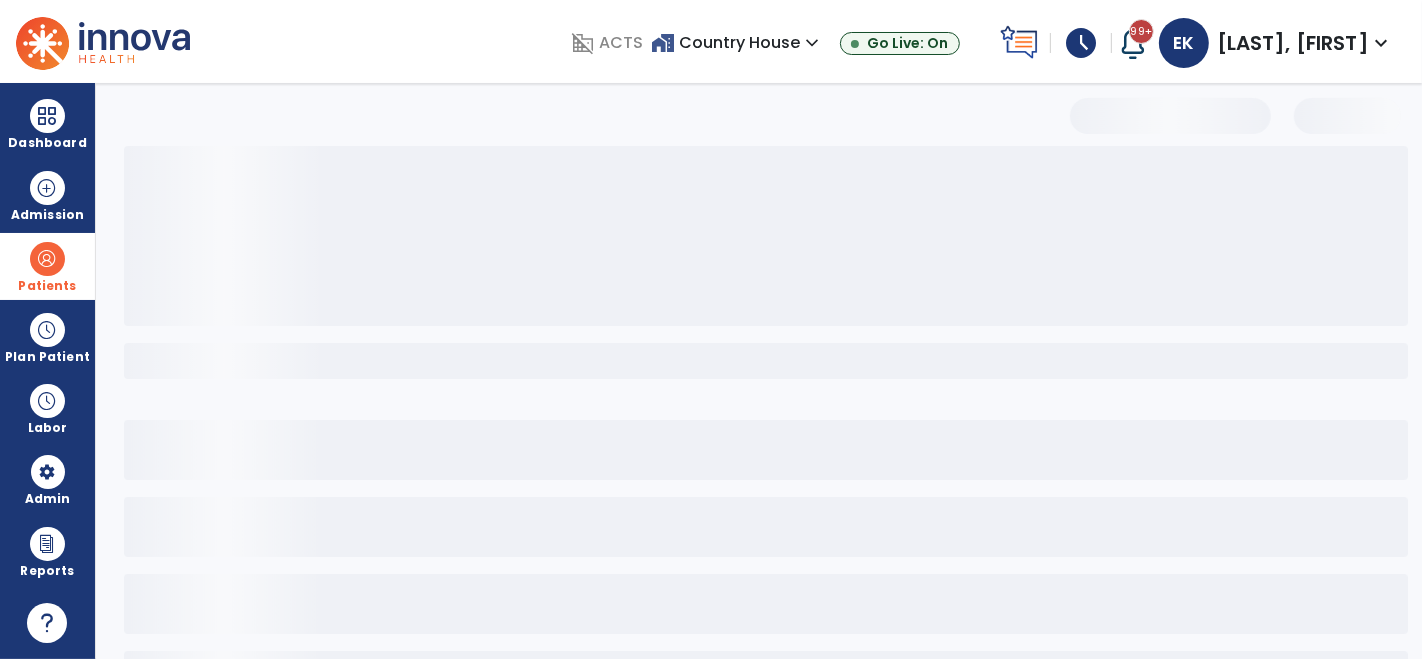 scroll, scrollTop: 82, scrollLeft: 0, axis: vertical 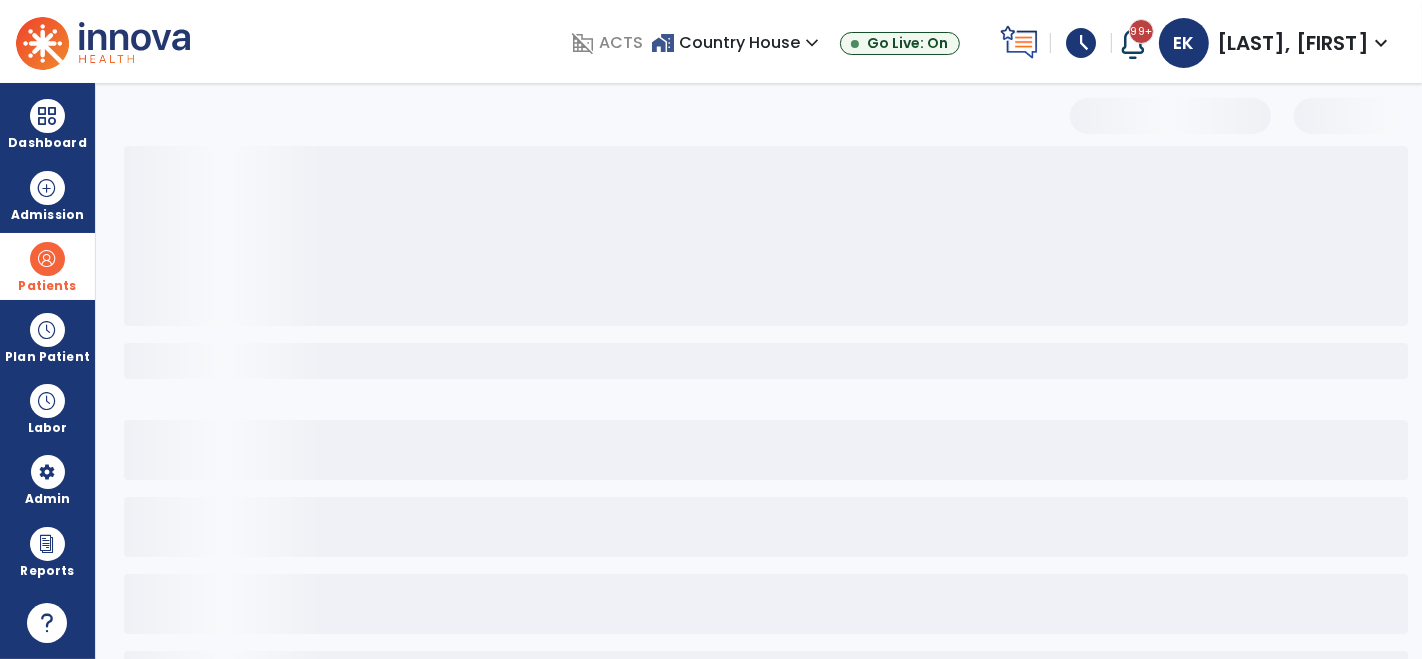 select on "***" 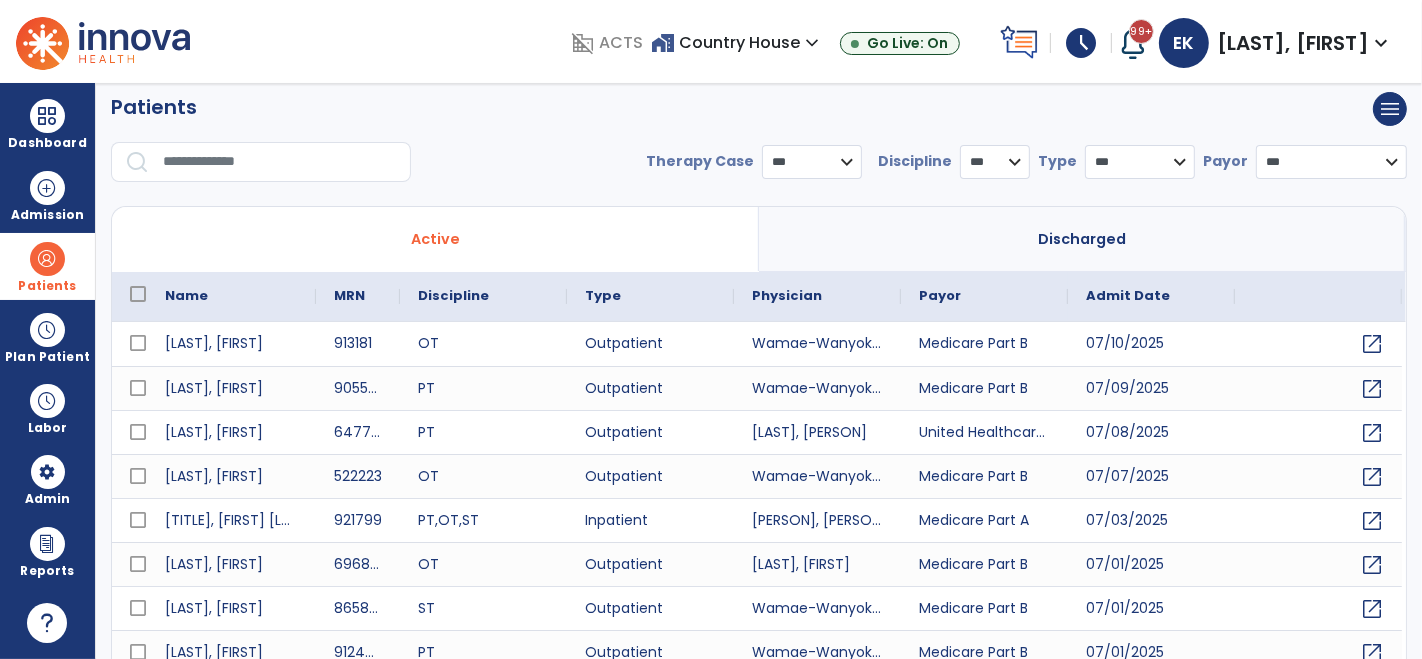 scroll, scrollTop: 0, scrollLeft: 0, axis: both 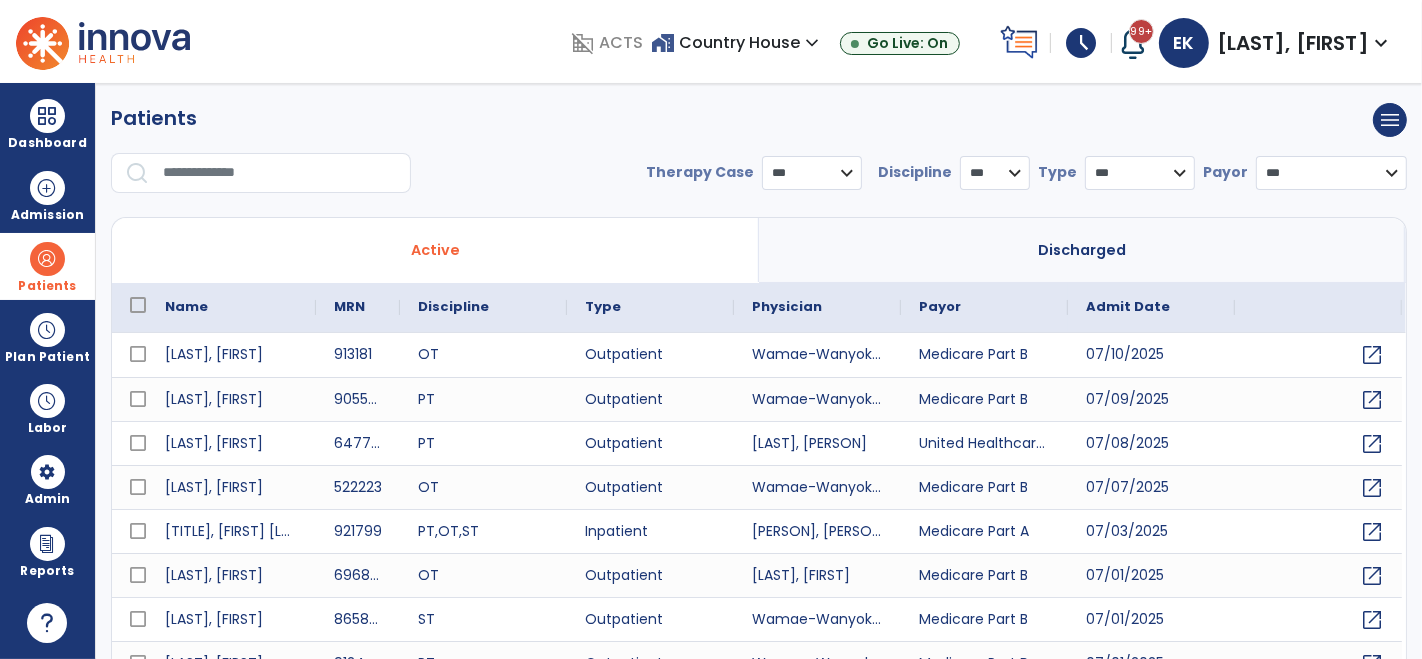click at bounding box center [280, 173] 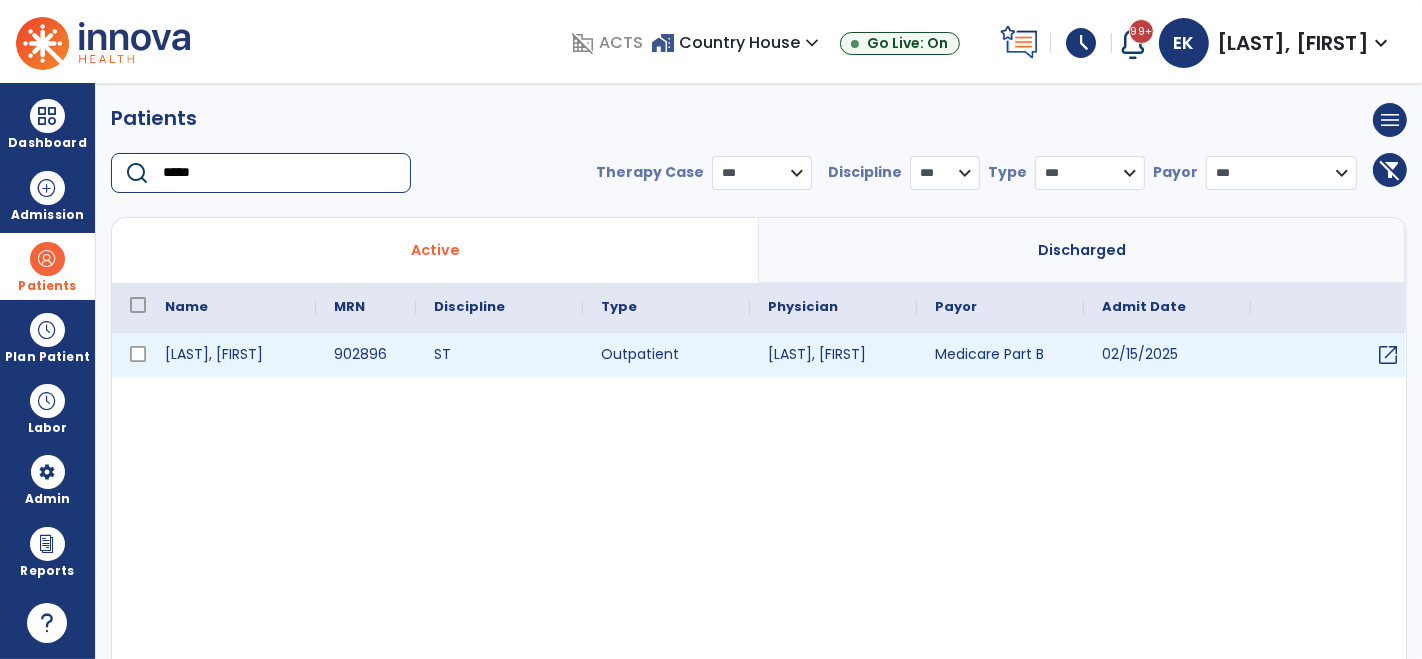 type on "*****" 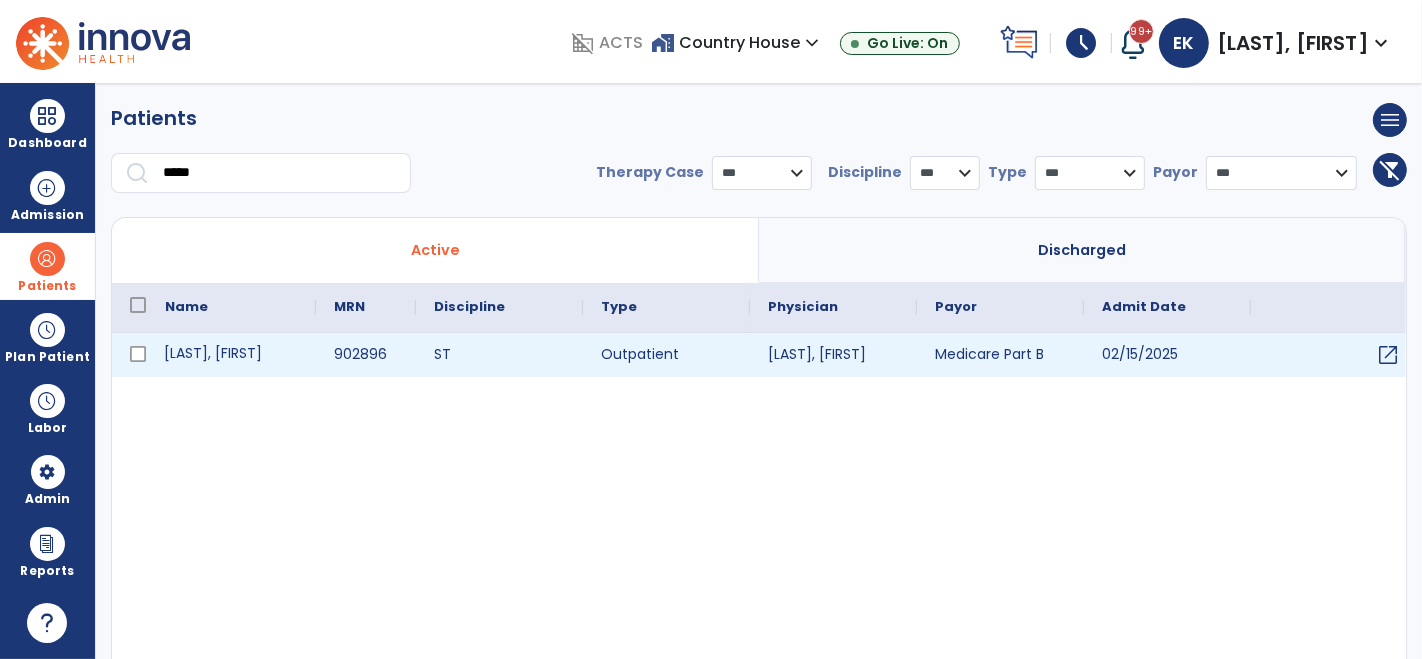 click on "[LAST], [FIRST]" at bounding box center (231, 355) 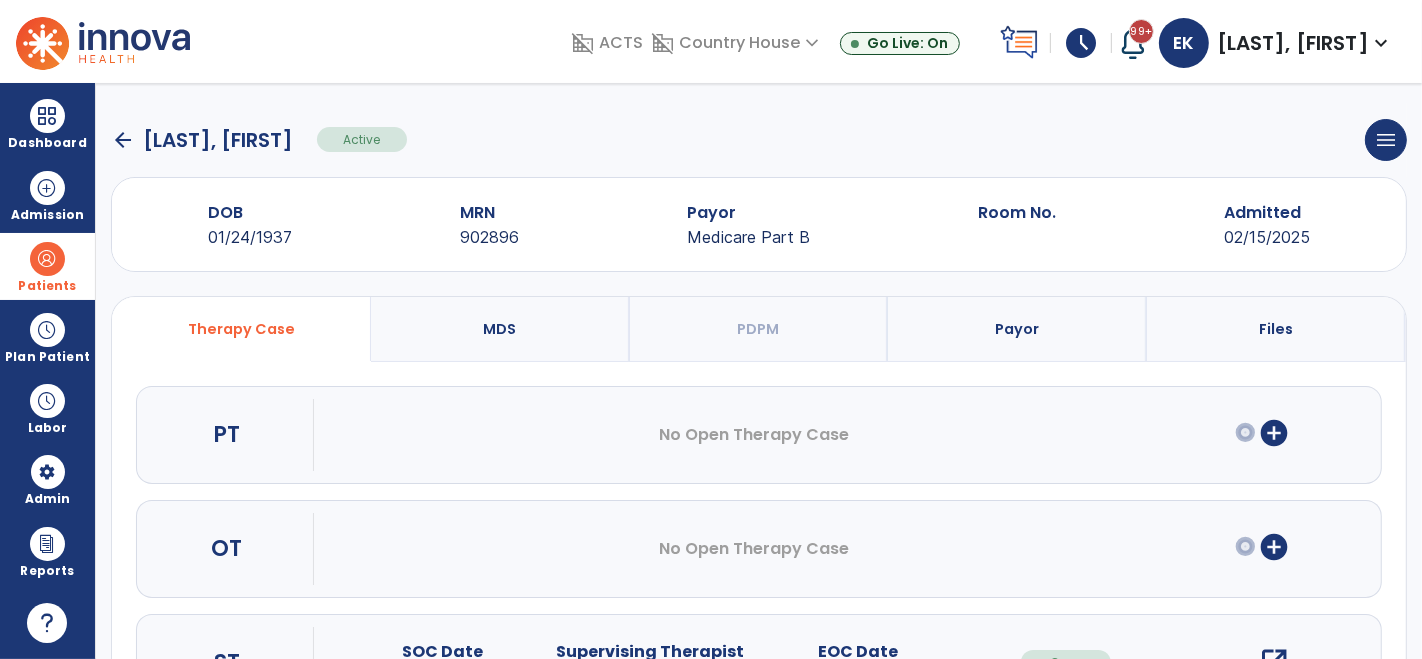 scroll, scrollTop: 97, scrollLeft: 0, axis: vertical 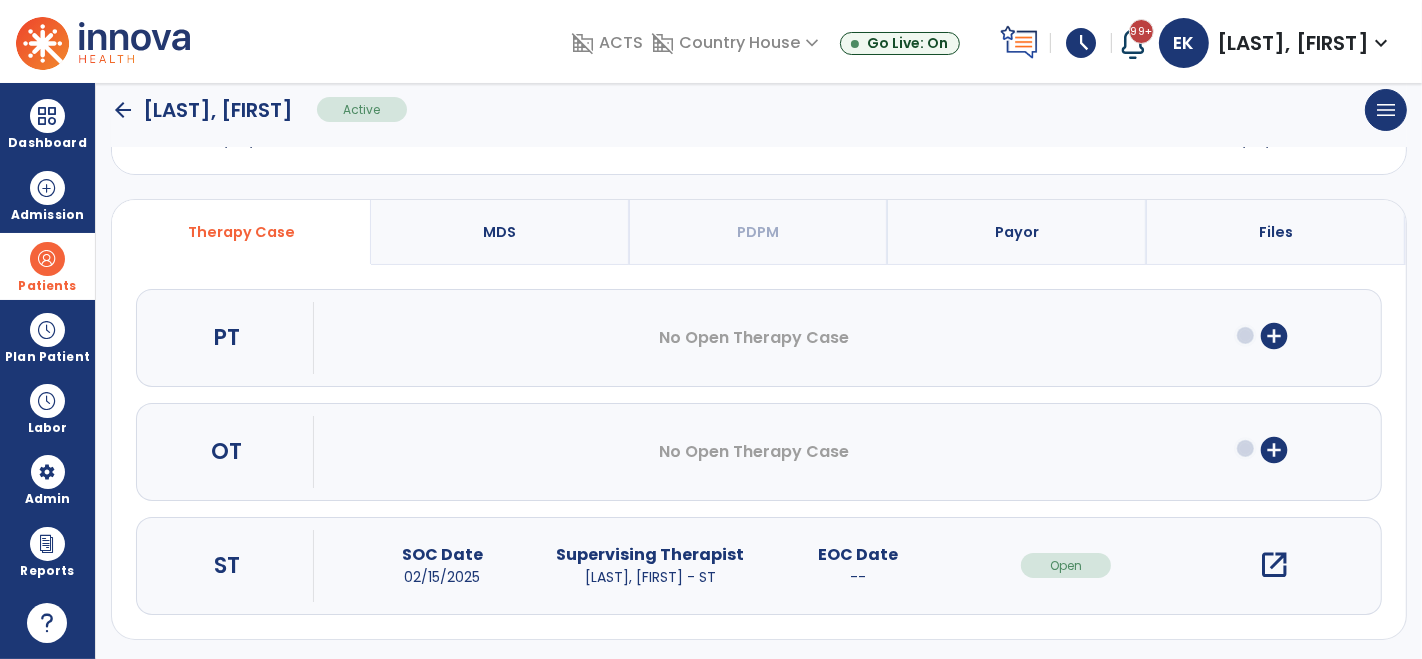 click on "open_in_new" at bounding box center (1274, 565) 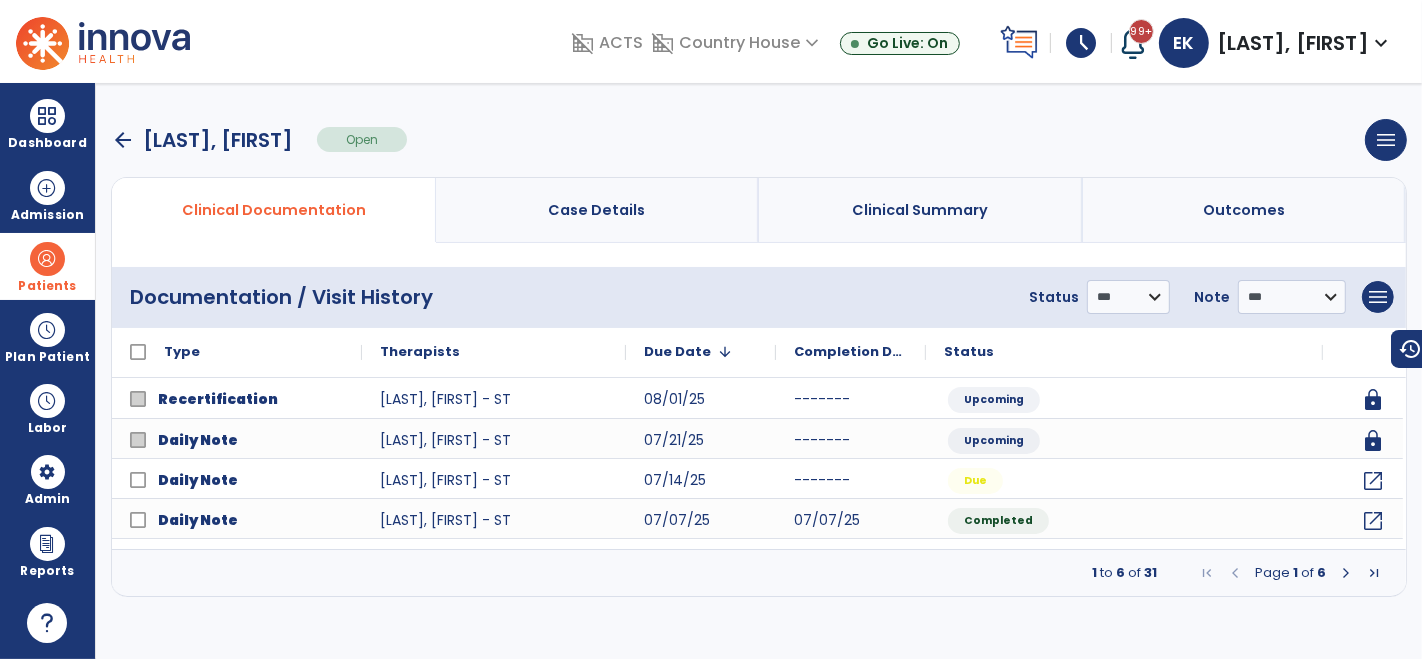 scroll, scrollTop: 0, scrollLeft: 0, axis: both 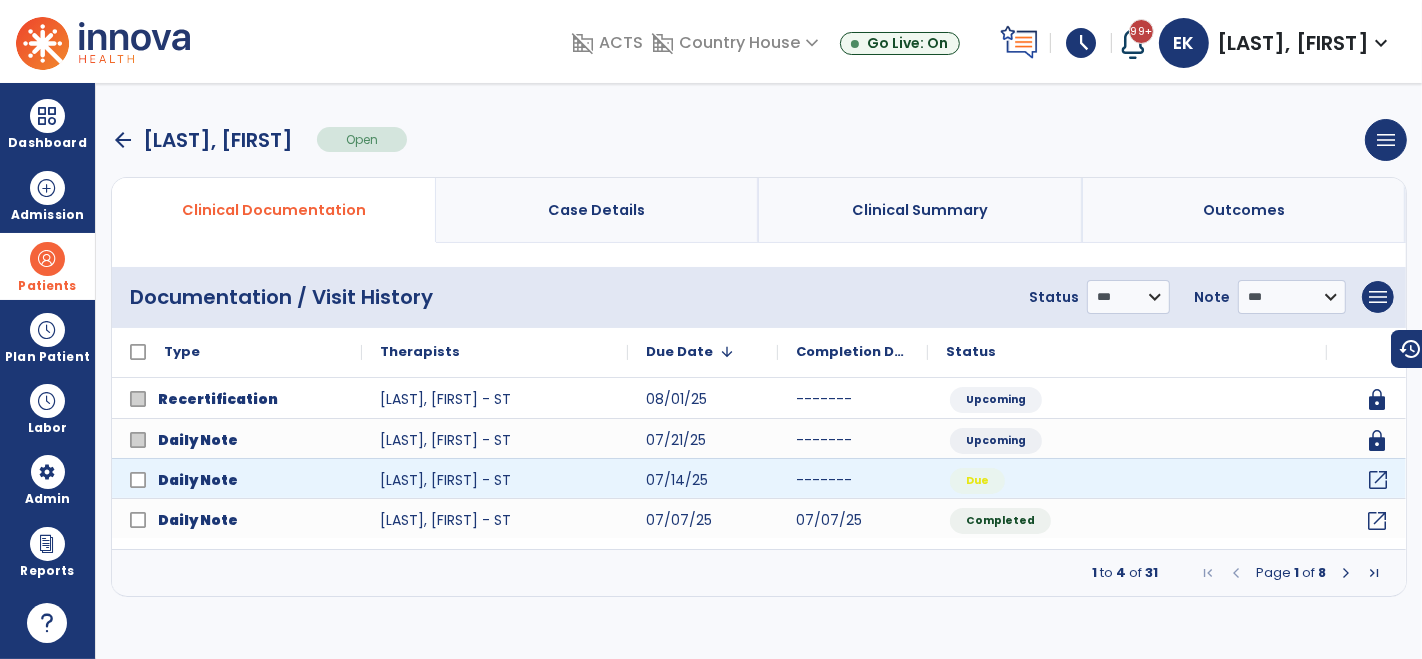 click on "open_in_new" 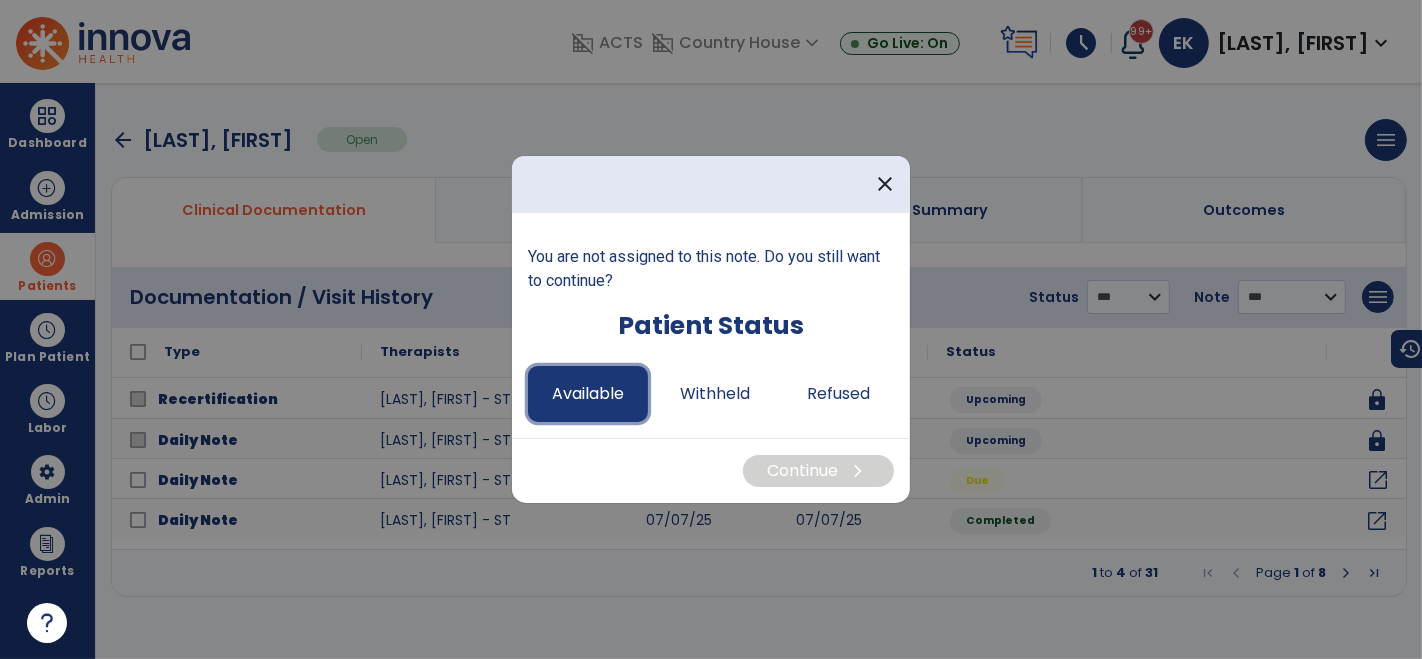 click on "Available" at bounding box center (588, 394) 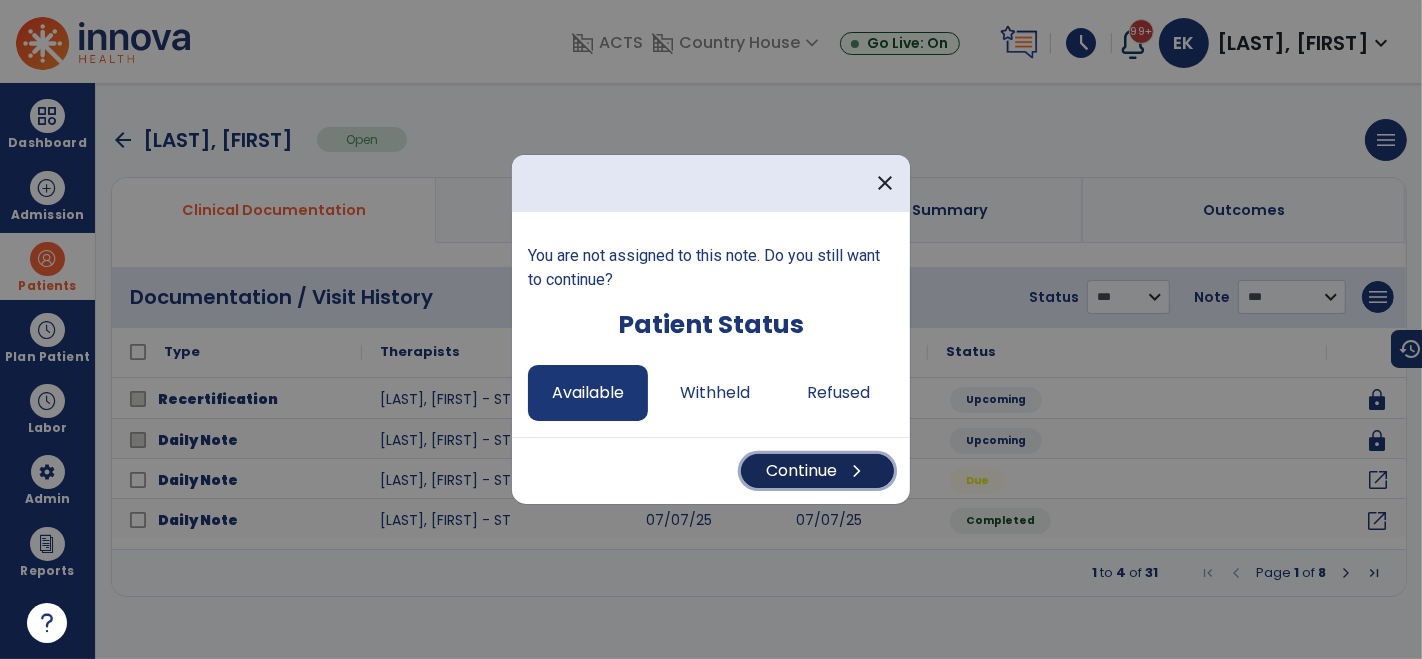 click on "Continue   chevron_right" at bounding box center [817, 471] 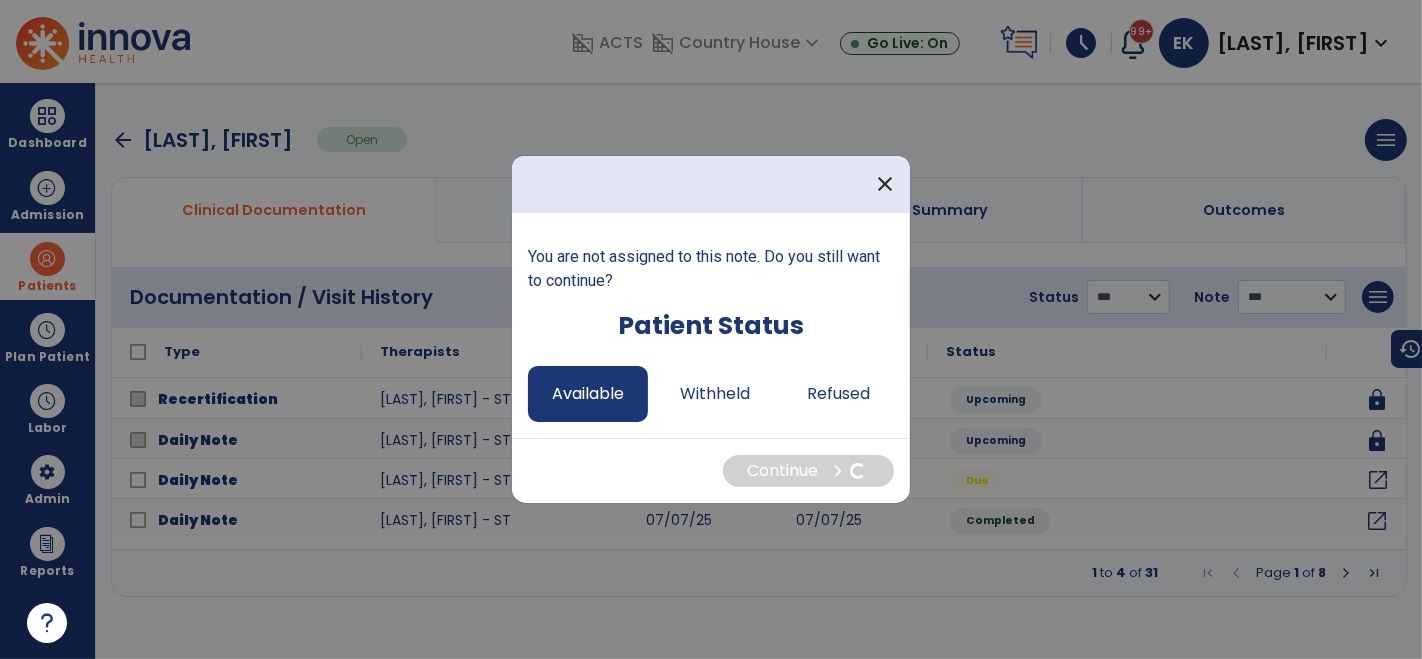 select on "*" 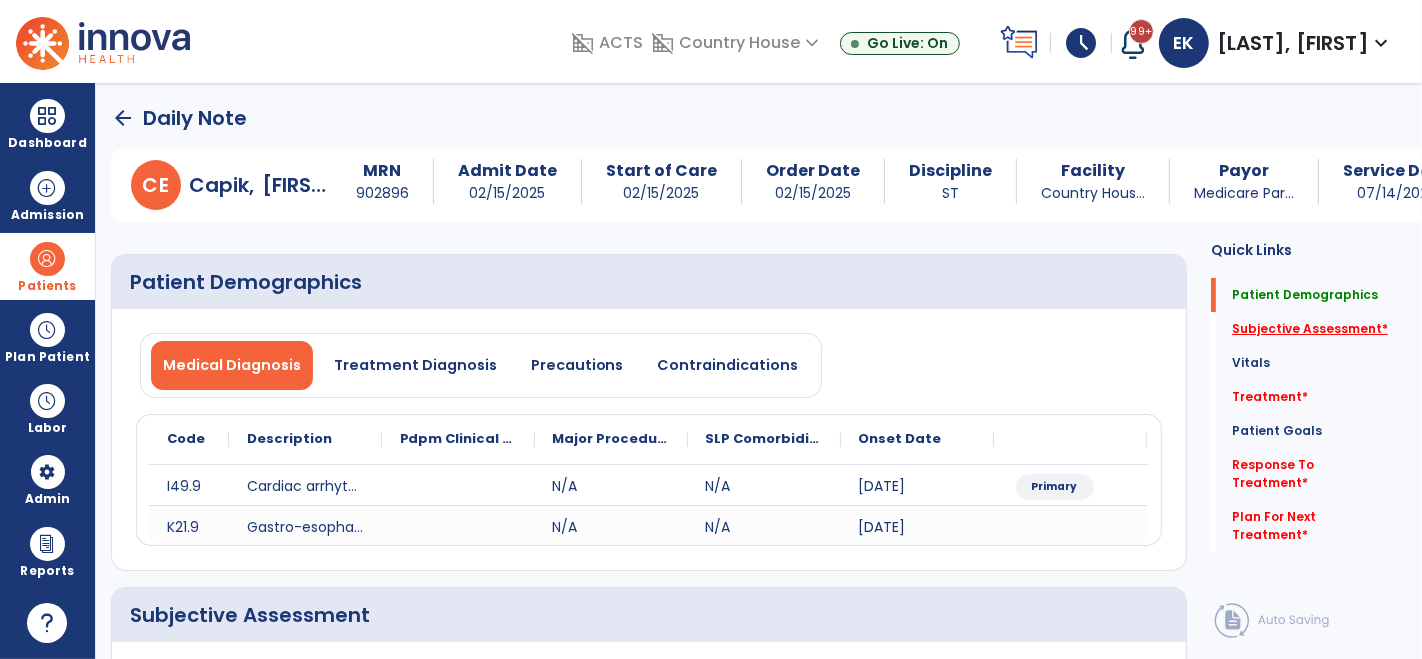 click on "Subjective Assessment   *" 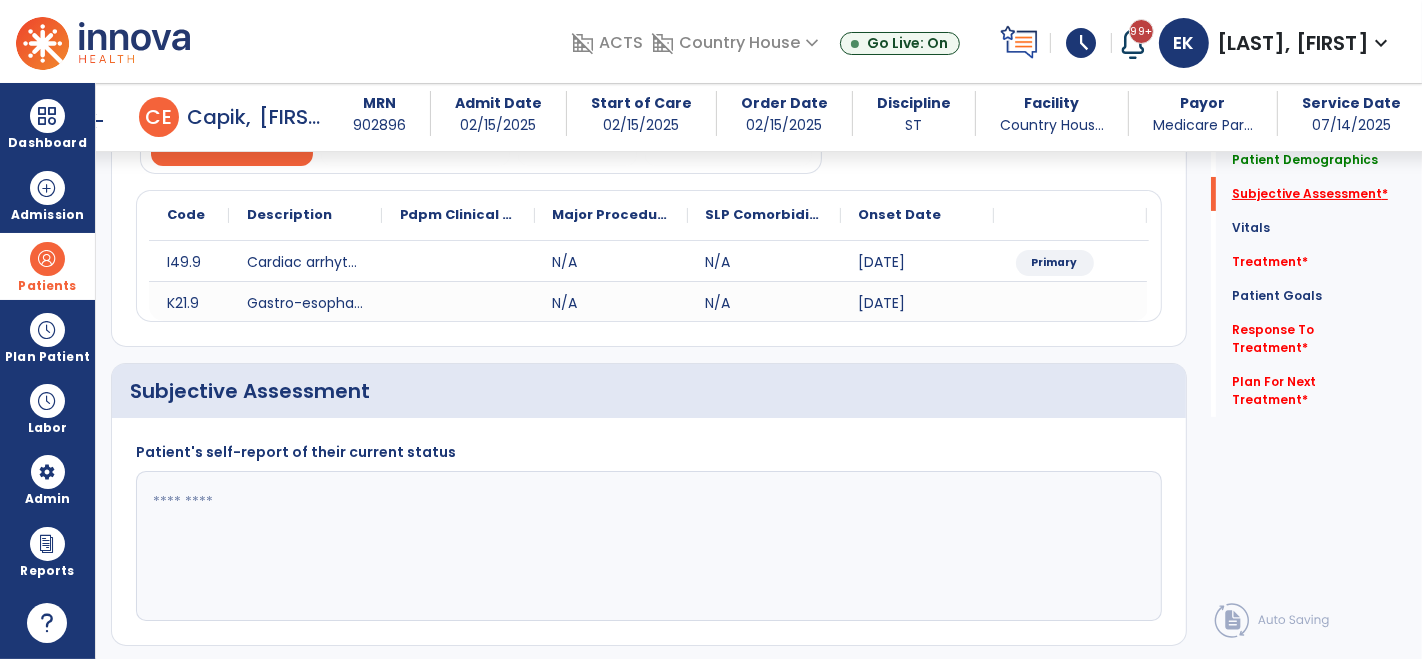 scroll, scrollTop: 355, scrollLeft: 0, axis: vertical 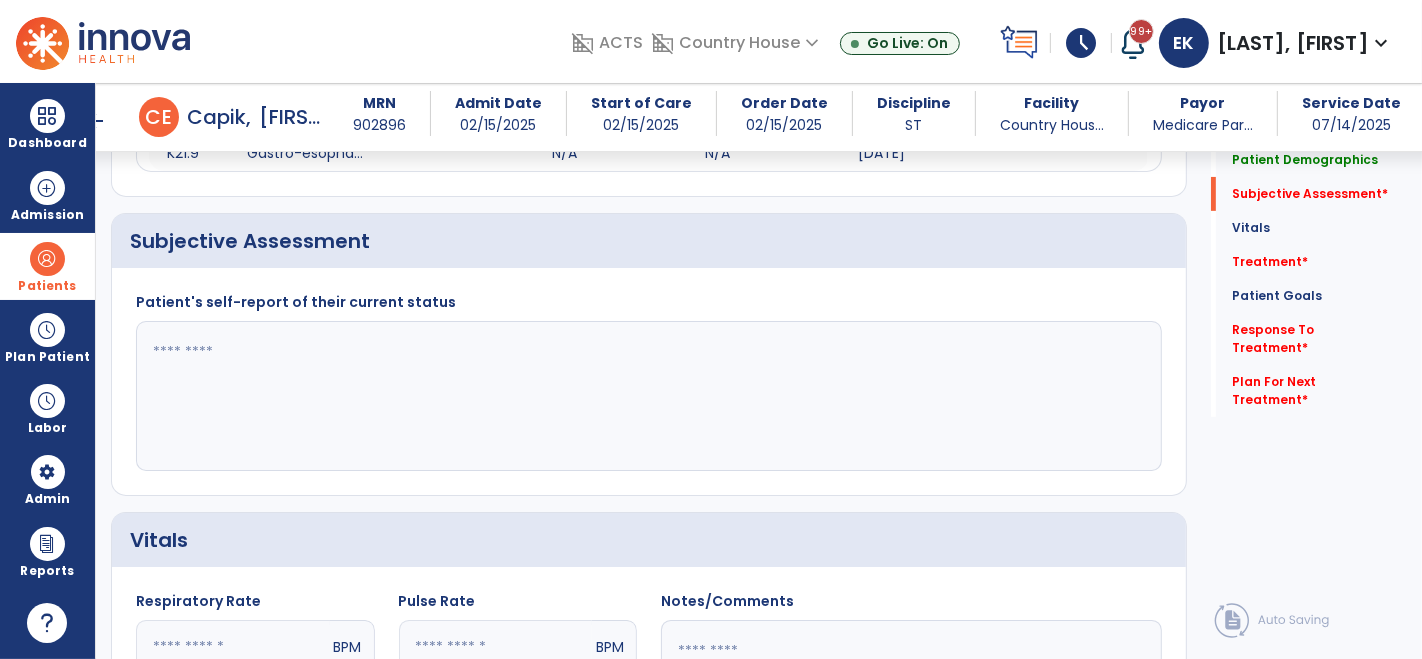 click 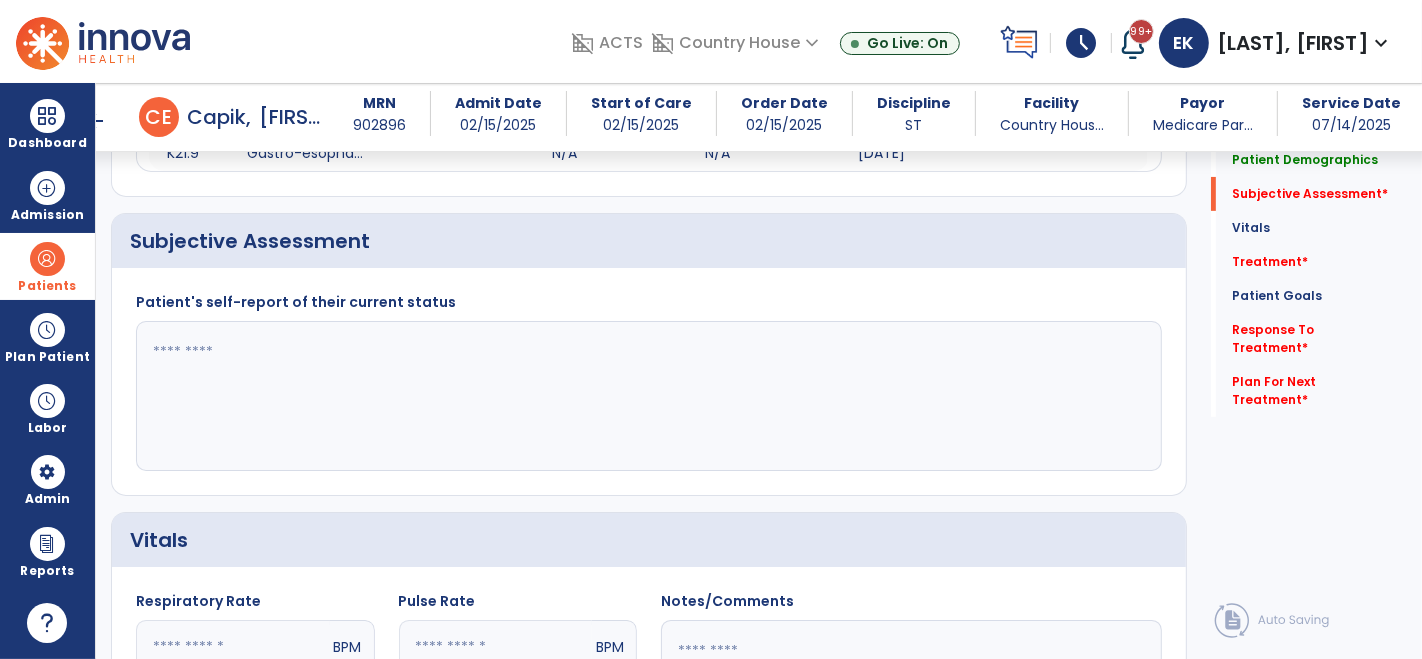 click on "Patient's self-report of their current status" 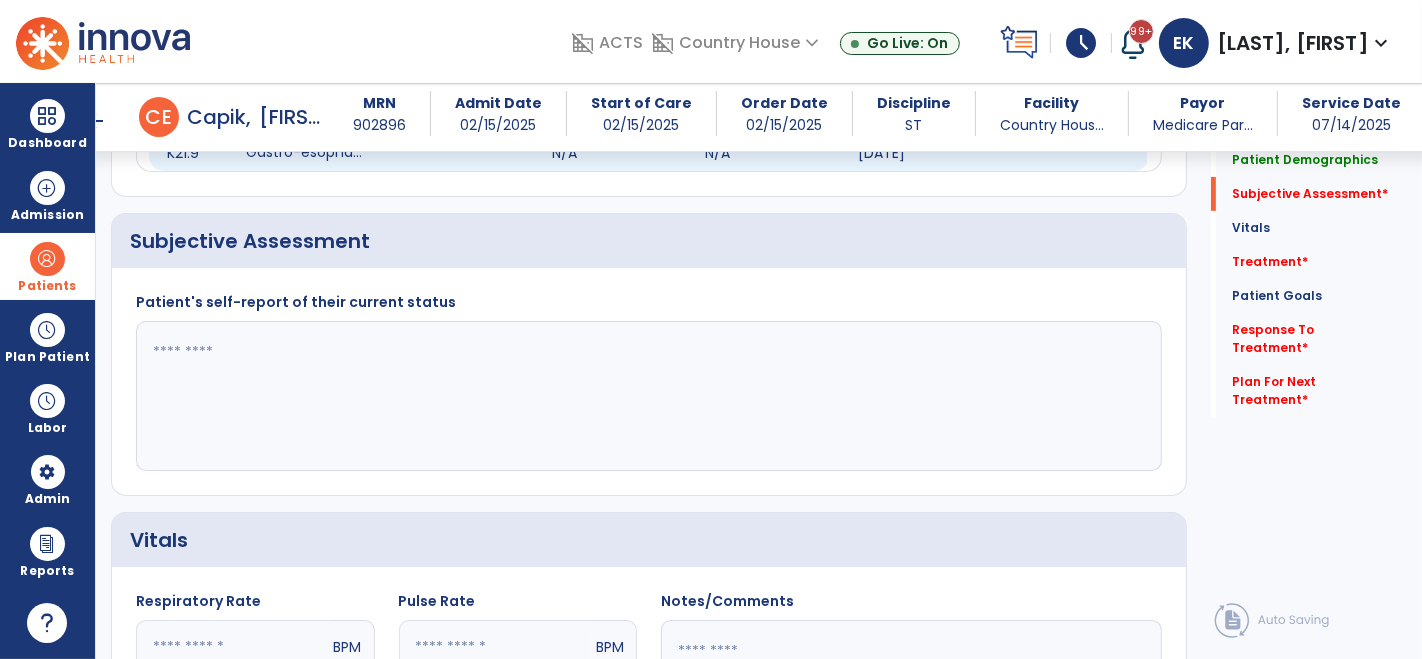 click on "Gastro-esophageal reflux disease without esophagitis" 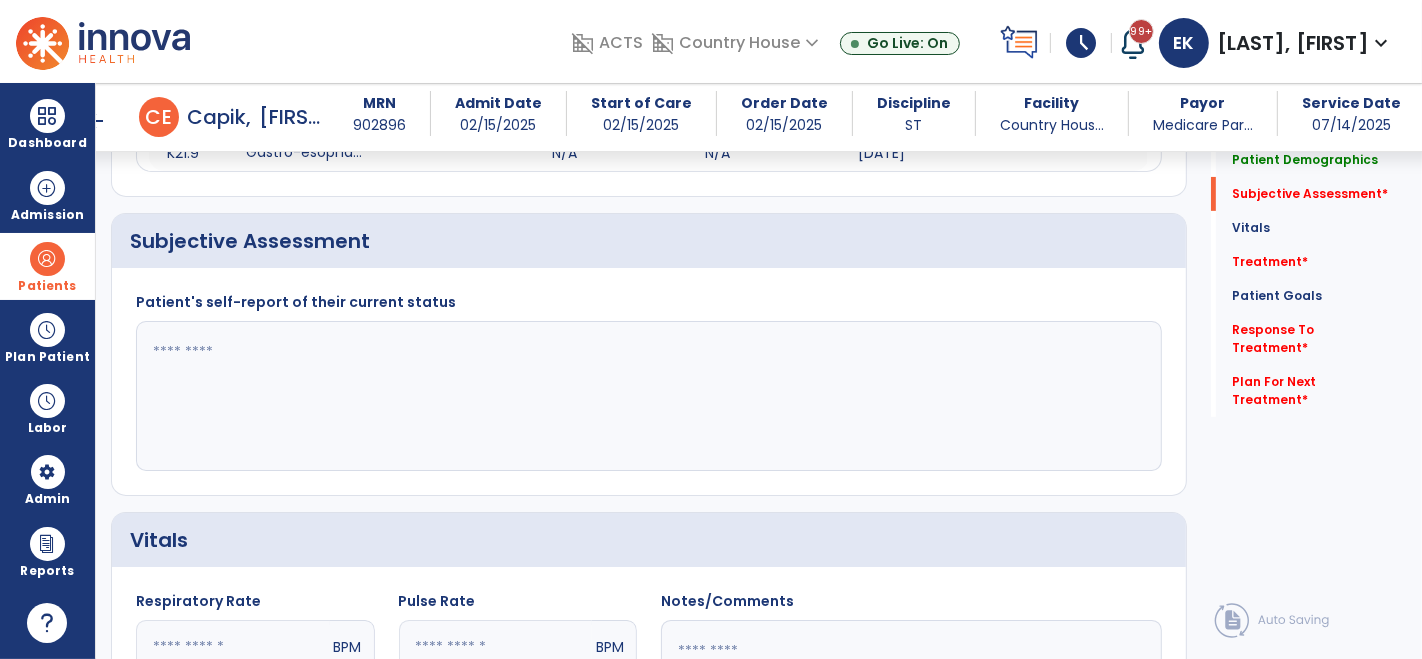 click on "Subjective Assessment" 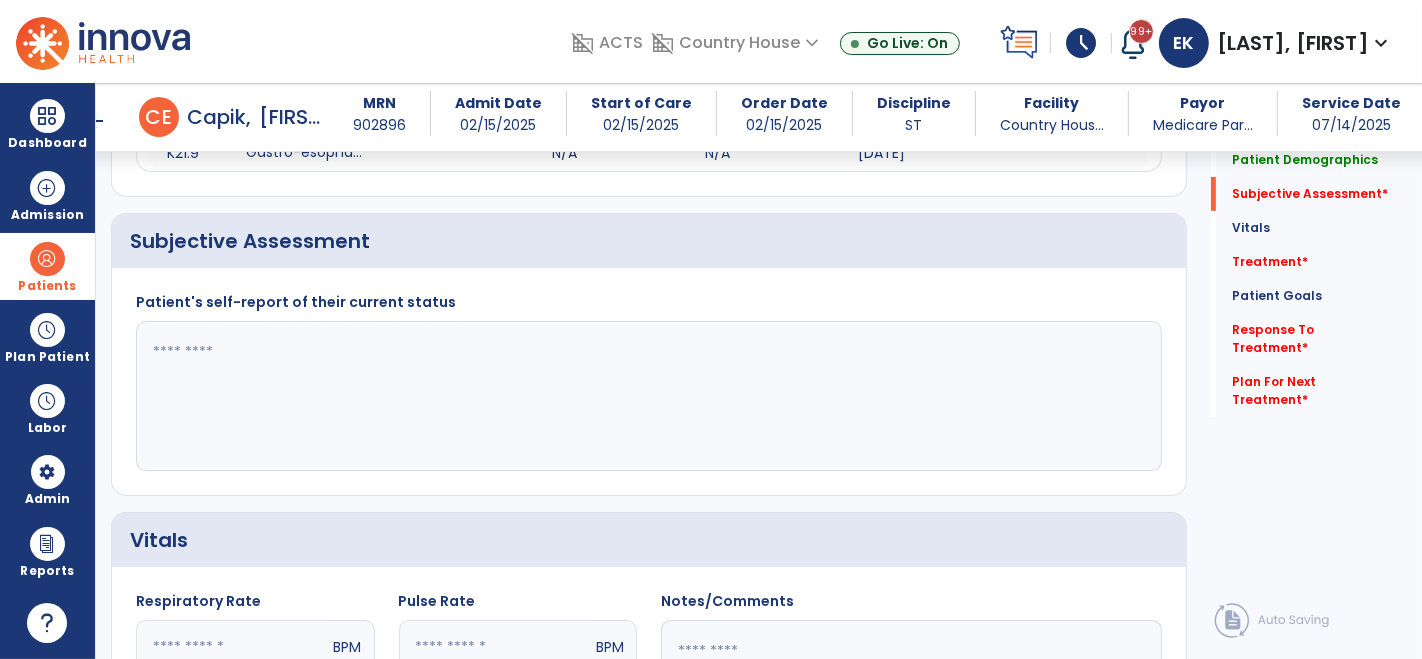 click on "Subjective Assessment" 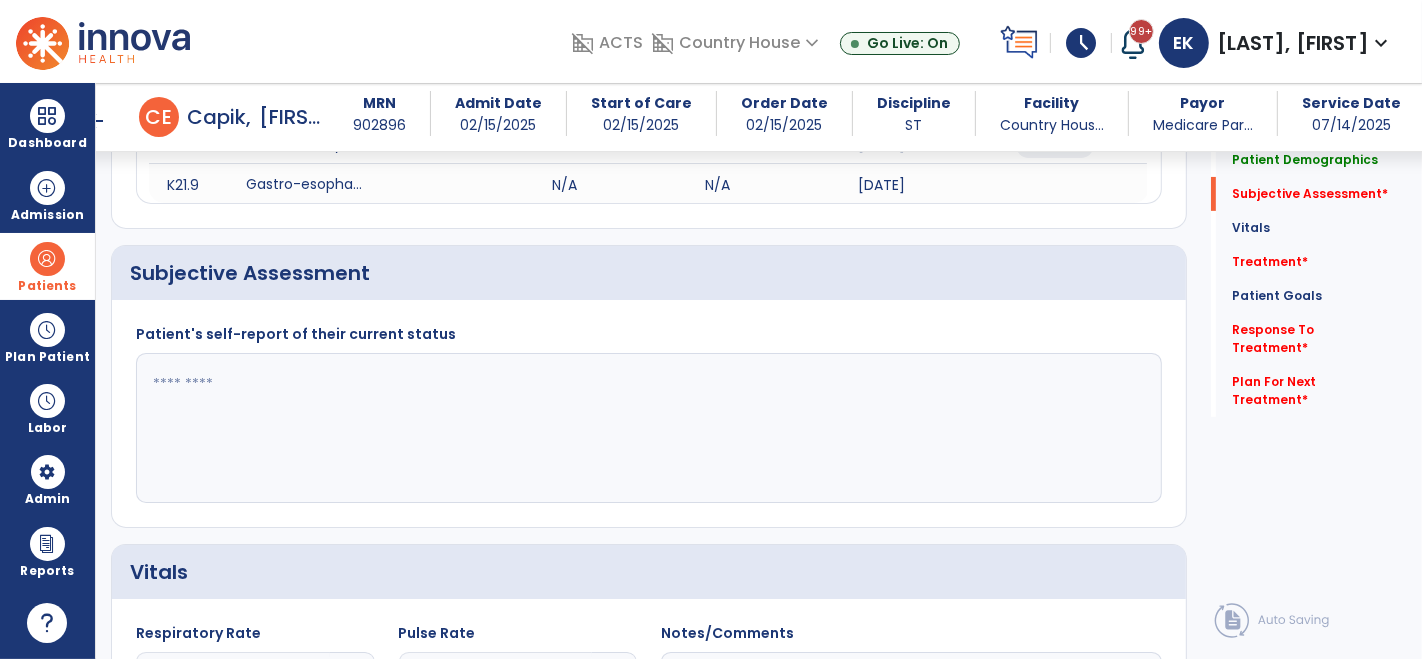 scroll, scrollTop: 324, scrollLeft: 0, axis: vertical 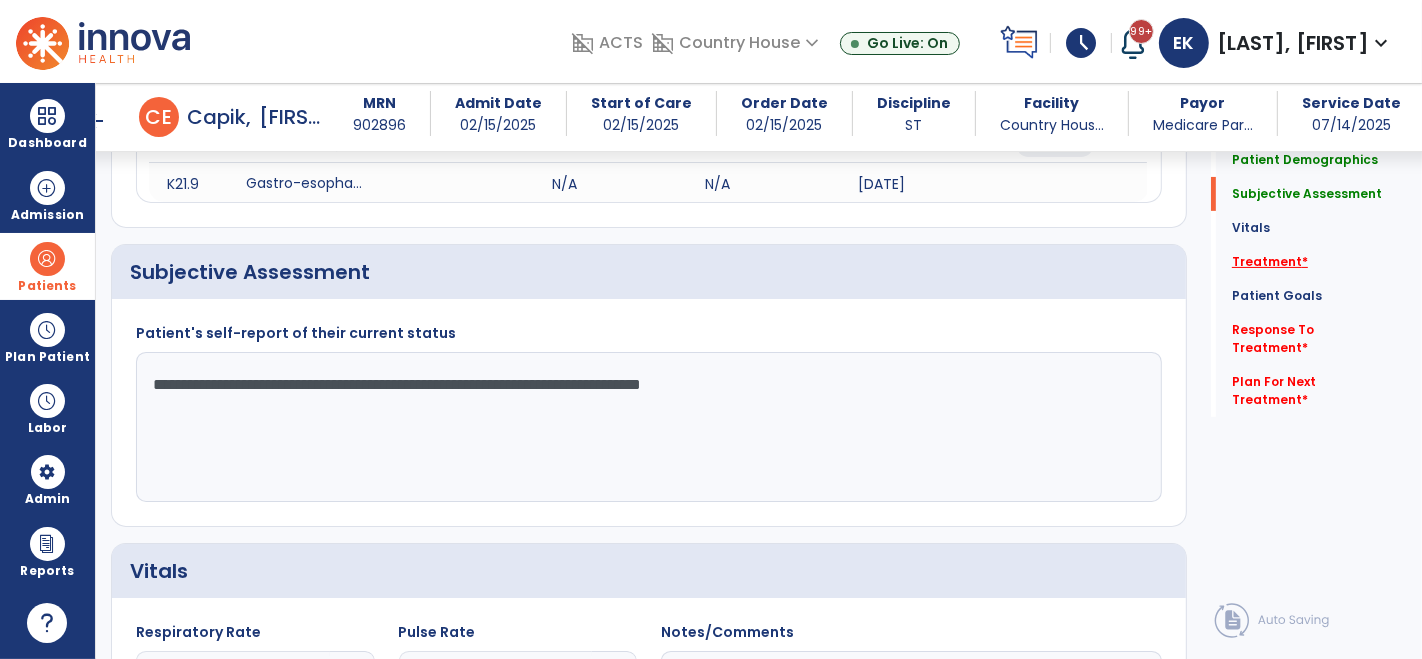 type on "**********" 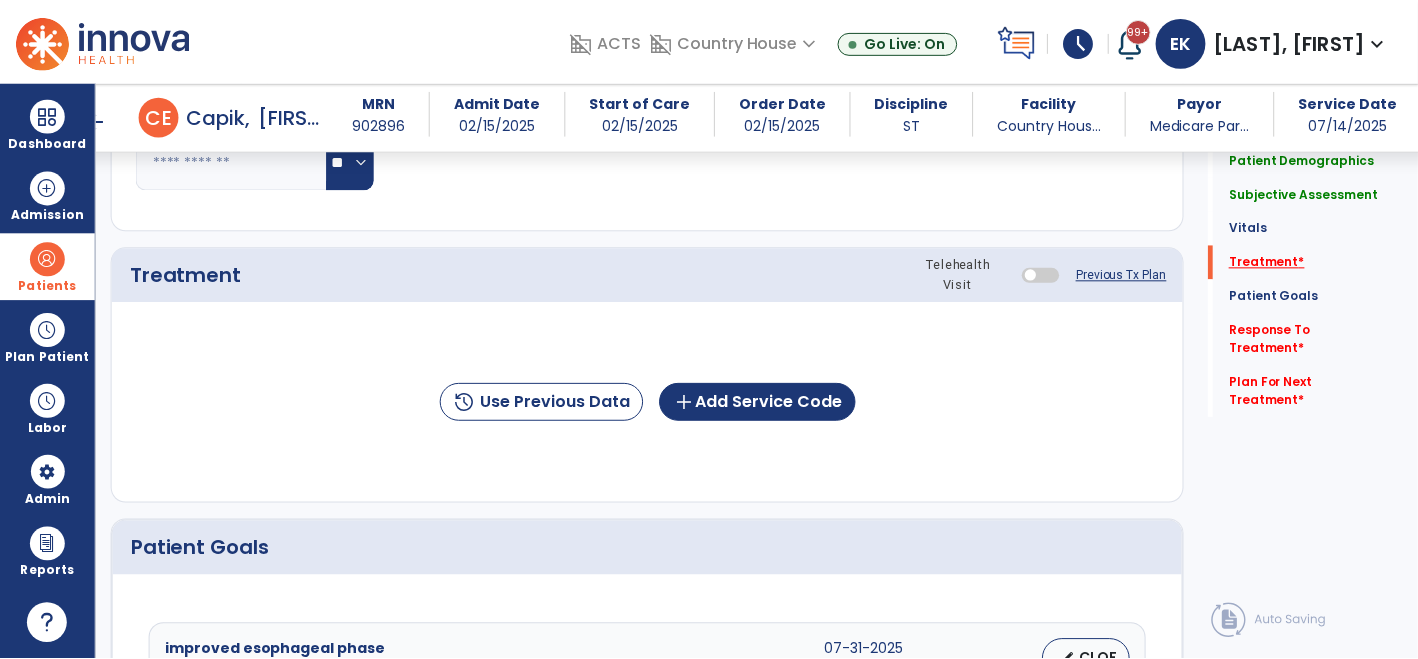 scroll, scrollTop: 1044, scrollLeft: 0, axis: vertical 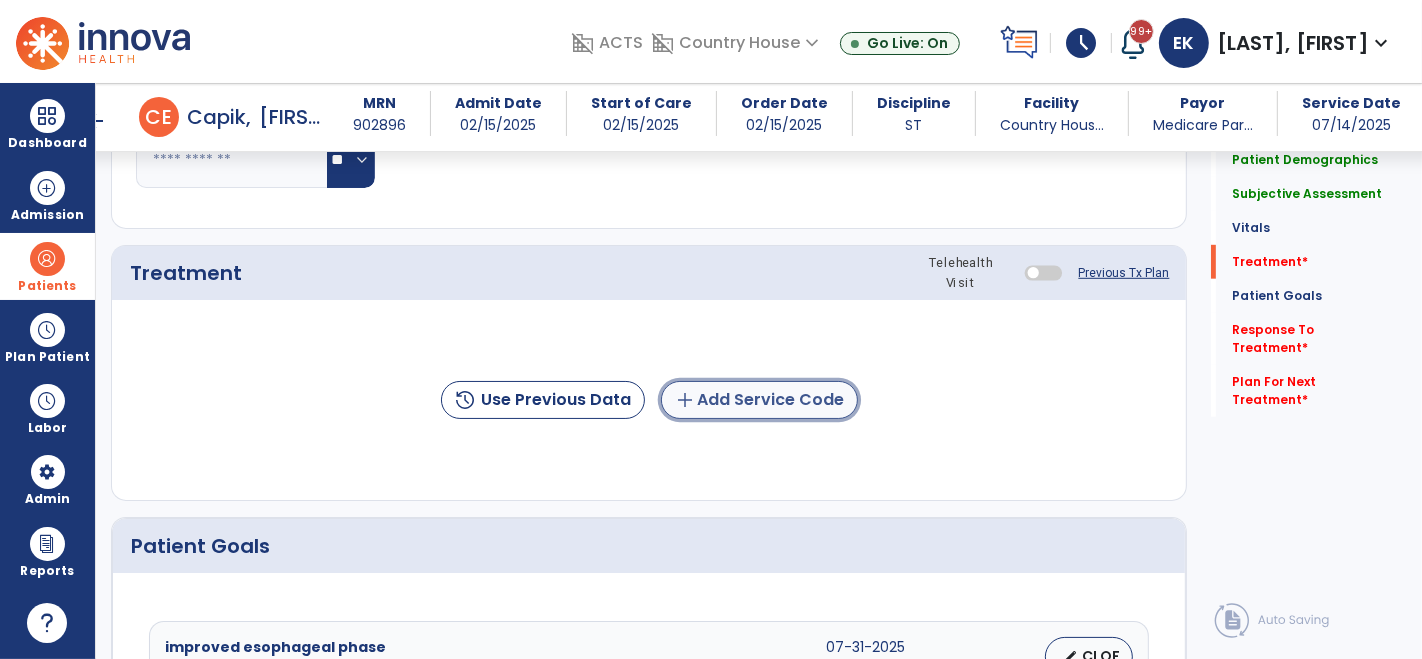 click on "add  Add Service Code" 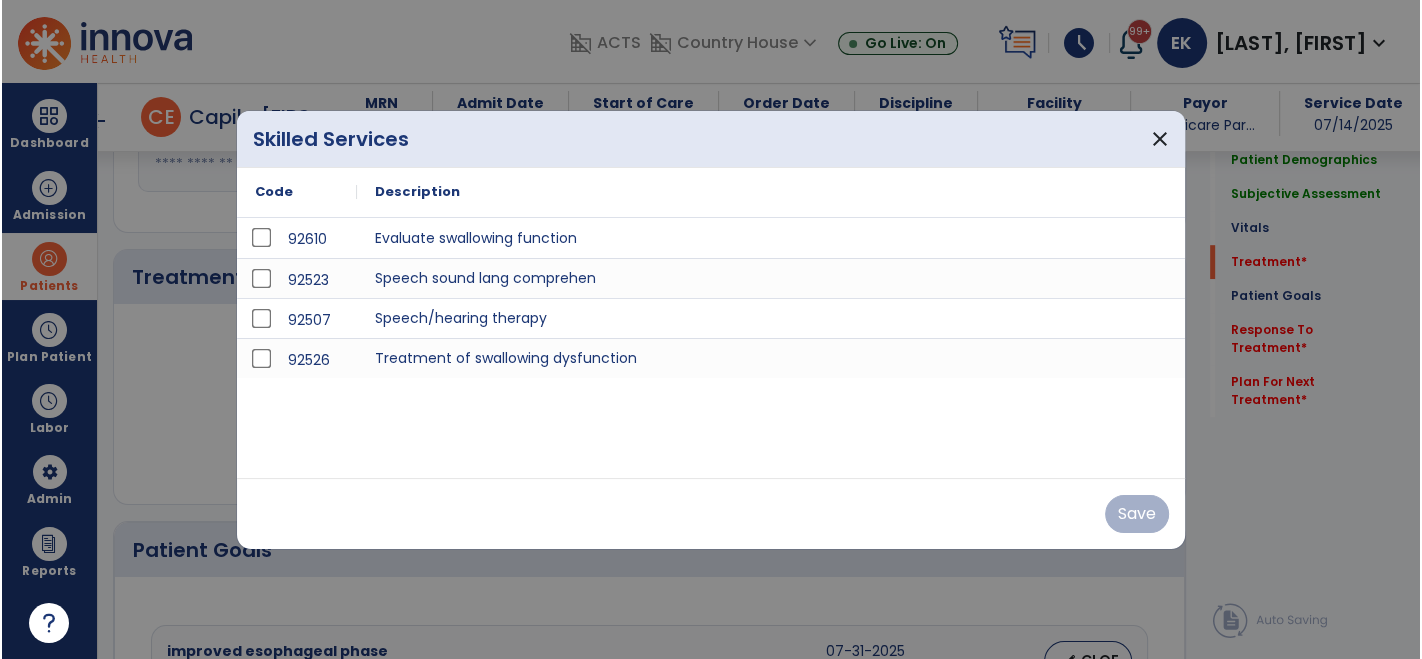 scroll, scrollTop: 1044, scrollLeft: 0, axis: vertical 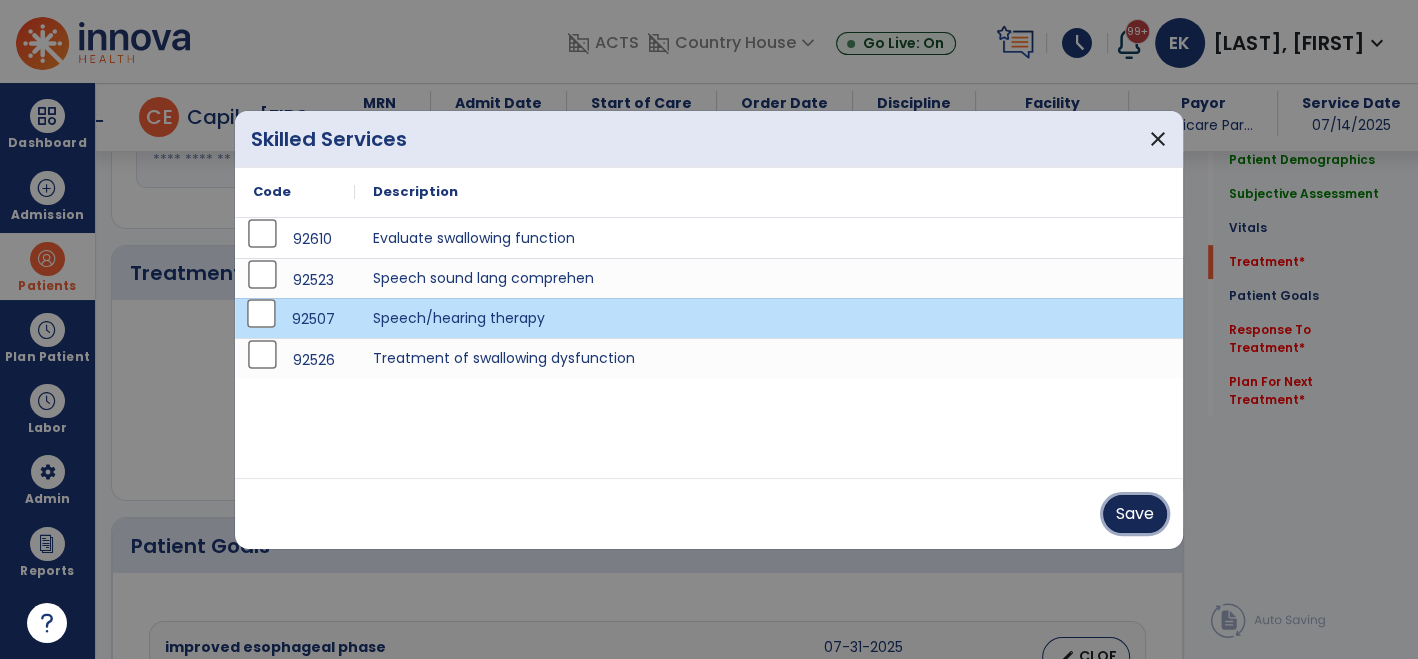 click on "Save" at bounding box center [1135, 514] 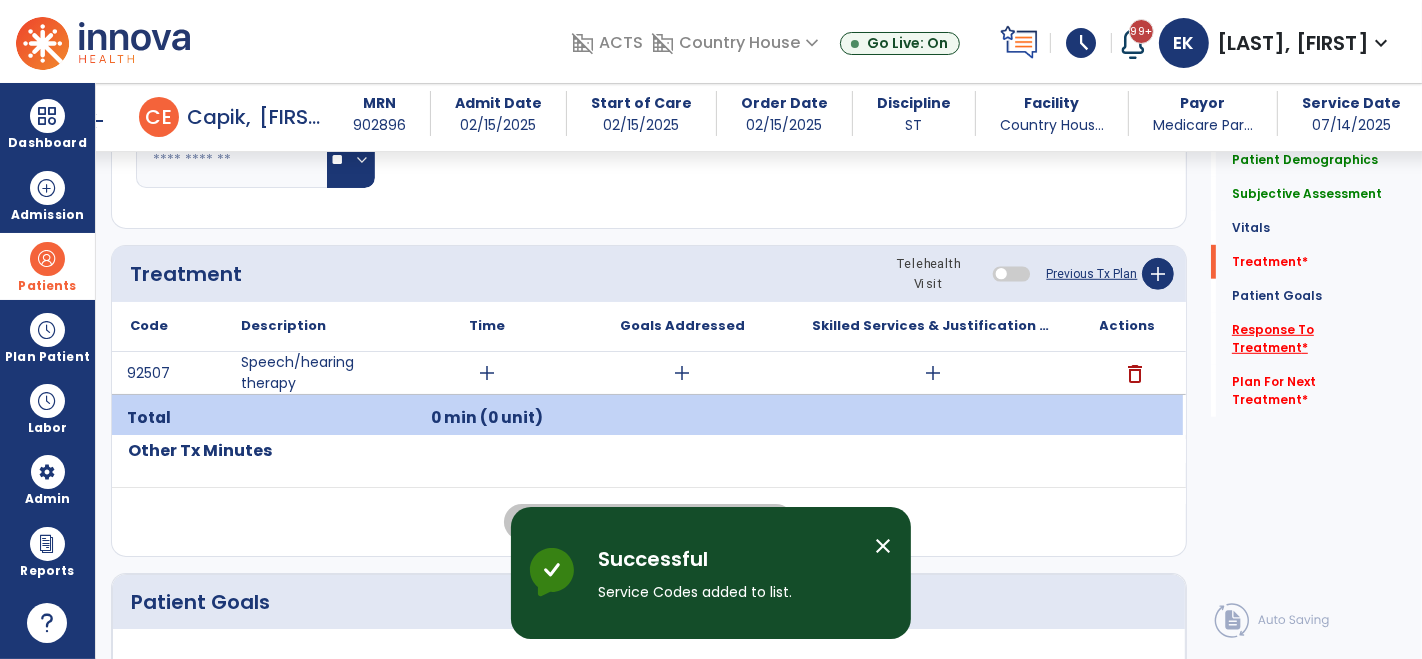 click on "Response To Treatment   *" 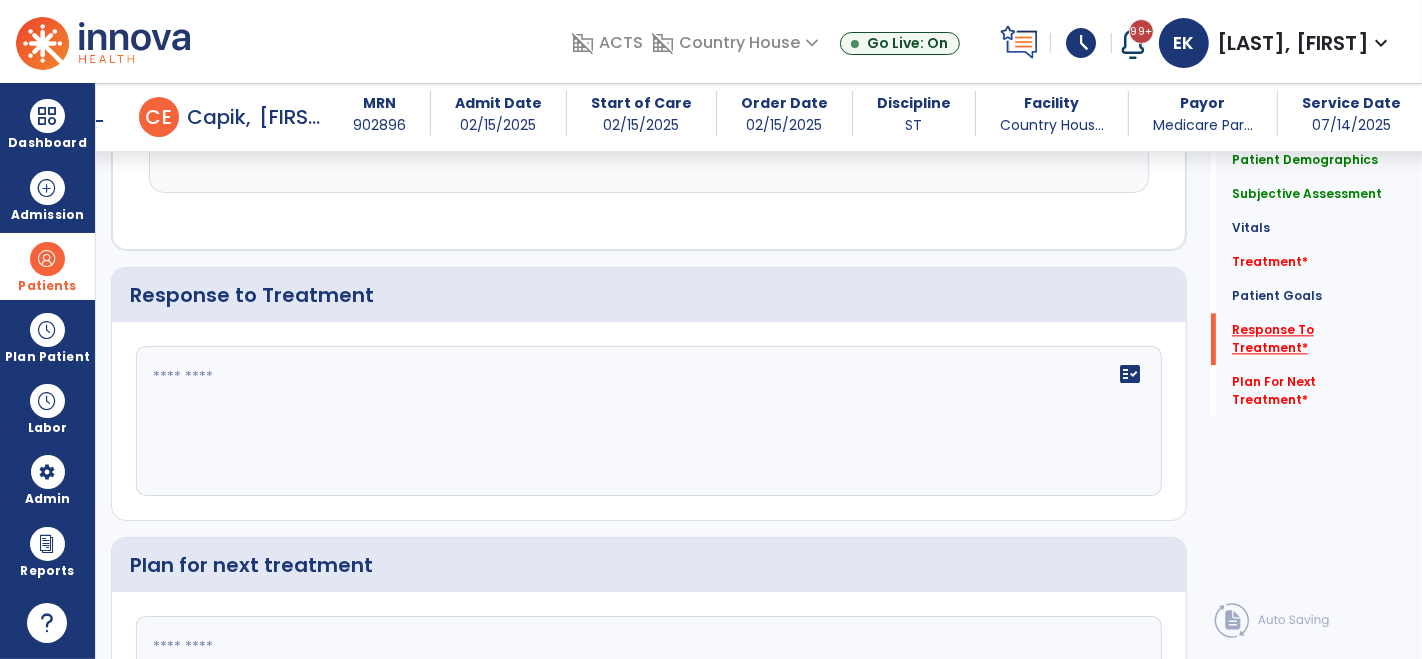 scroll, scrollTop: 3899, scrollLeft: 0, axis: vertical 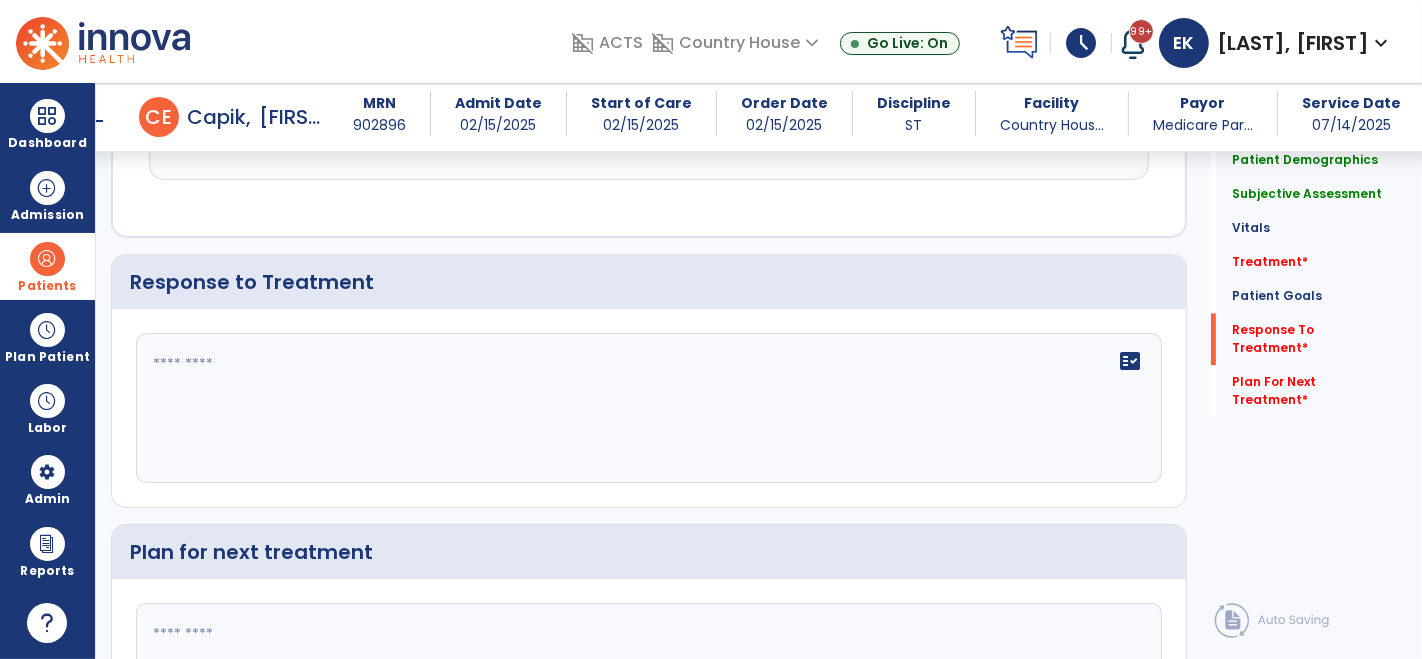 click on "fact_check" 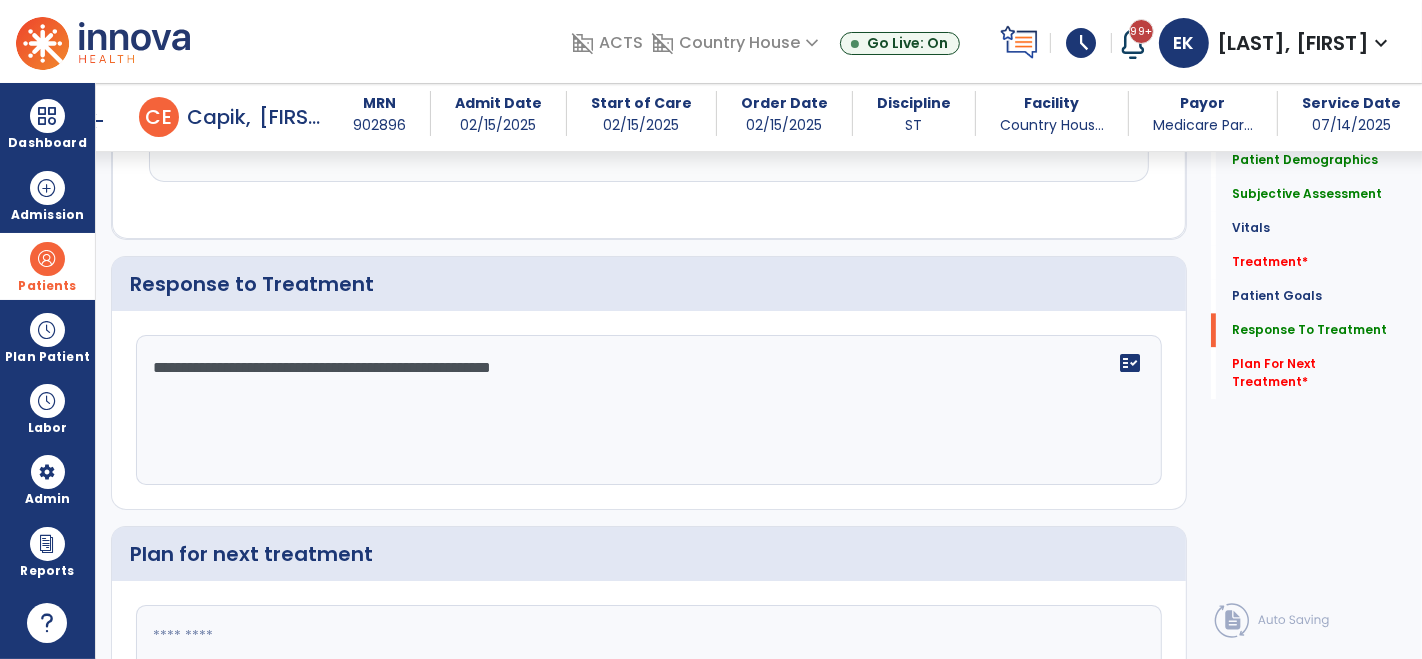 scroll, scrollTop: 3899, scrollLeft: 0, axis: vertical 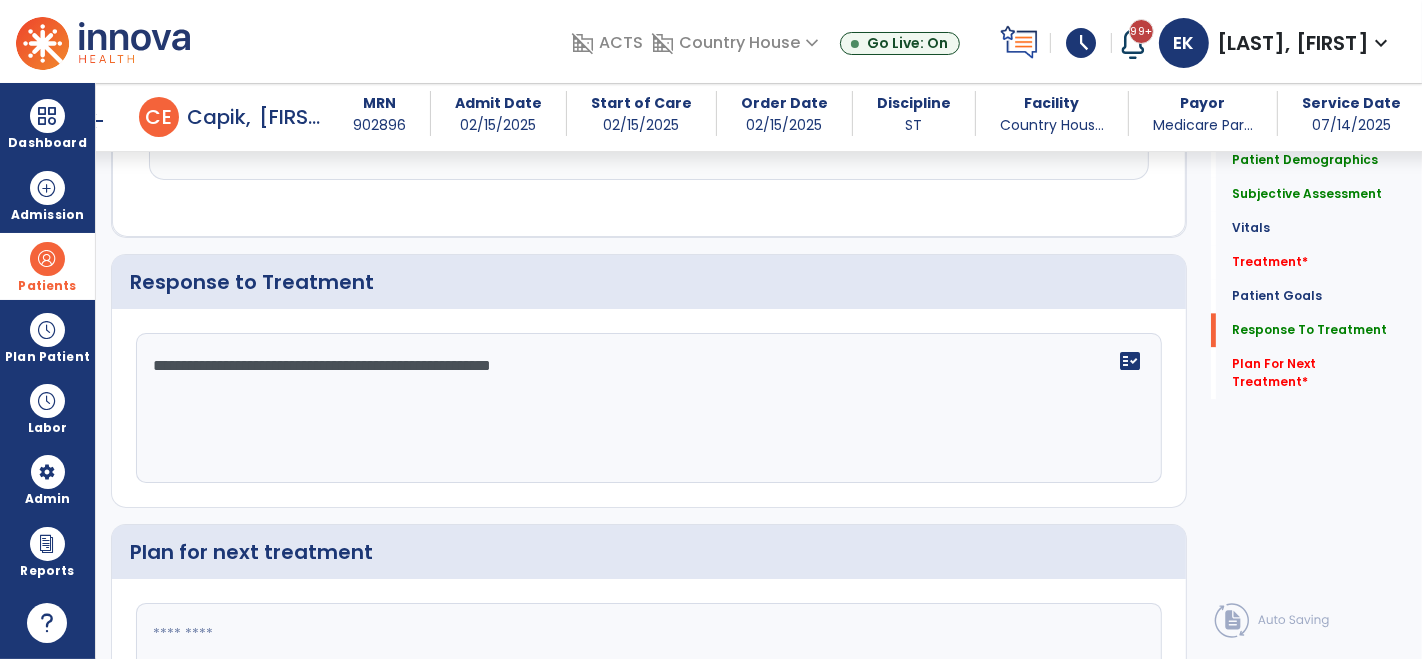 type on "**********" 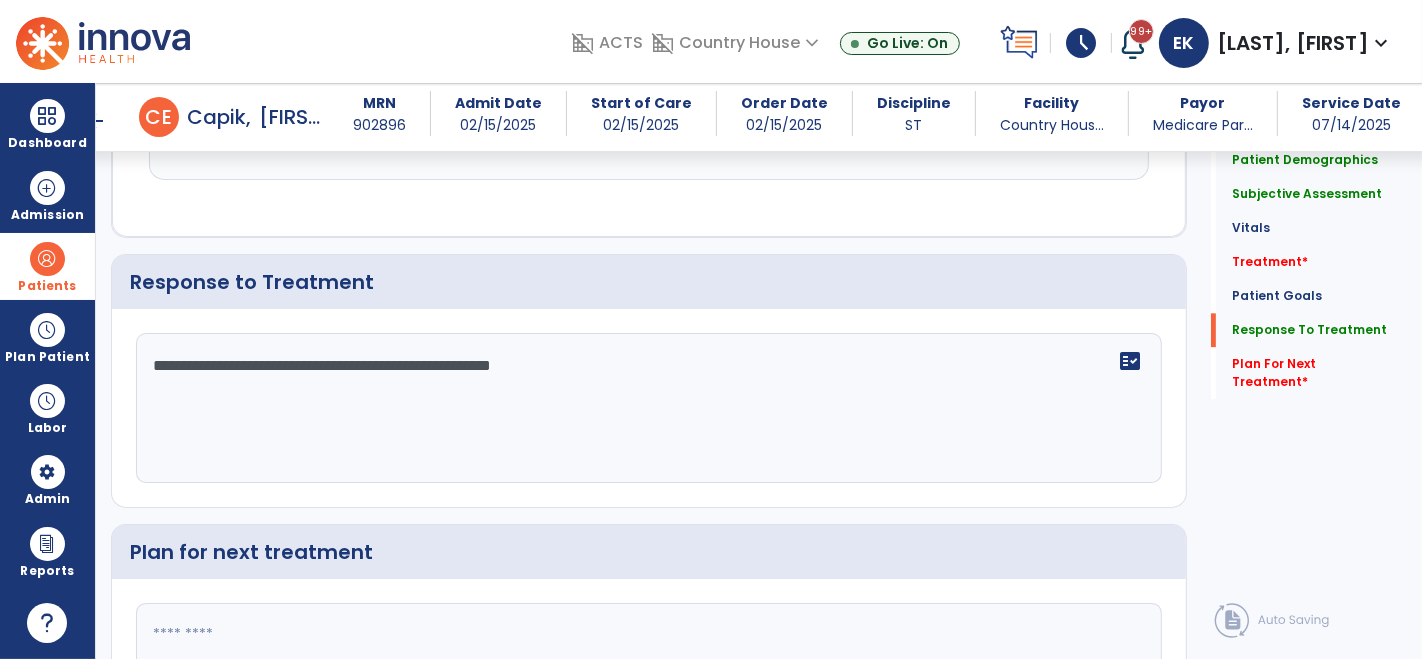 click on "**********" 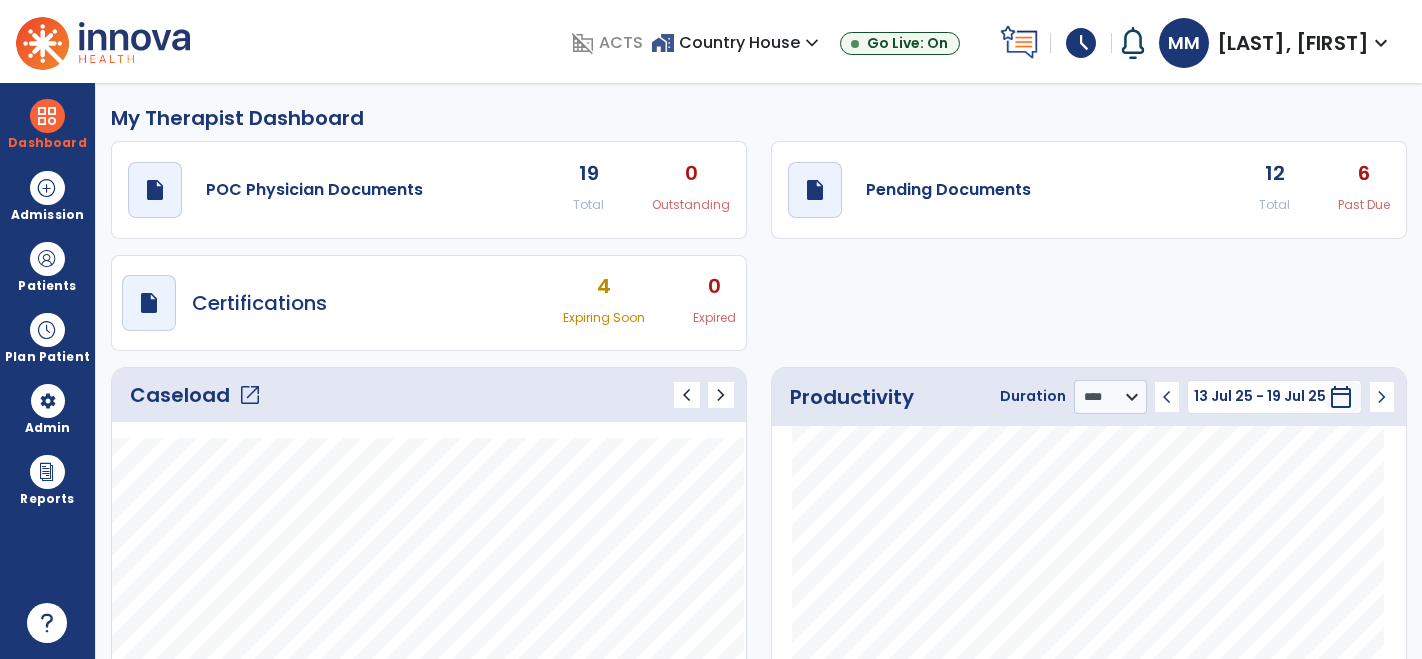 select on "****" 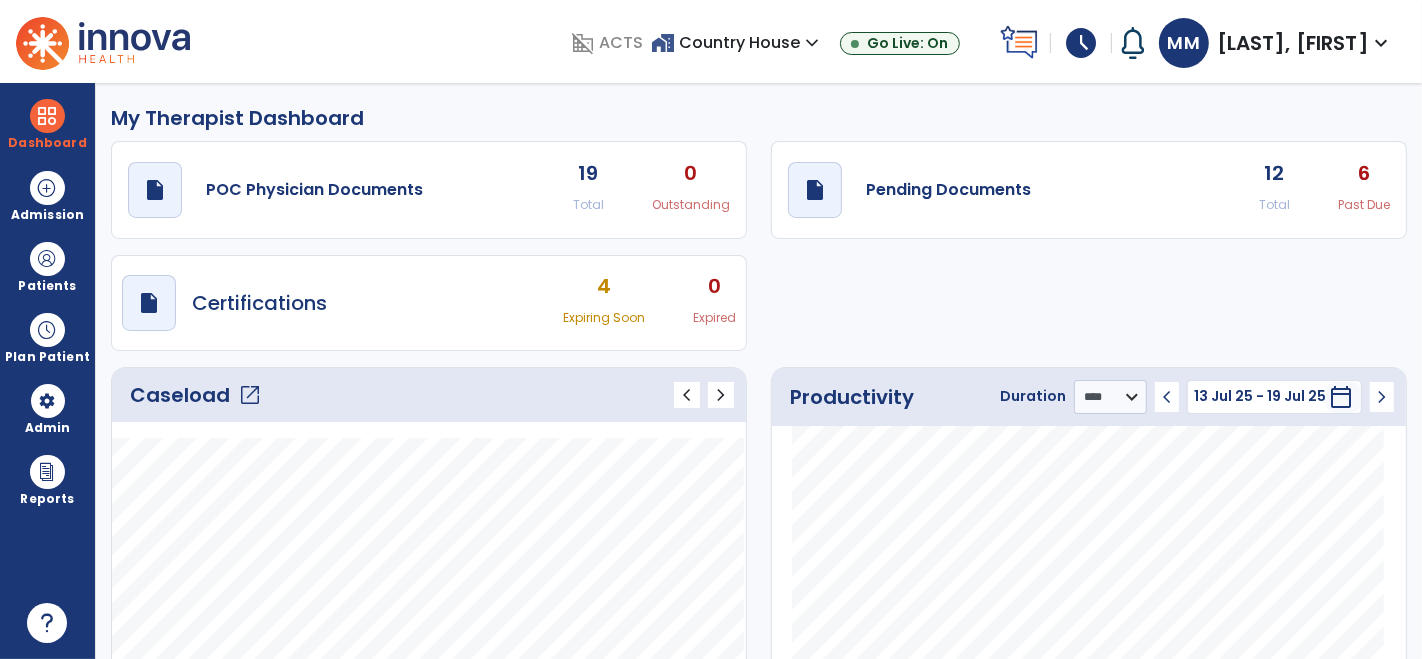 scroll, scrollTop: 0, scrollLeft: 0, axis: both 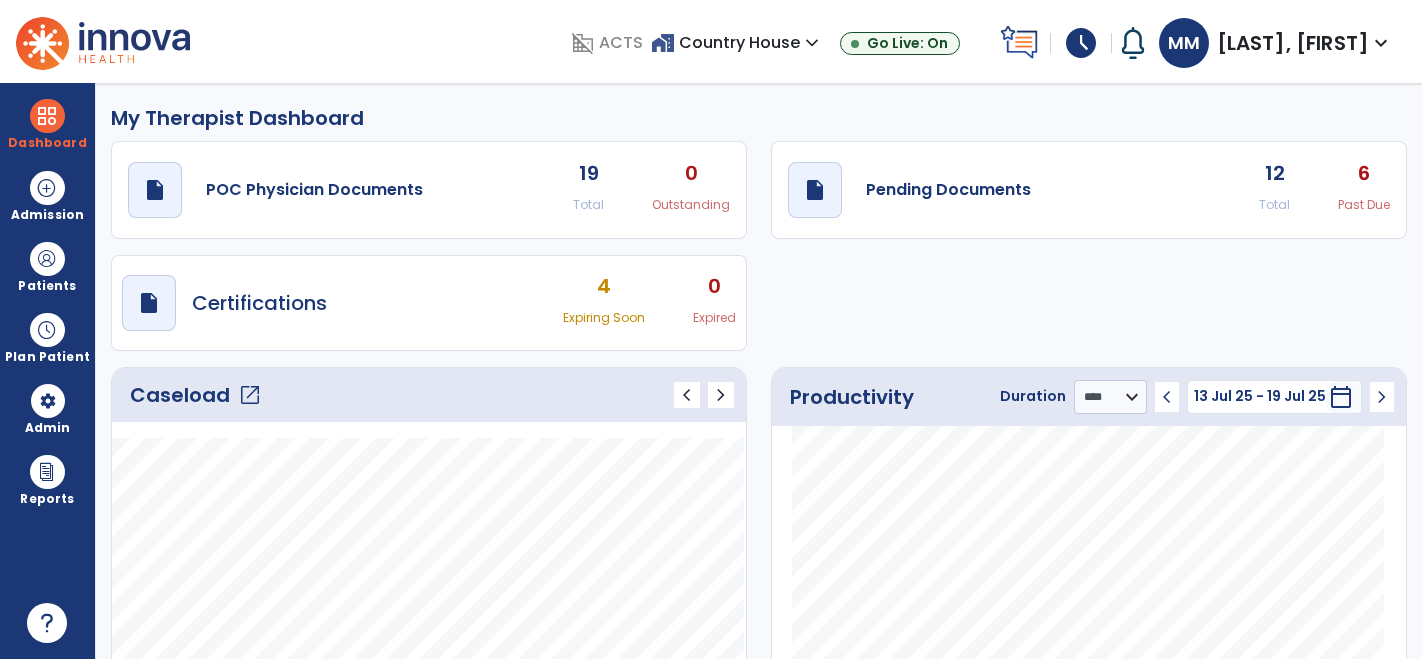 select on "****" 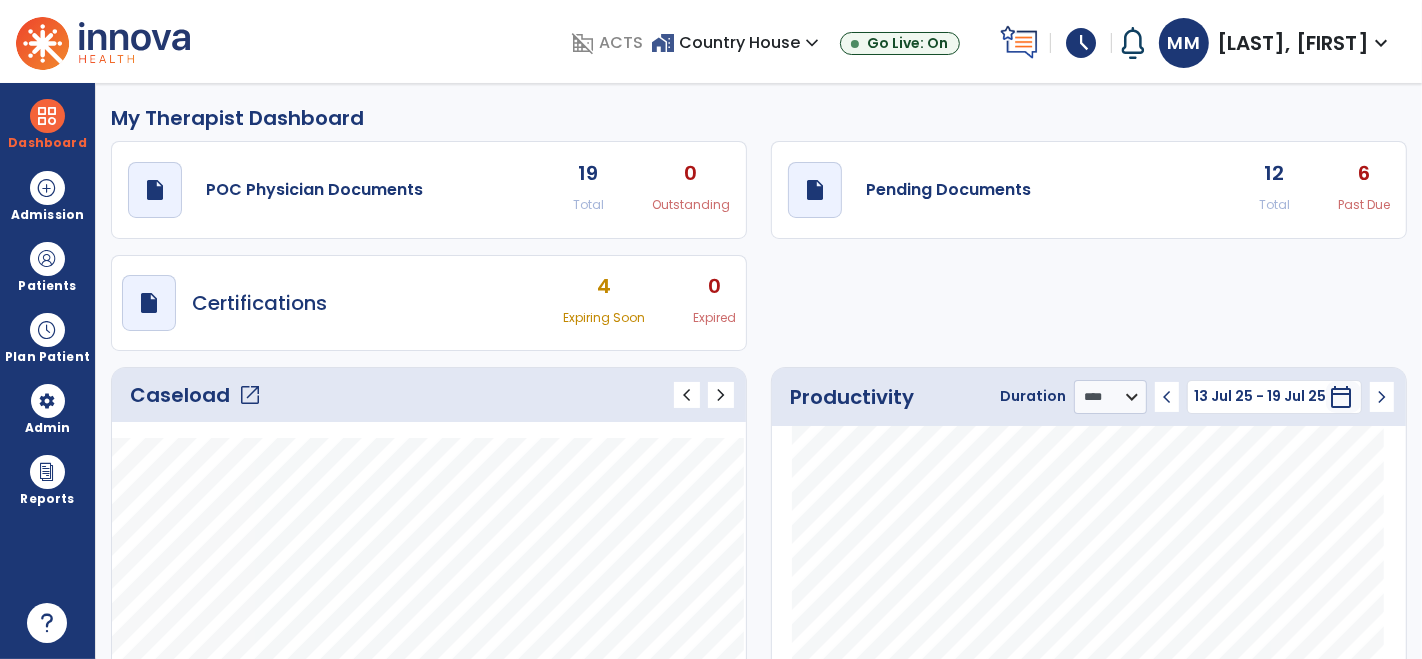 scroll, scrollTop: 0, scrollLeft: 0, axis: both 